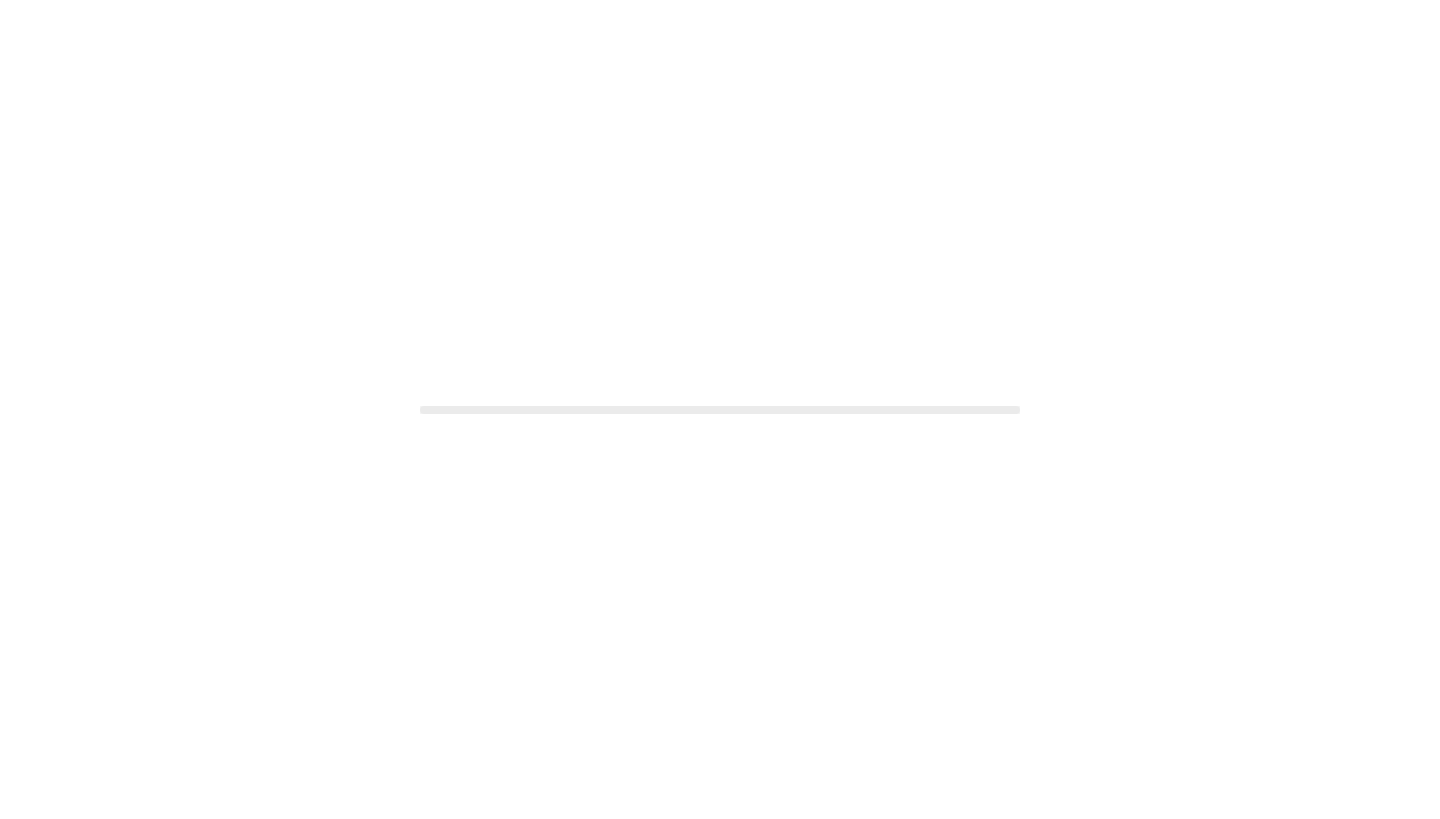scroll, scrollTop: 0, scrollLeft: 0, axis: both 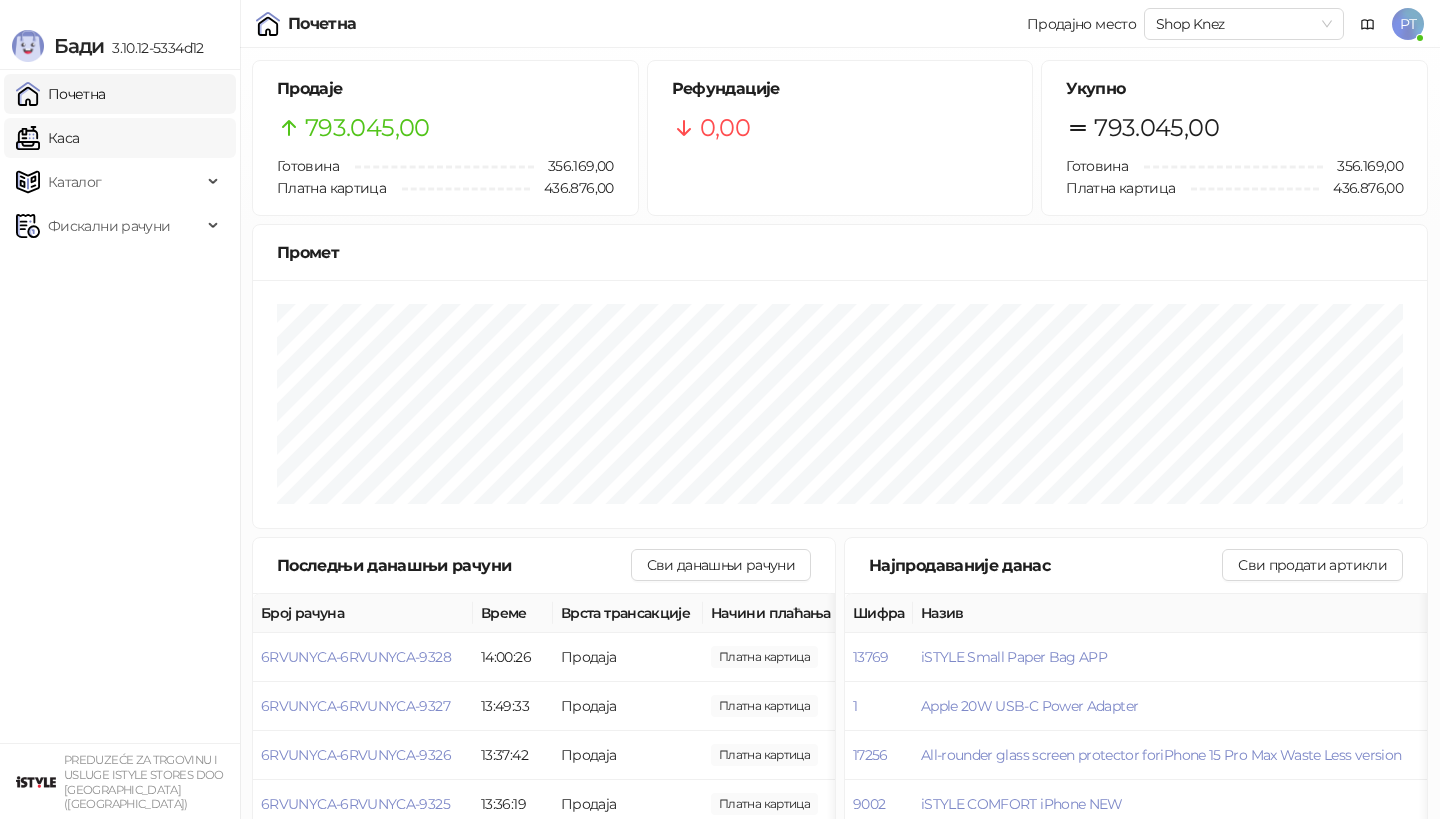 click on "Каса" at bounding box center (47, 138) 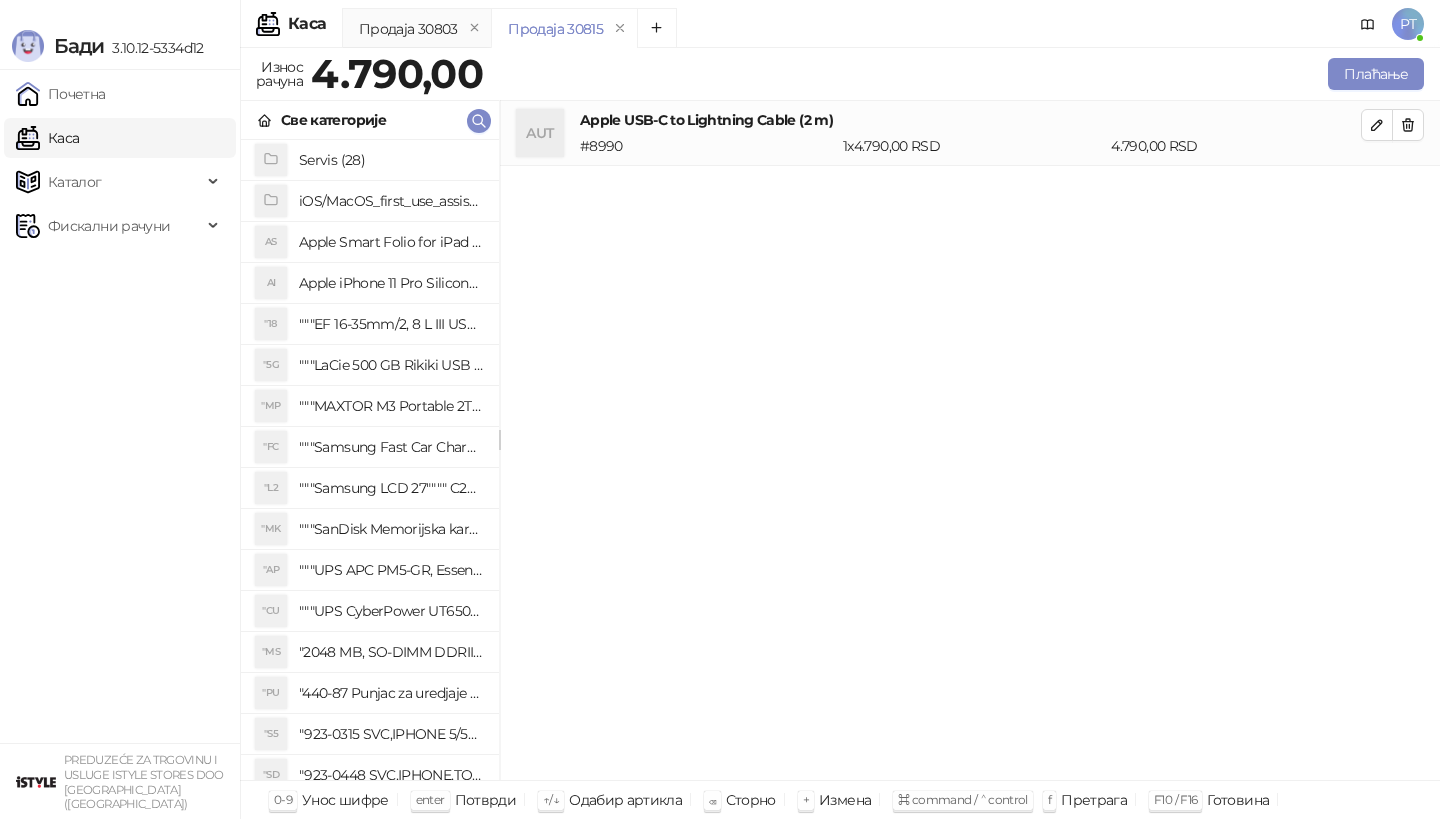 click on "Све категорије" at bounding box center (370, 120) 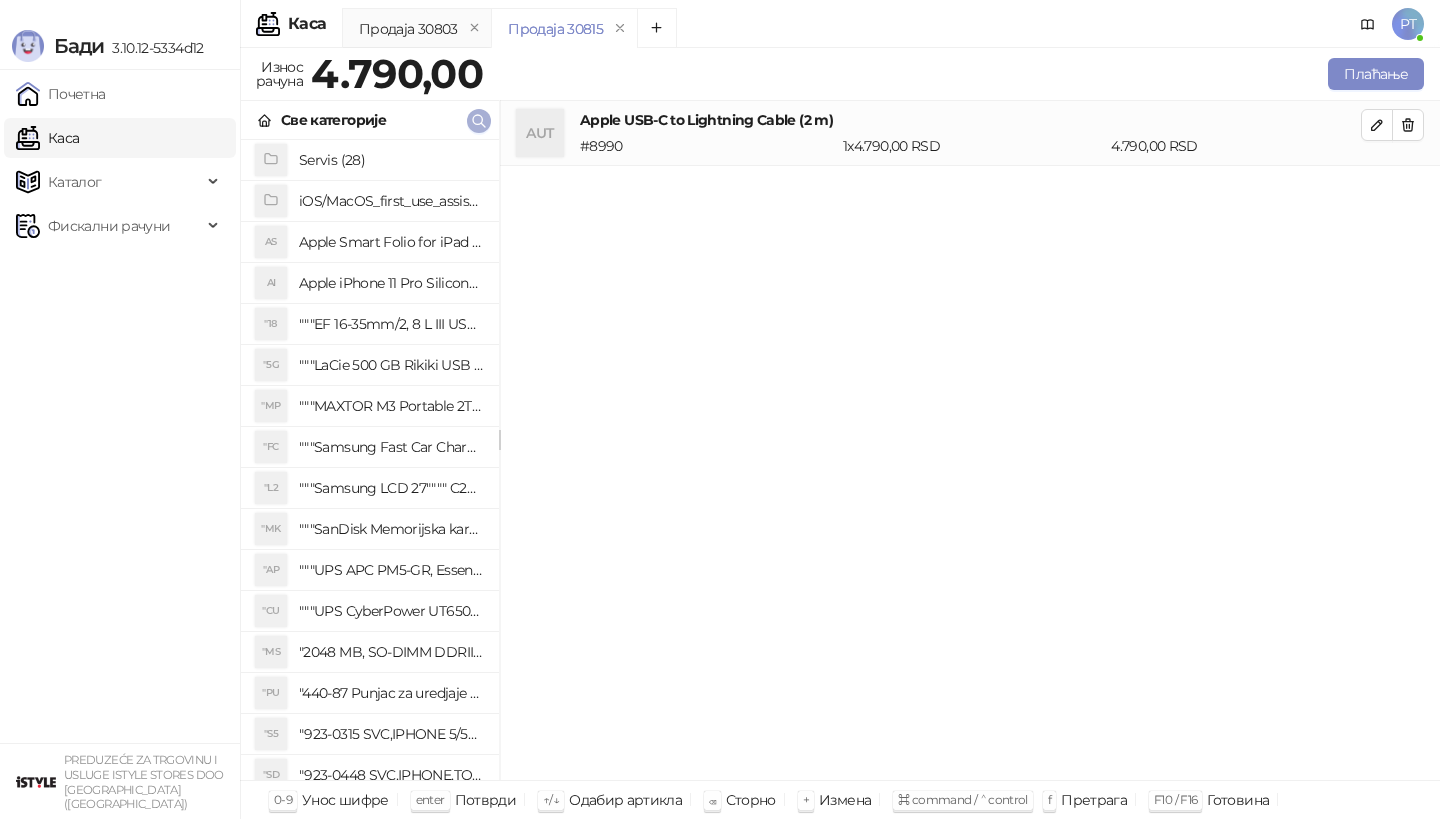 click 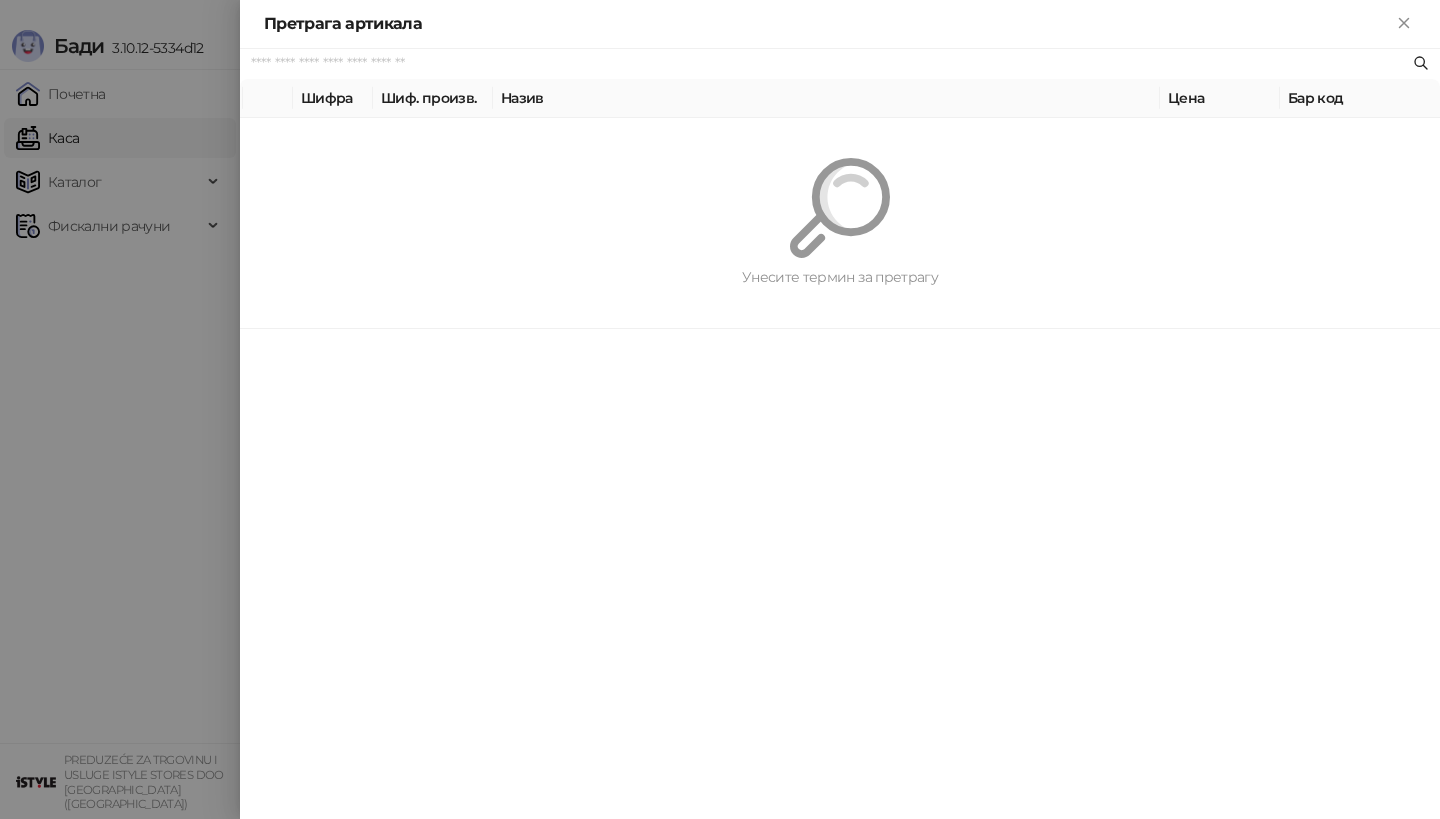 paste on "**********" 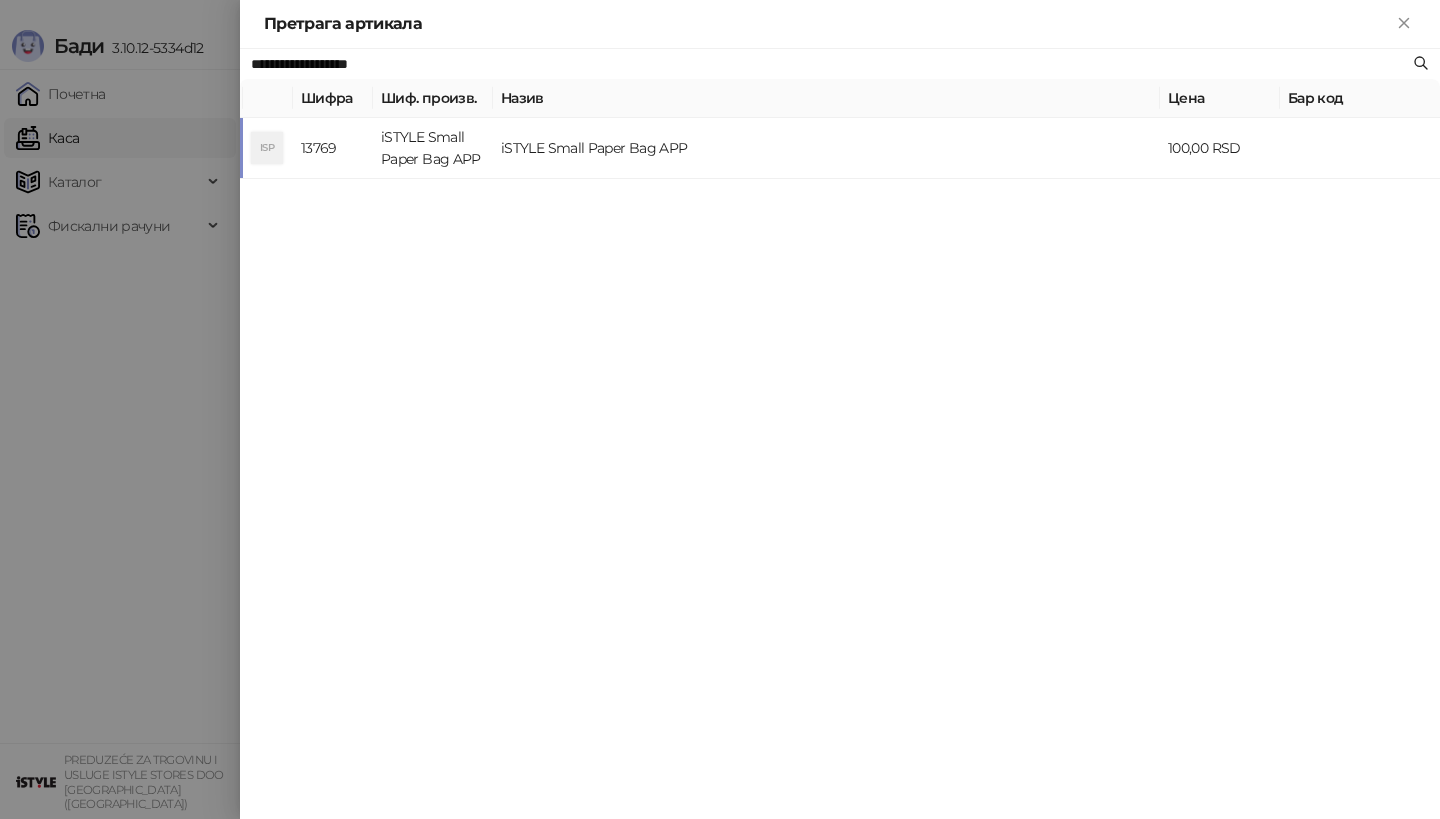type on "**********" 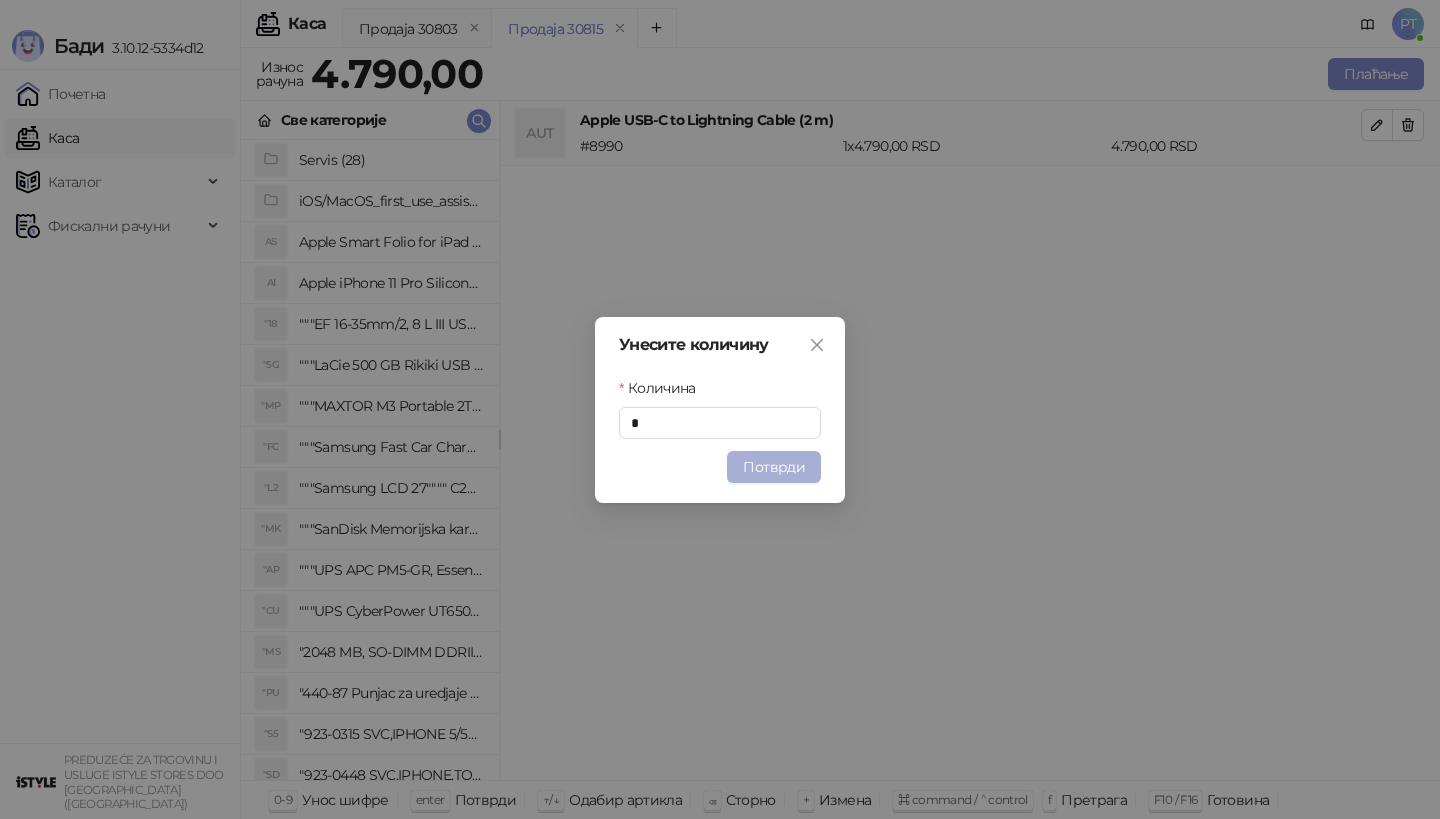 click on "Потврди" at bounding box center [774, 467] 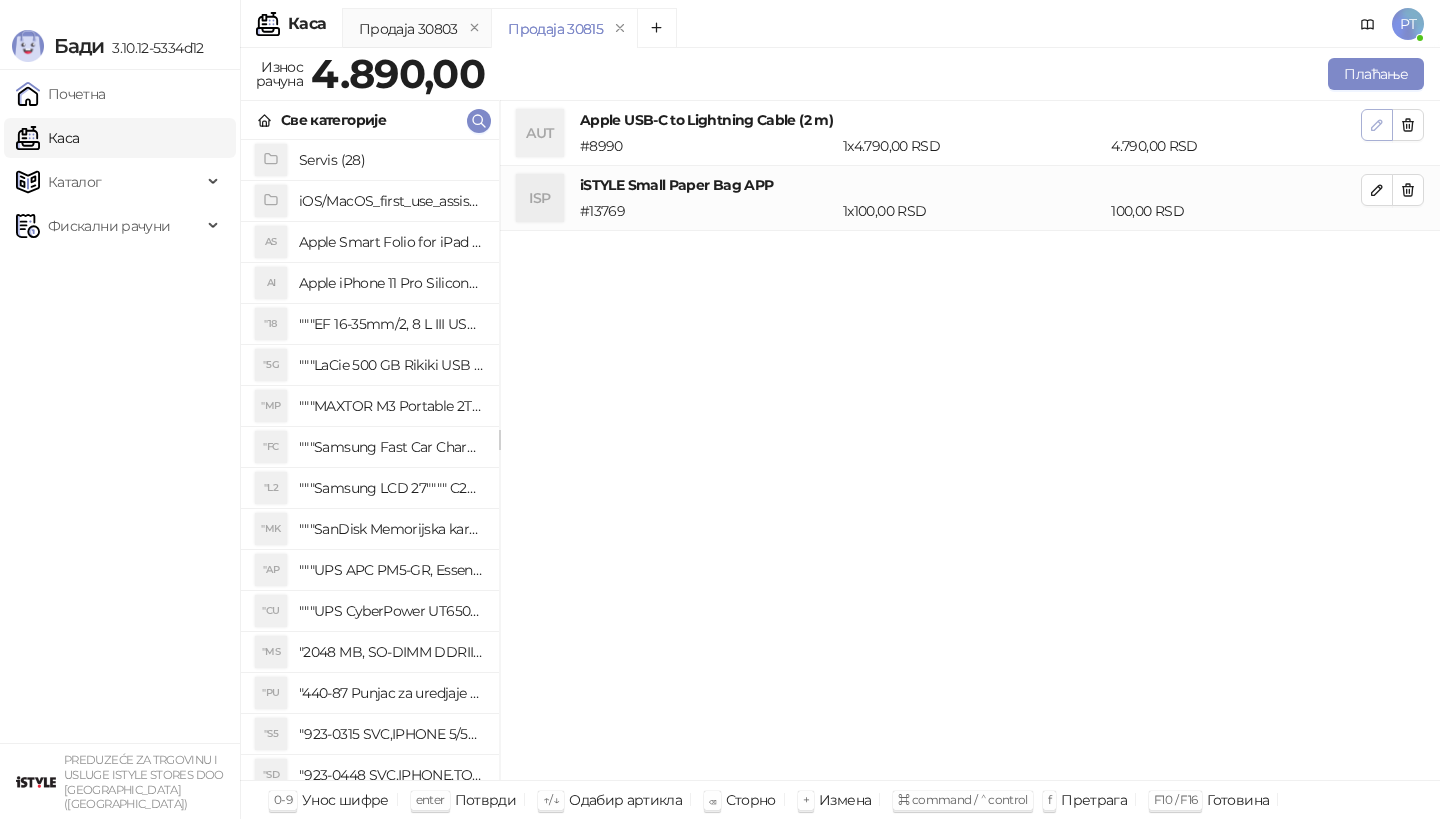 click 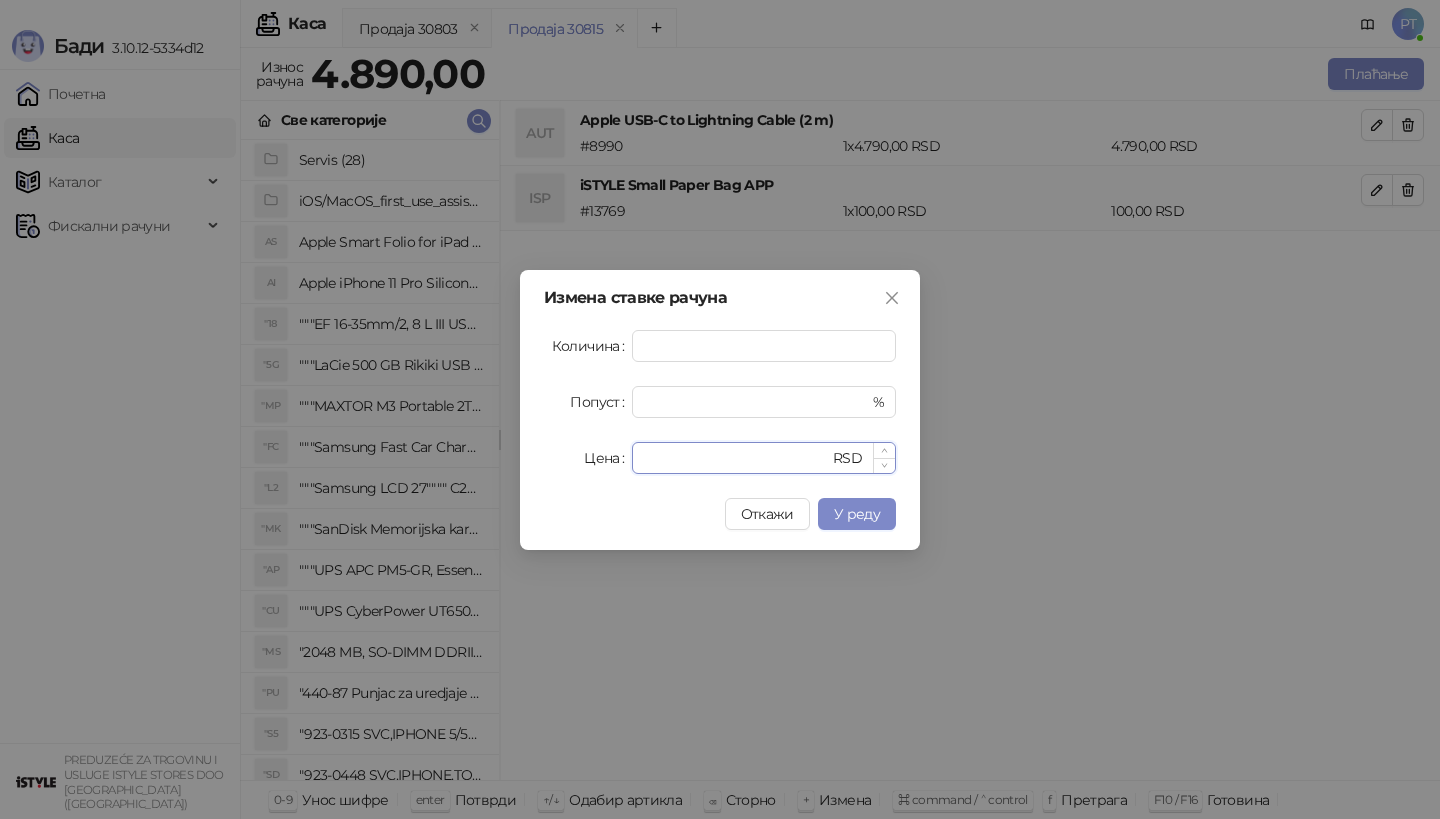 click on "****" at bounding box center (736, 458) 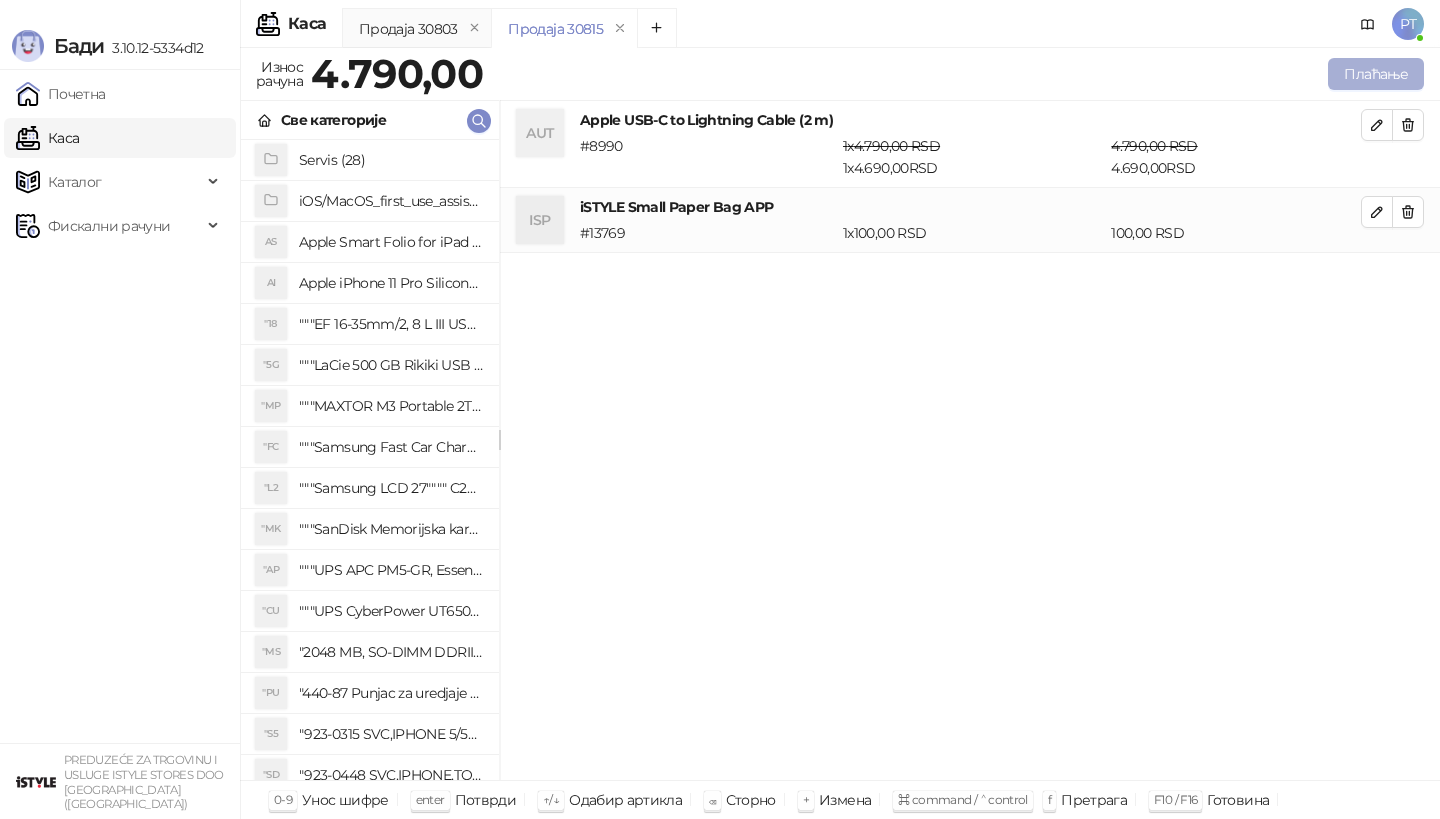 click on "Плаћање" at bounding box center [1376, 74] 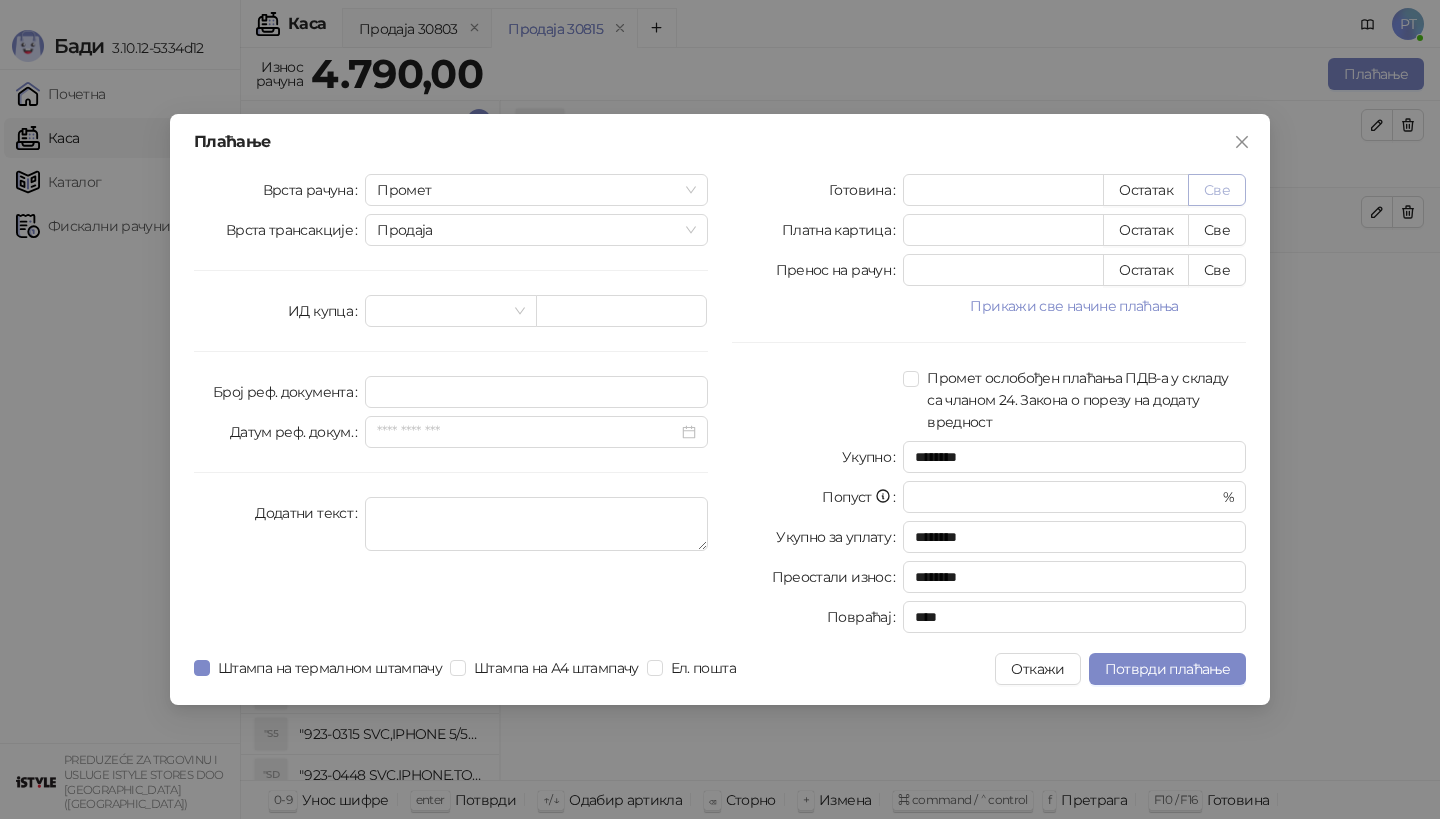 click on "Све" at bounding box center (1217, 190) 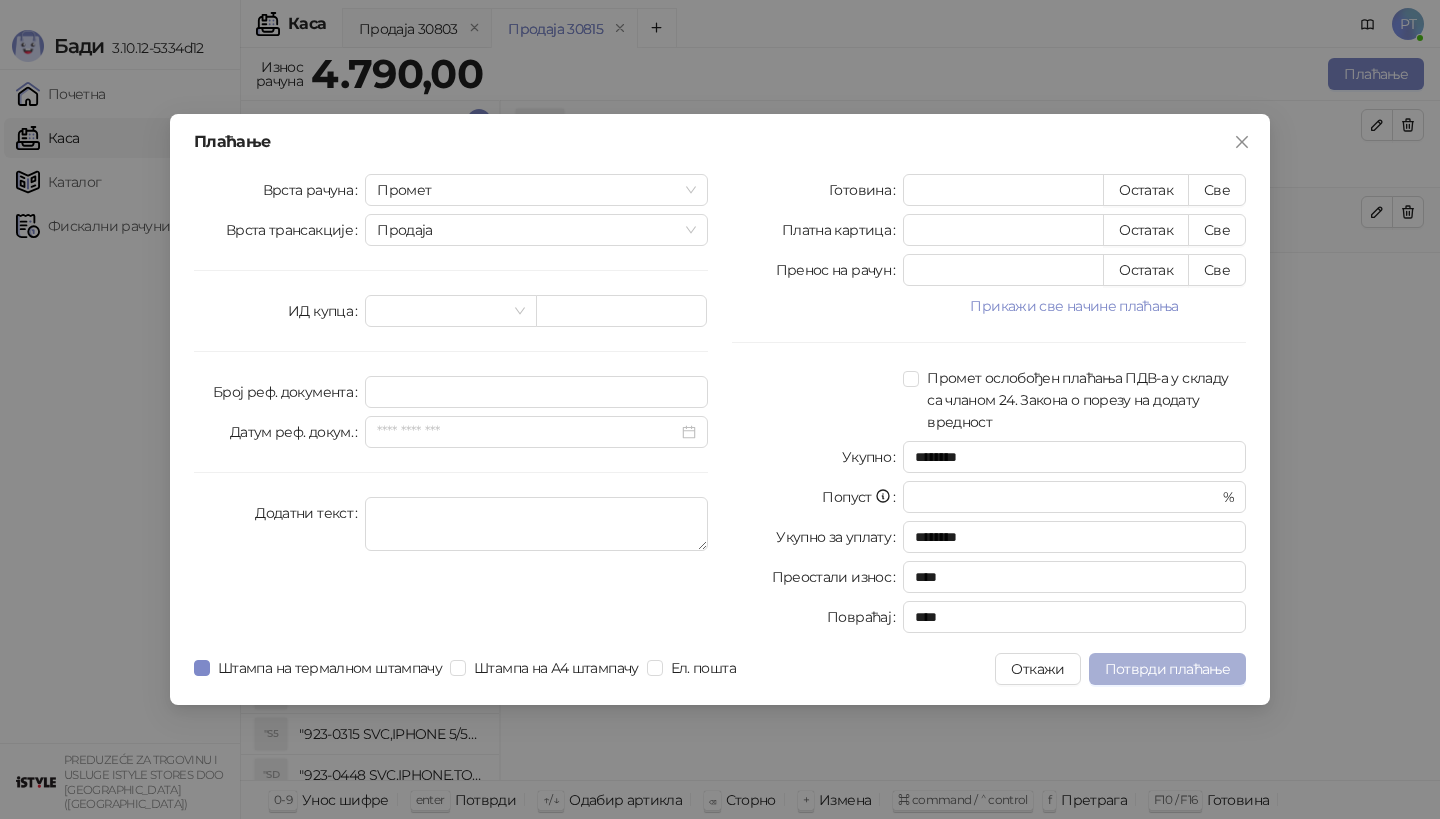 click on "Потврди плаћање" at bounding box center [1167, 669] 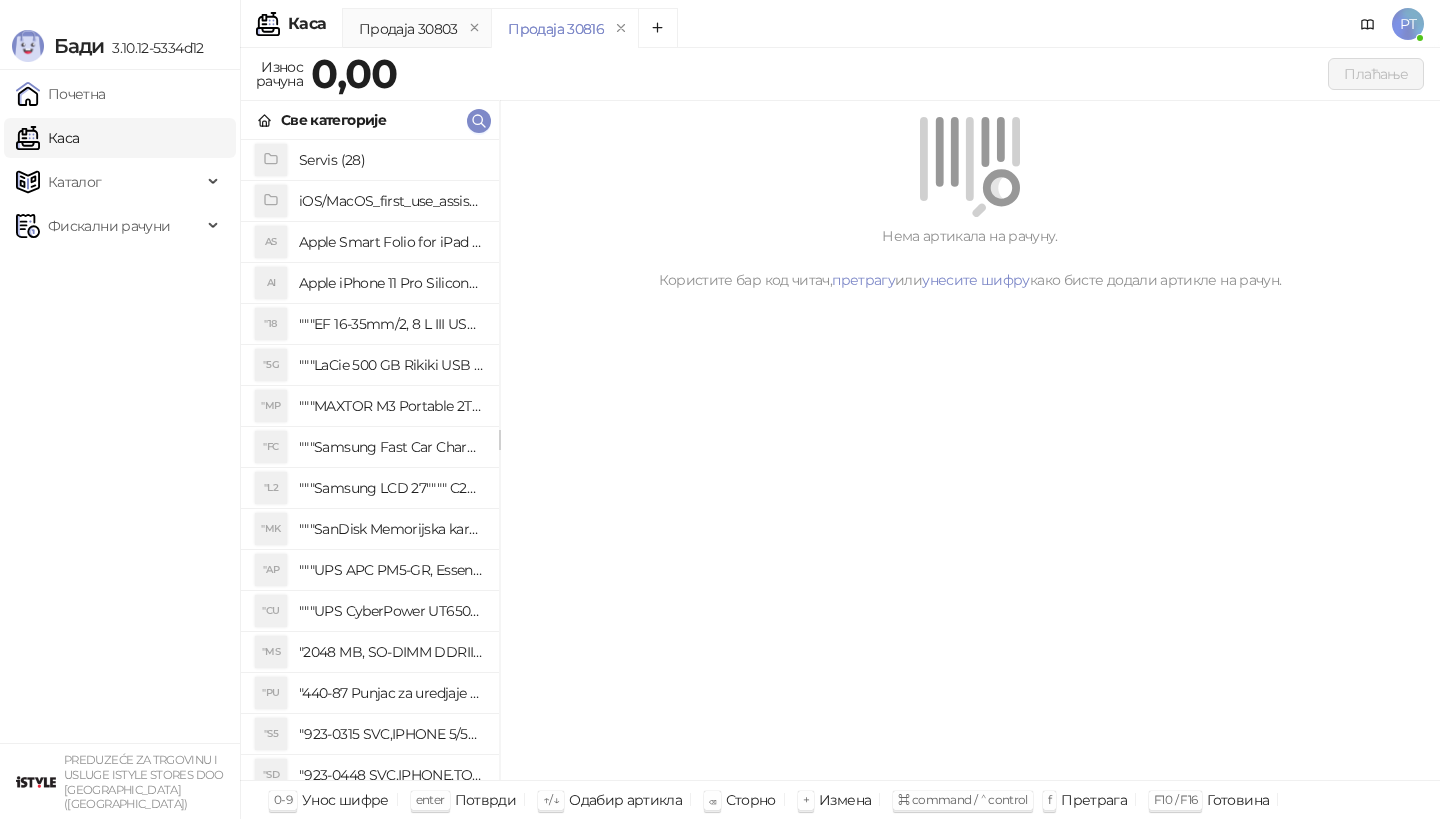 click on "Све категорије" at bounding box center [370, 120] 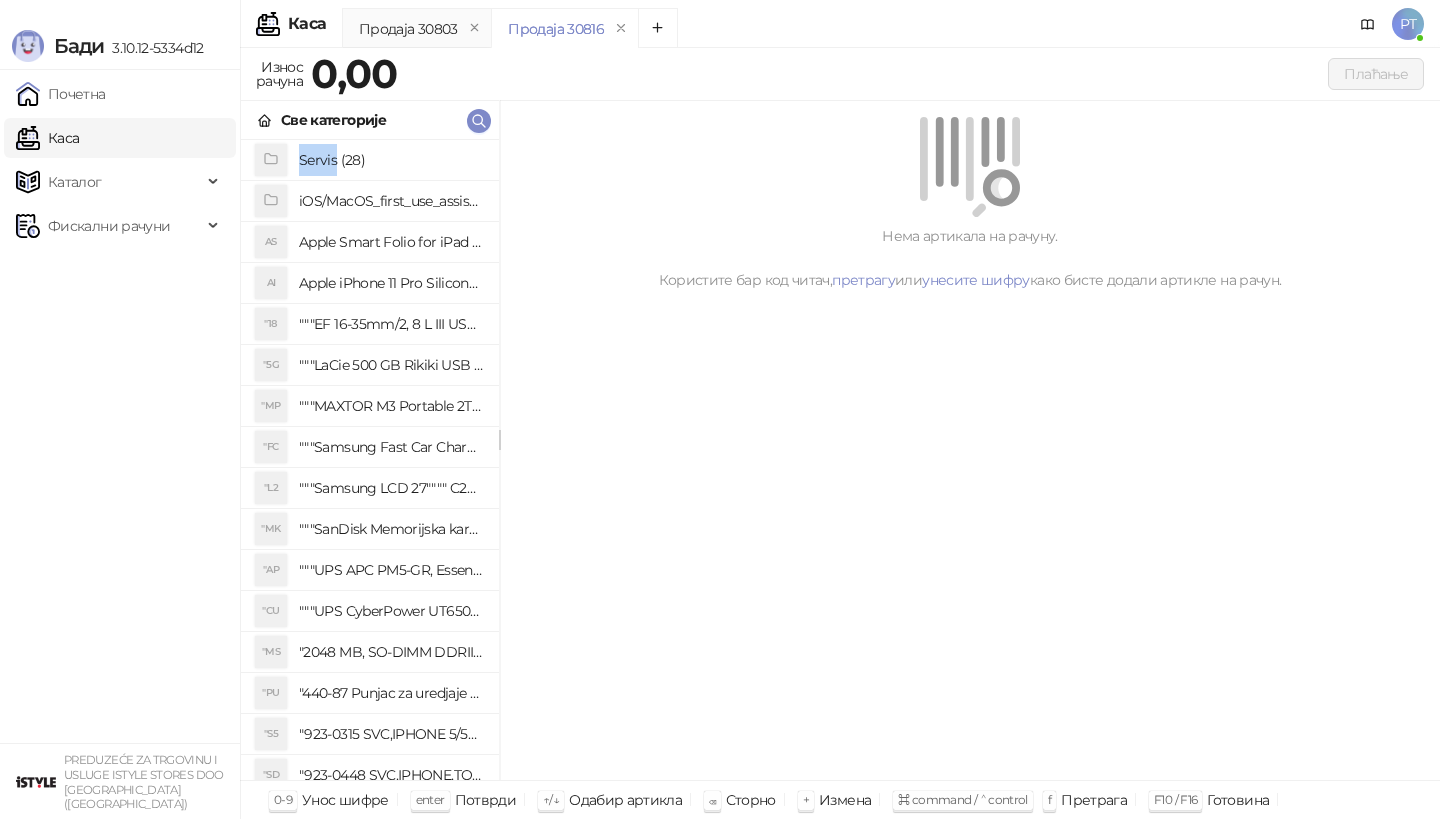 click on "Све категорије" at bounding box center (370, 120) 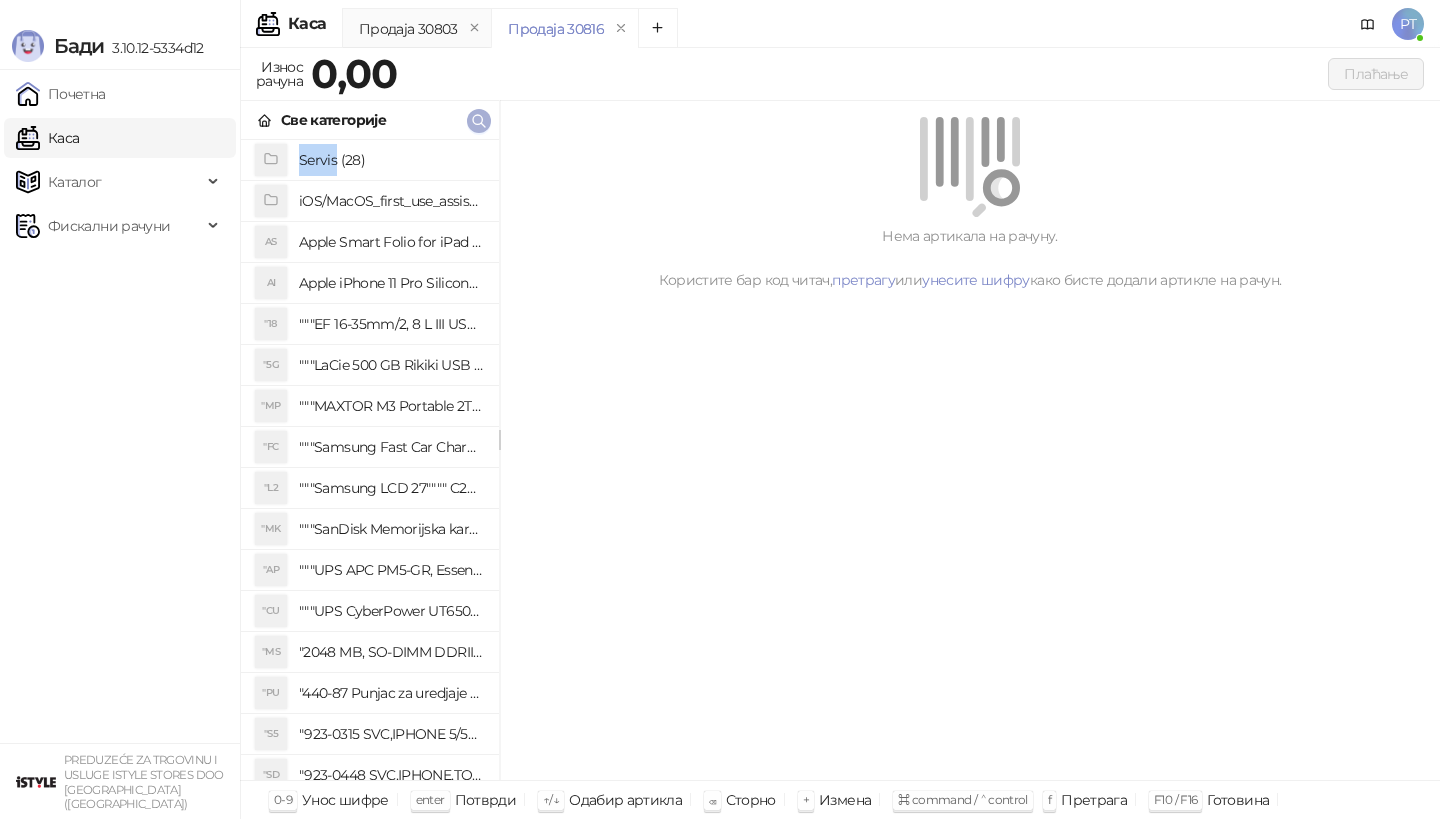 click at bounding box center [479, 121] 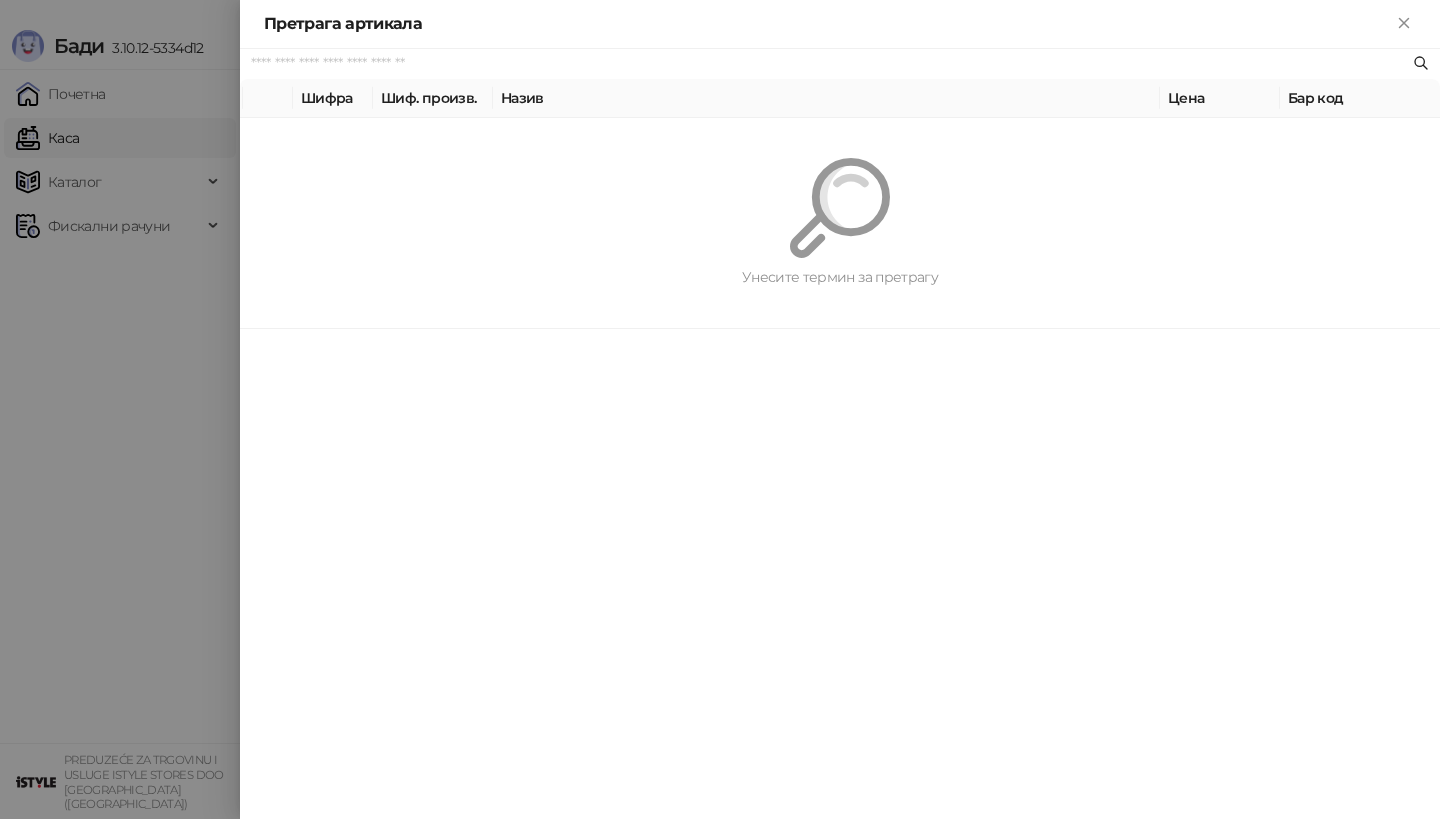 paste on "*********" 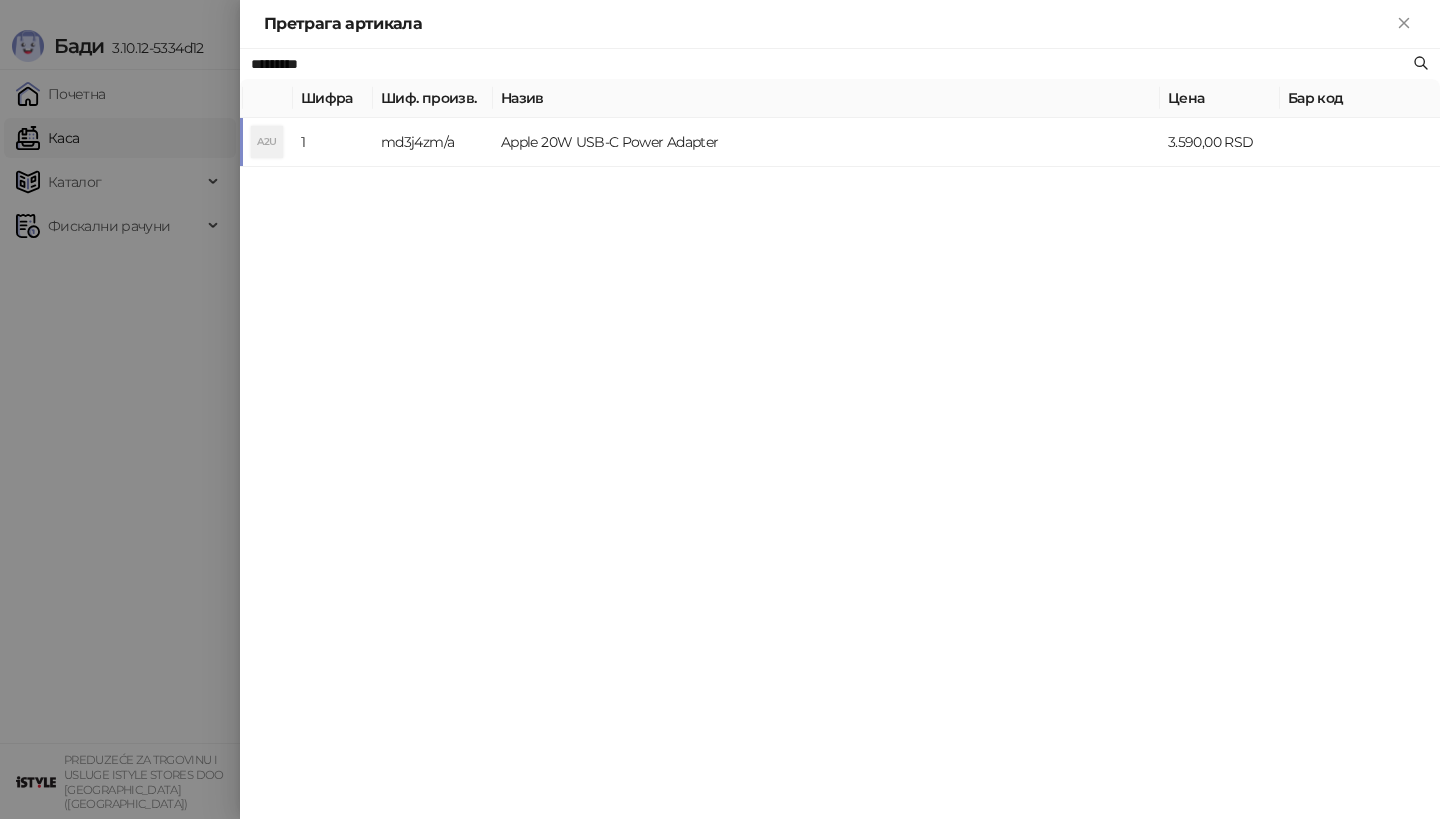 type on "*********" 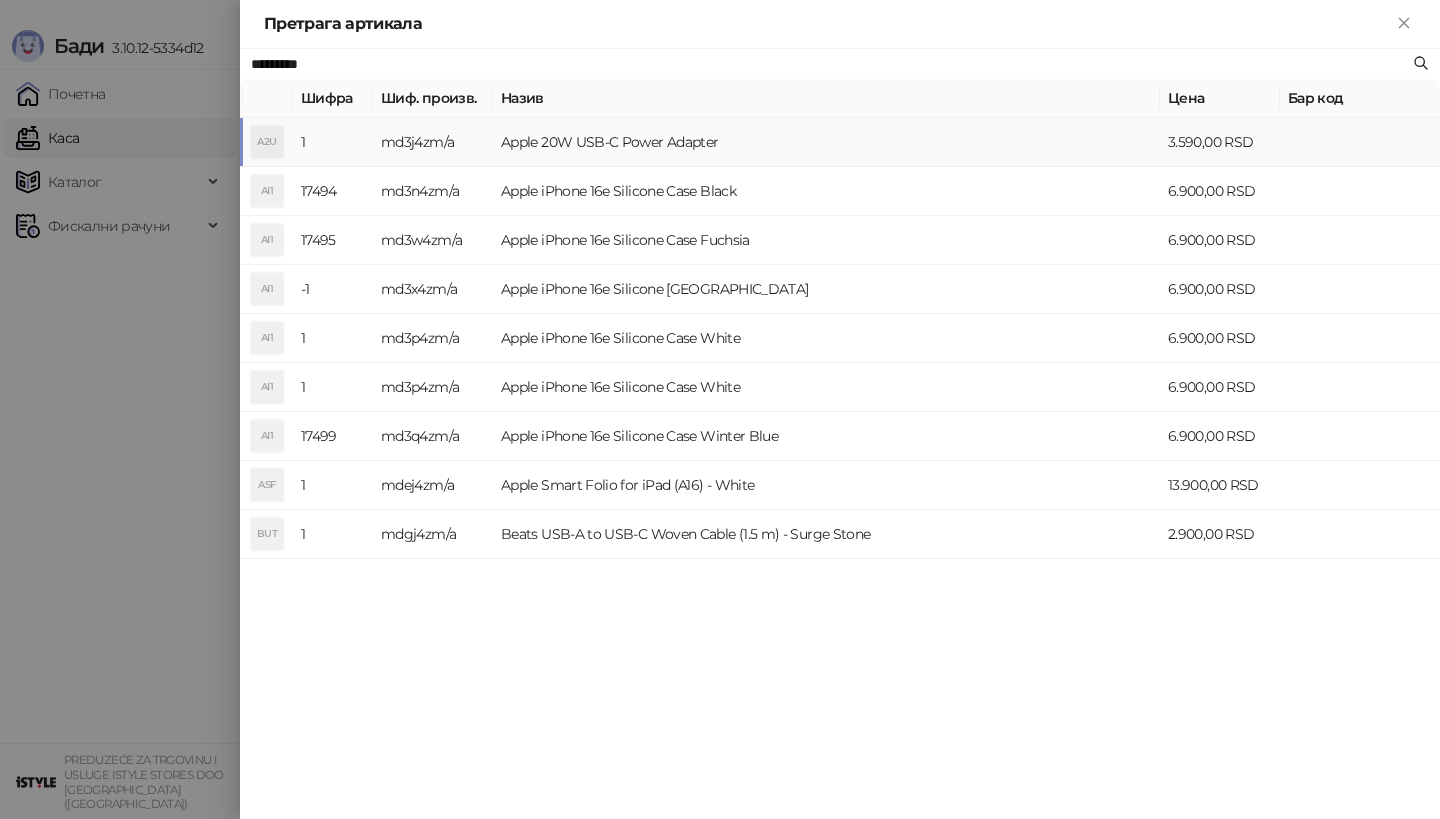 click on "md3j4zm/a" at bounding box center [433, 142] 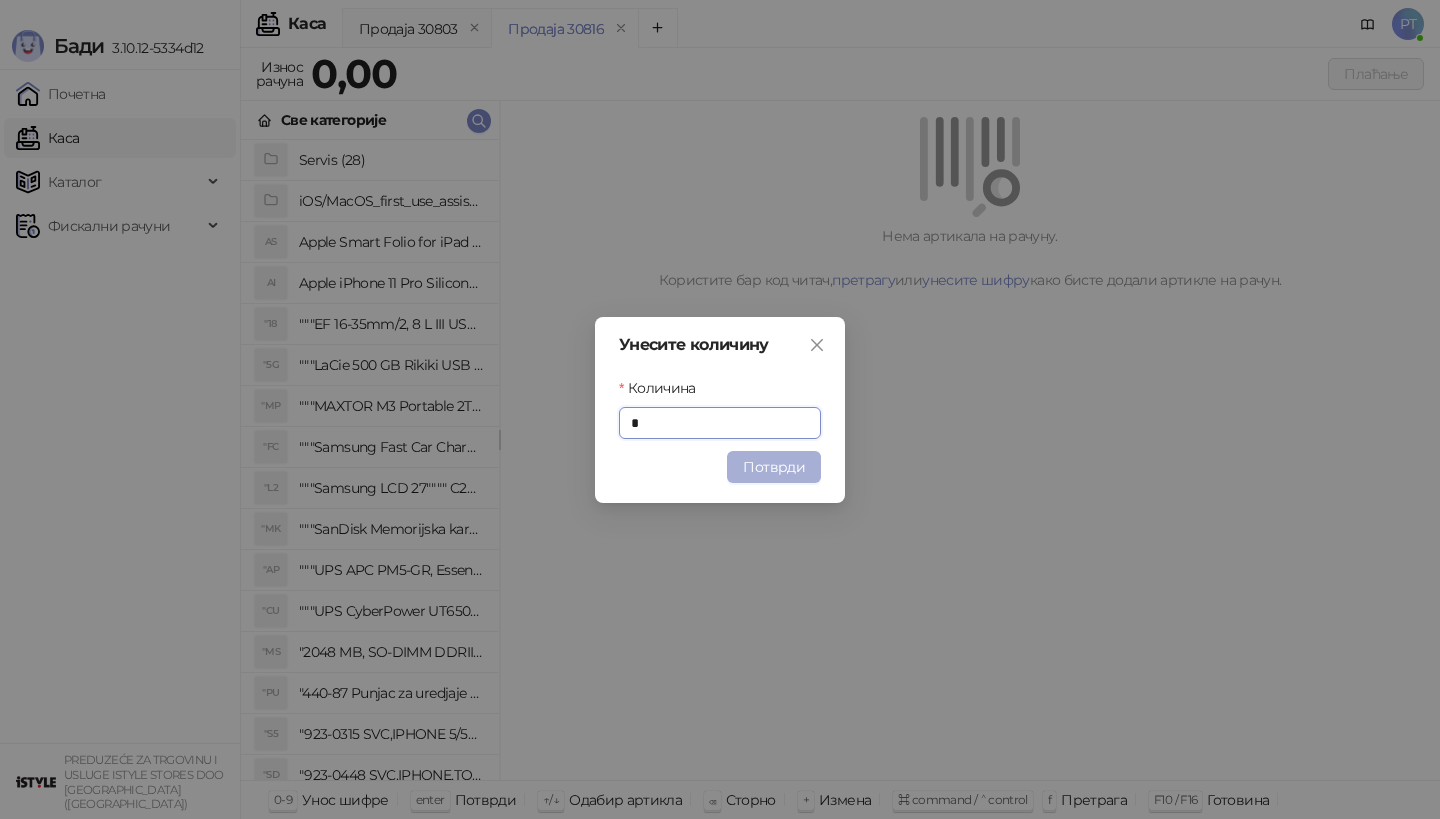 click on "Потврди" at bounding box center (774, 467) 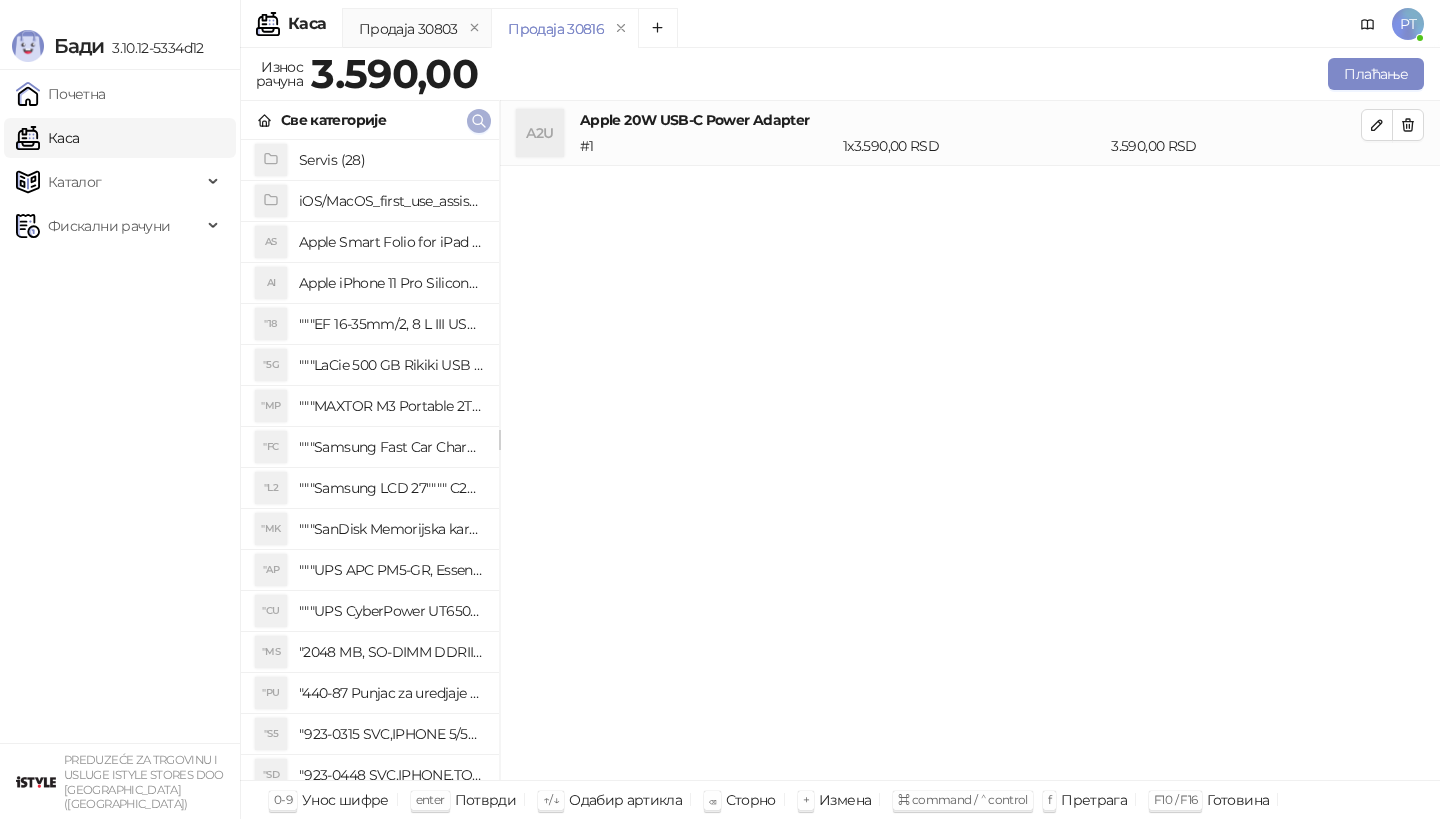type 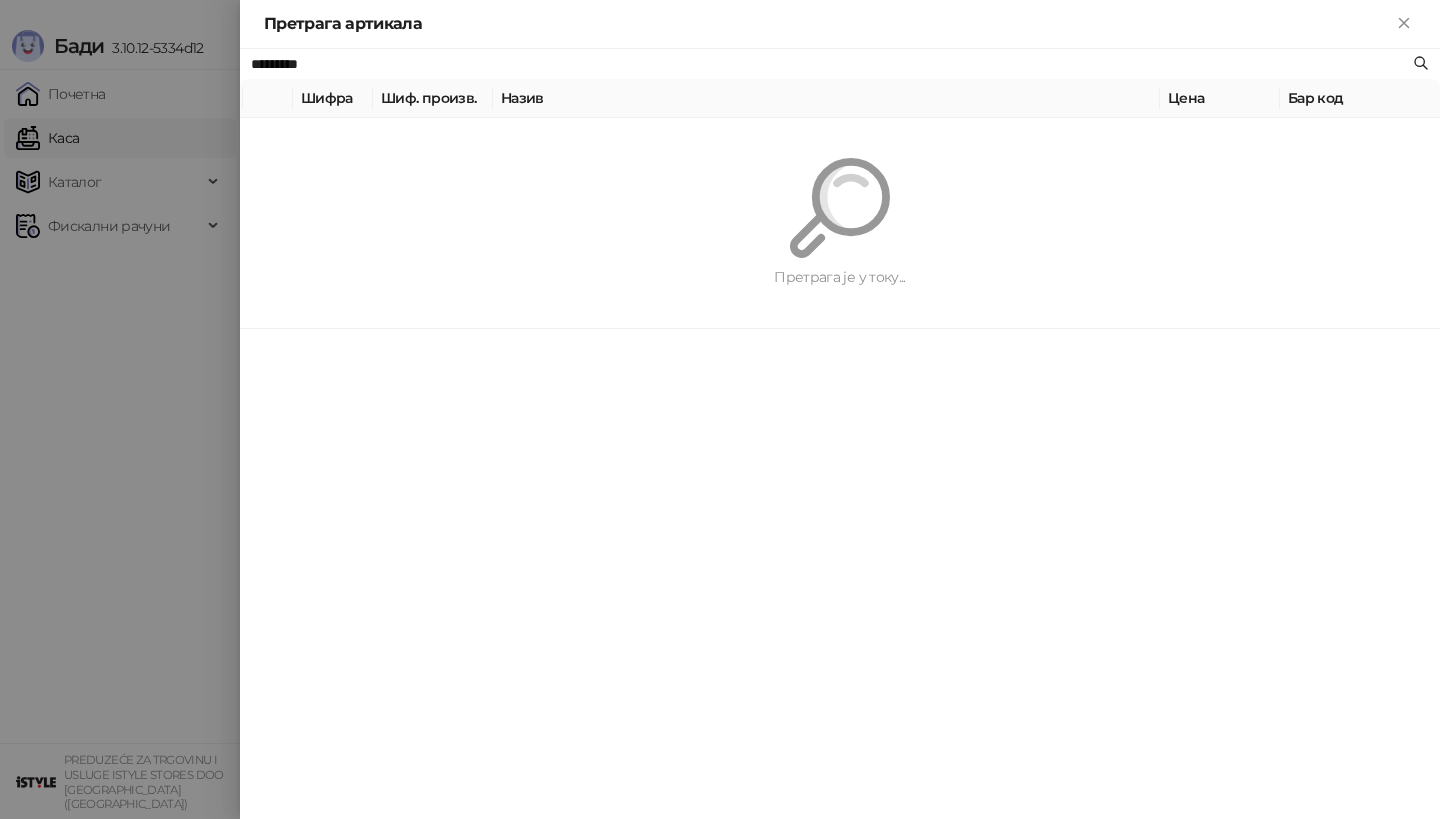 paste 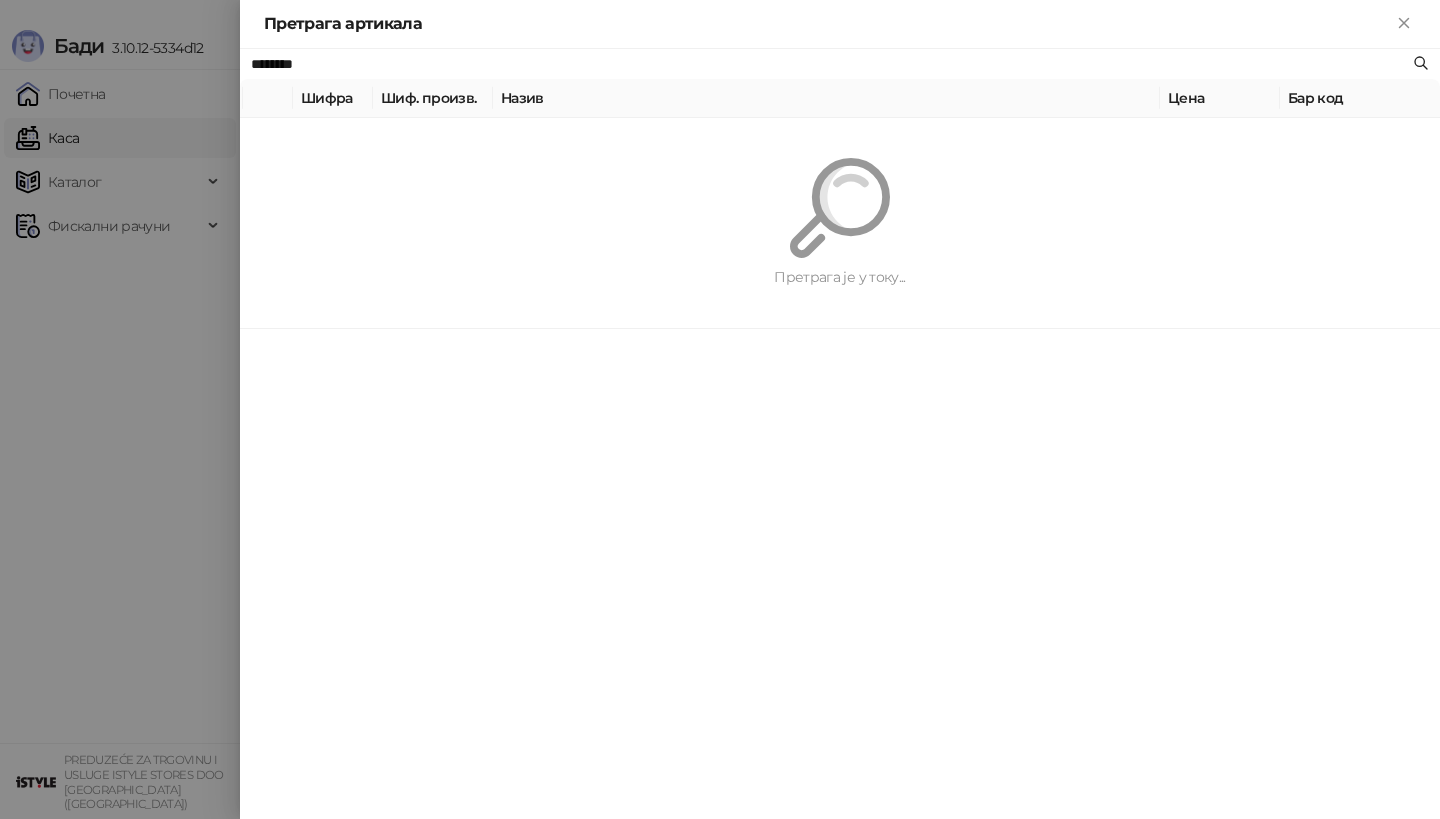 type on "********" 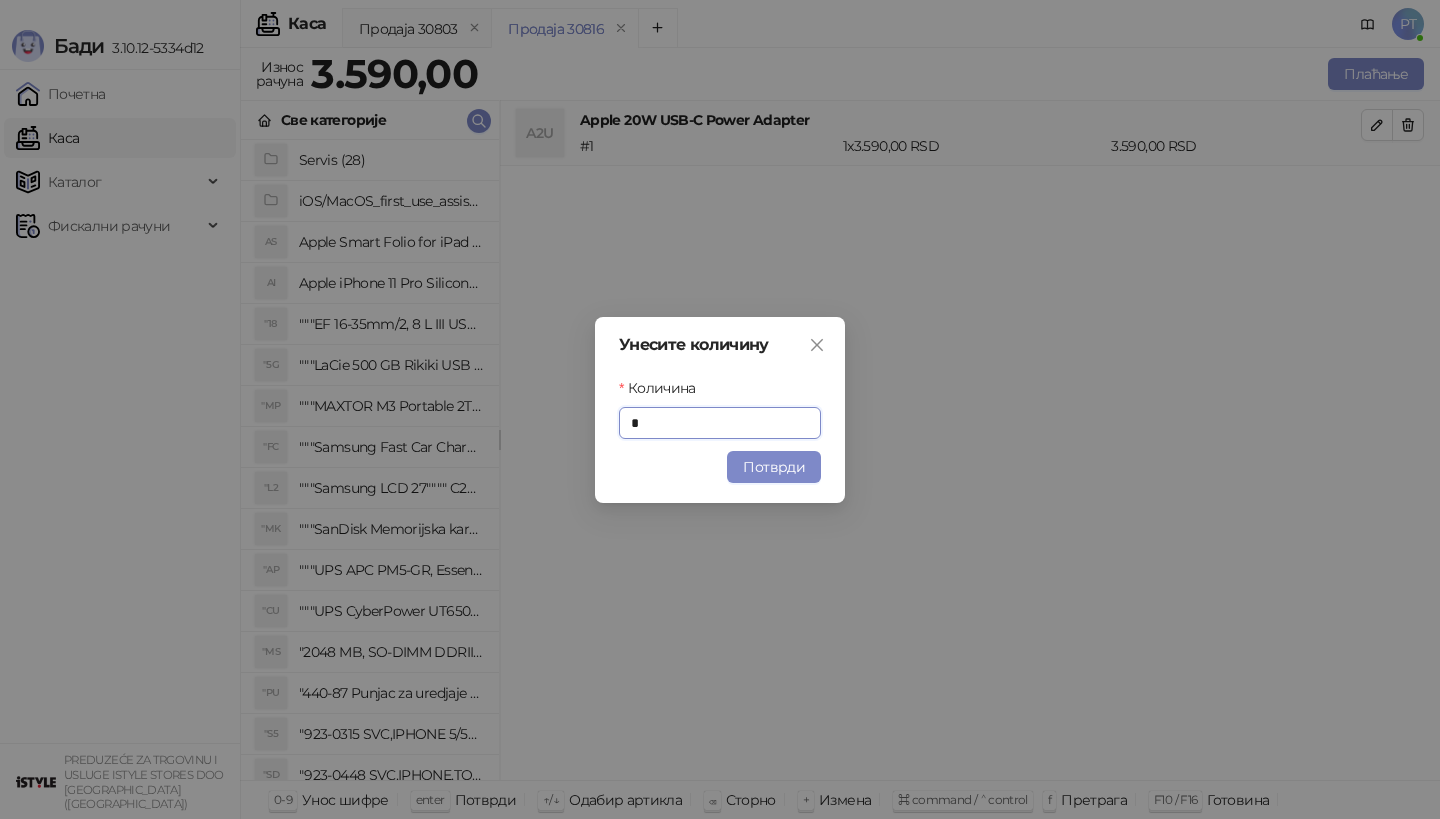 click on "Унесите количину Количина * Потврди" at bounding box center [720, 410] 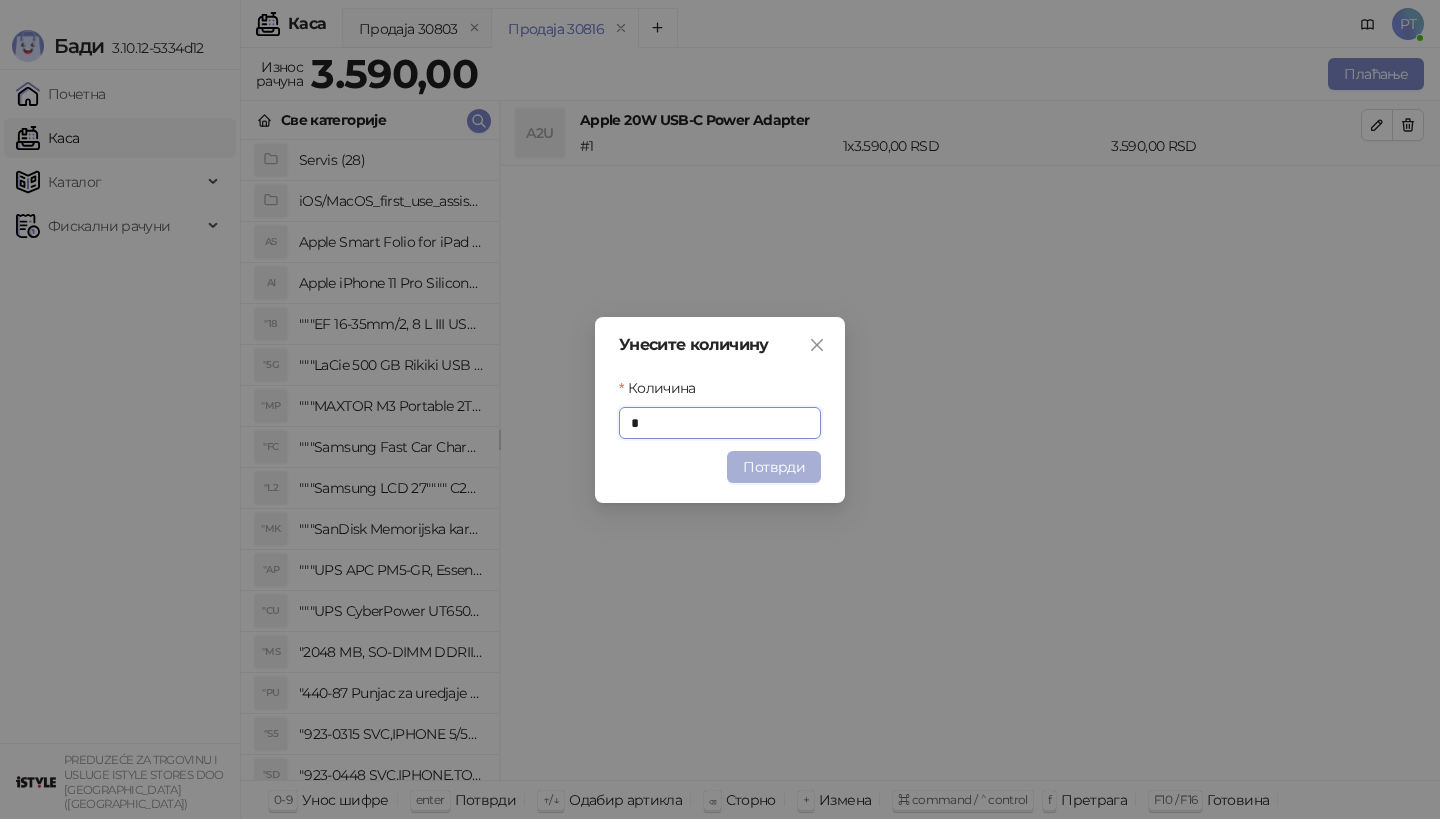 click on "Потврди" at bounding box center (774, 467) 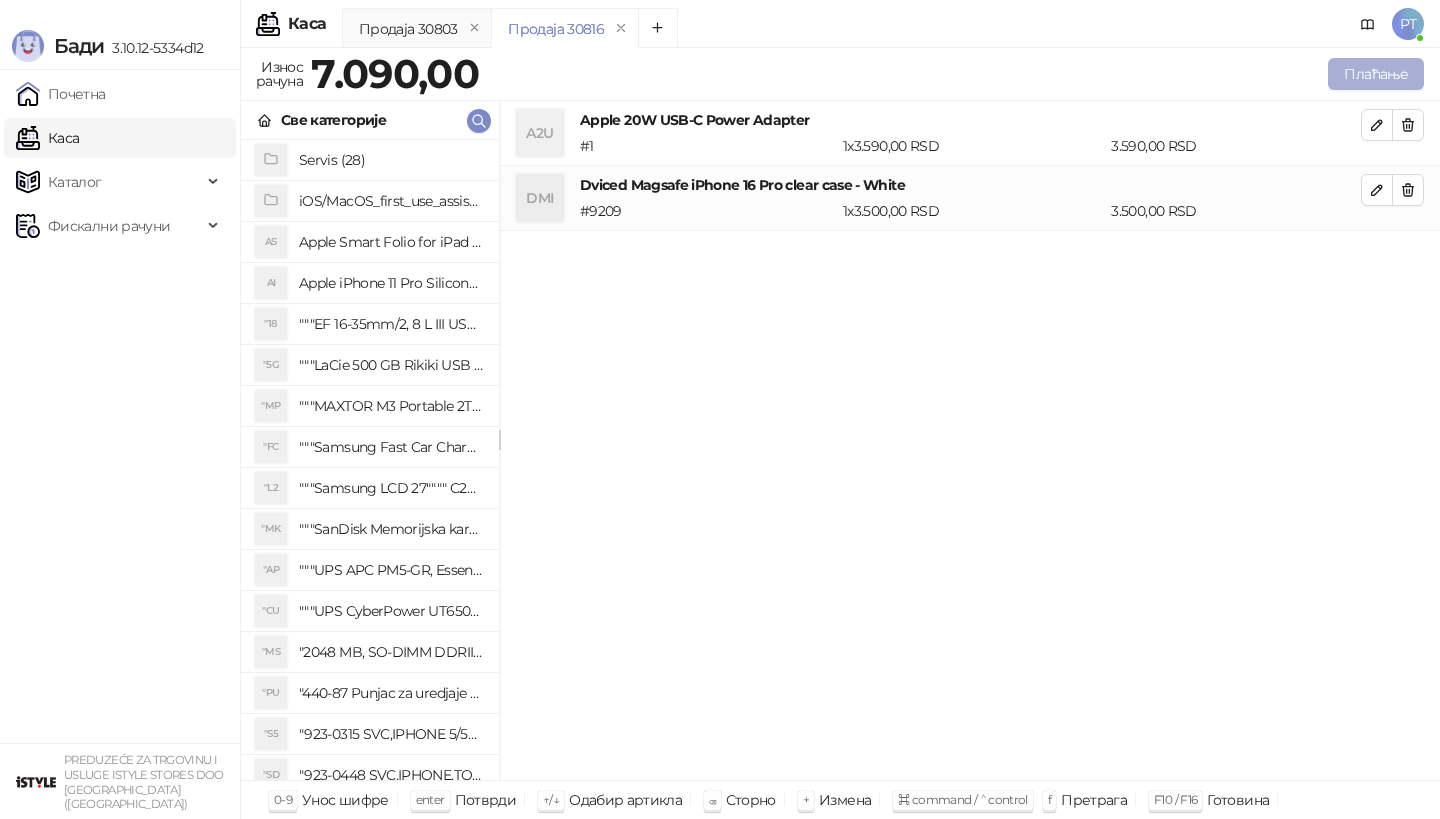 click on "Плаћање" at bounding box center [1376, 74] 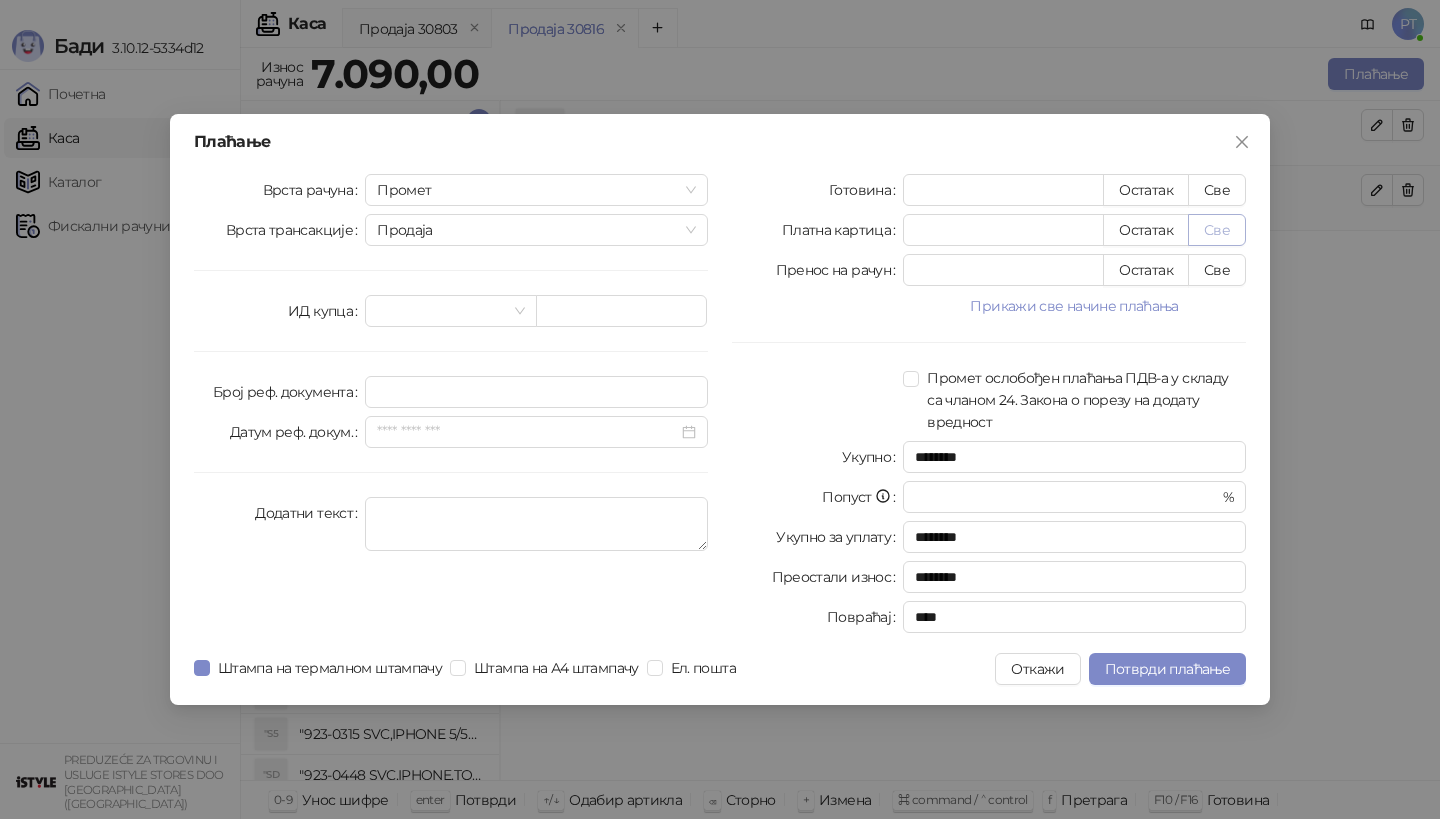 click on "Све" at bounding box center (1217, 230) 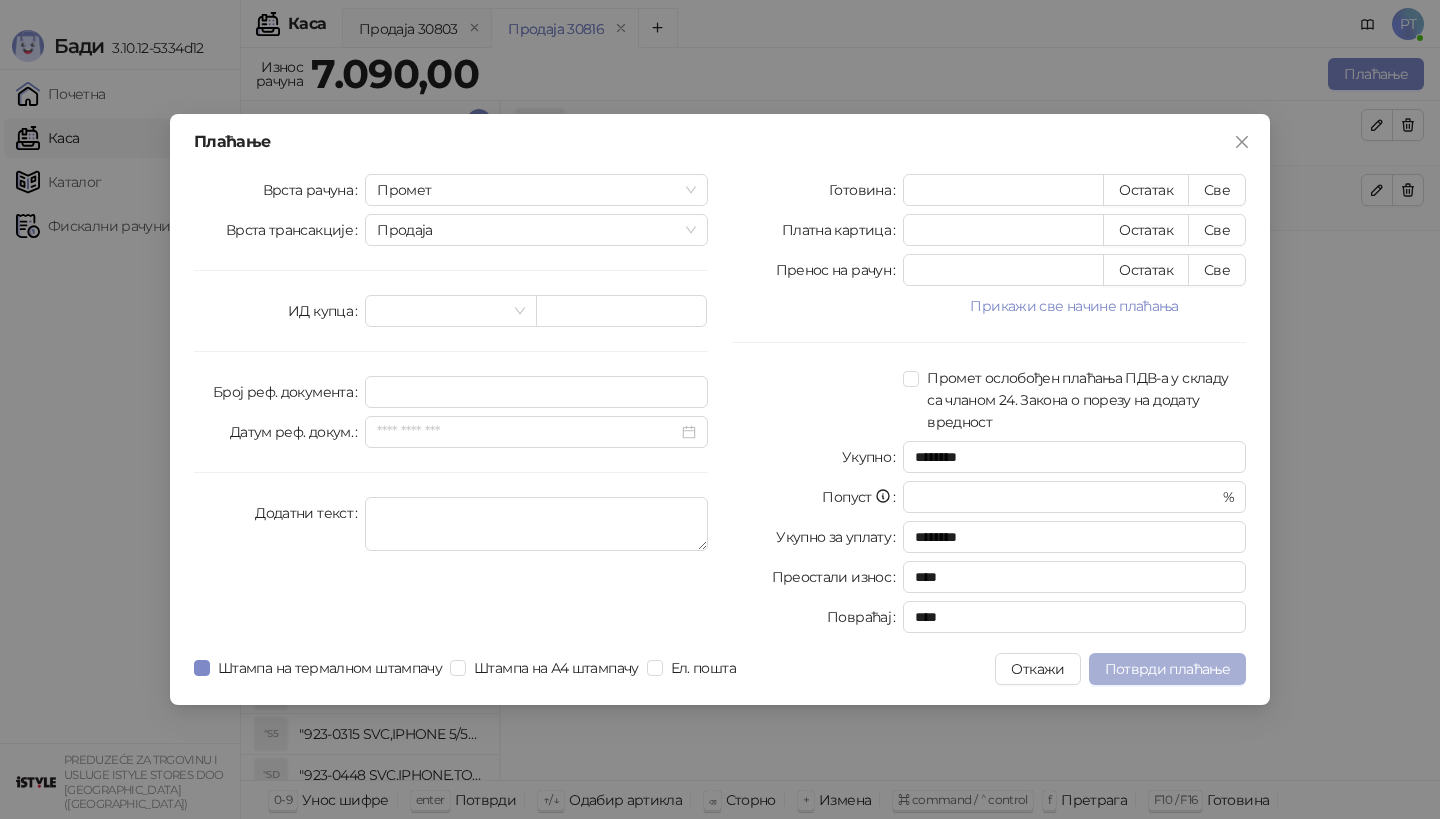 click on "Потврди плаћање" at bounding box center (1167, 669) 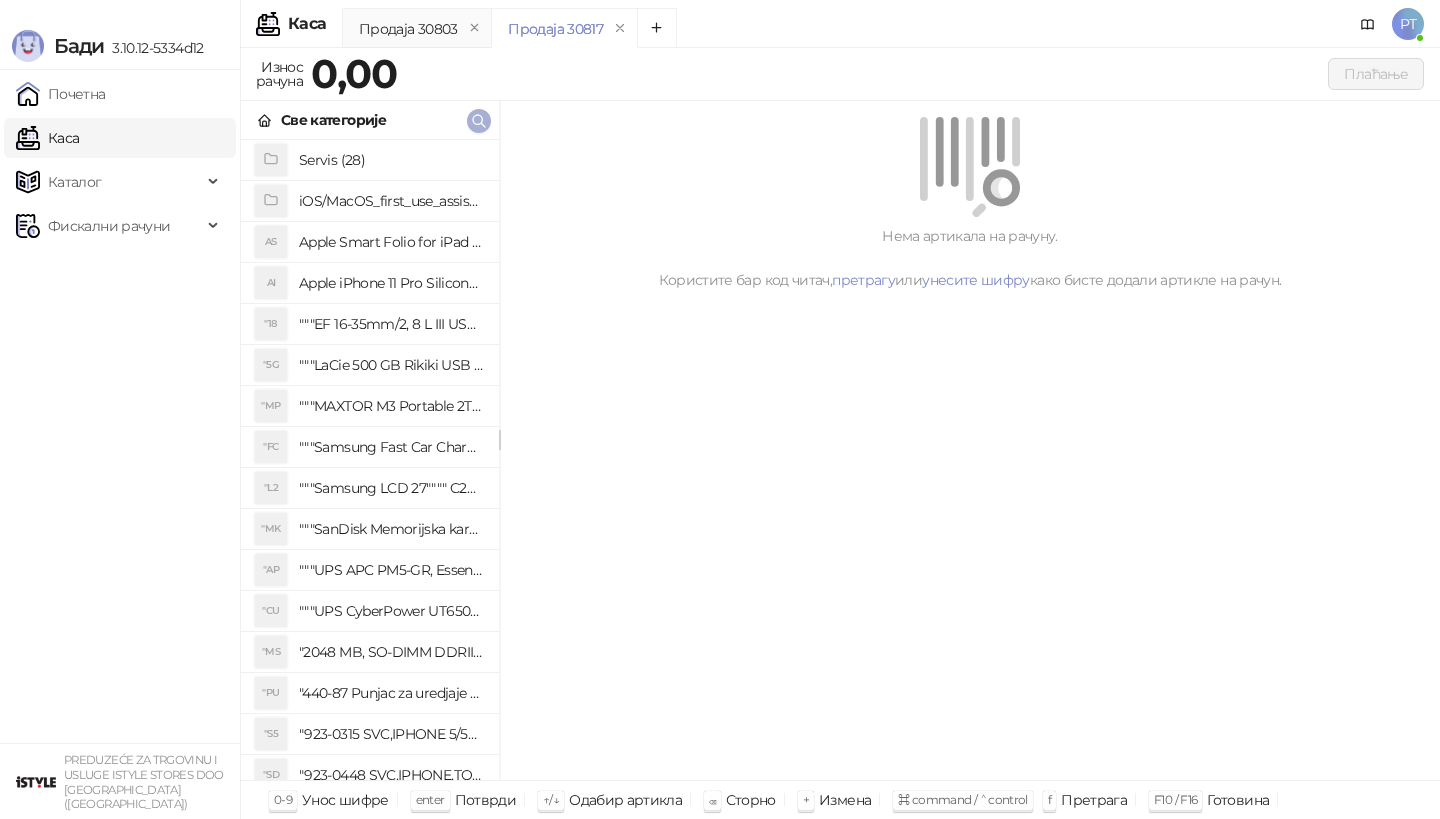 click at bounding box center (479, 121) 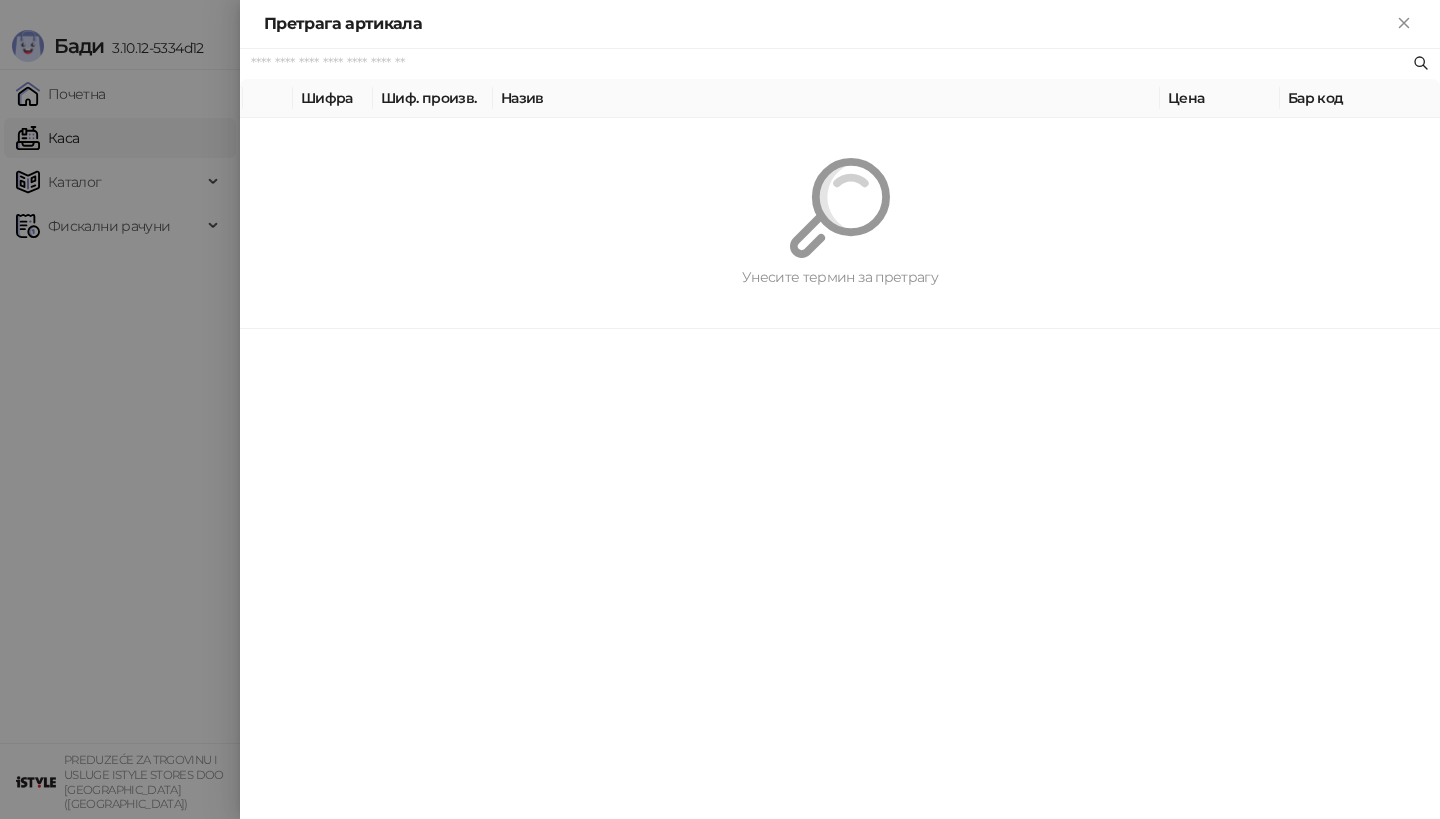 paste on "*********" 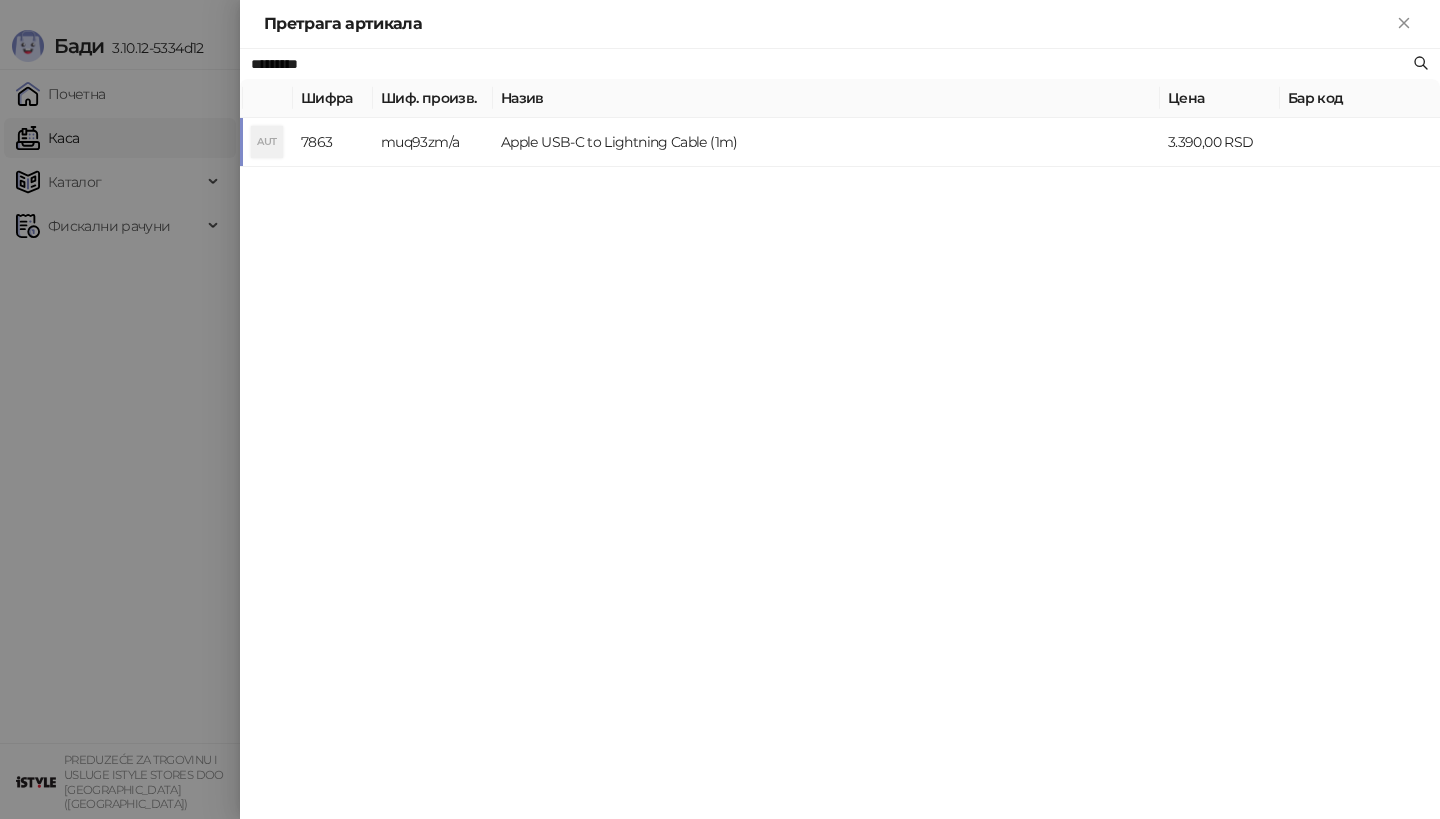 type on "*********" 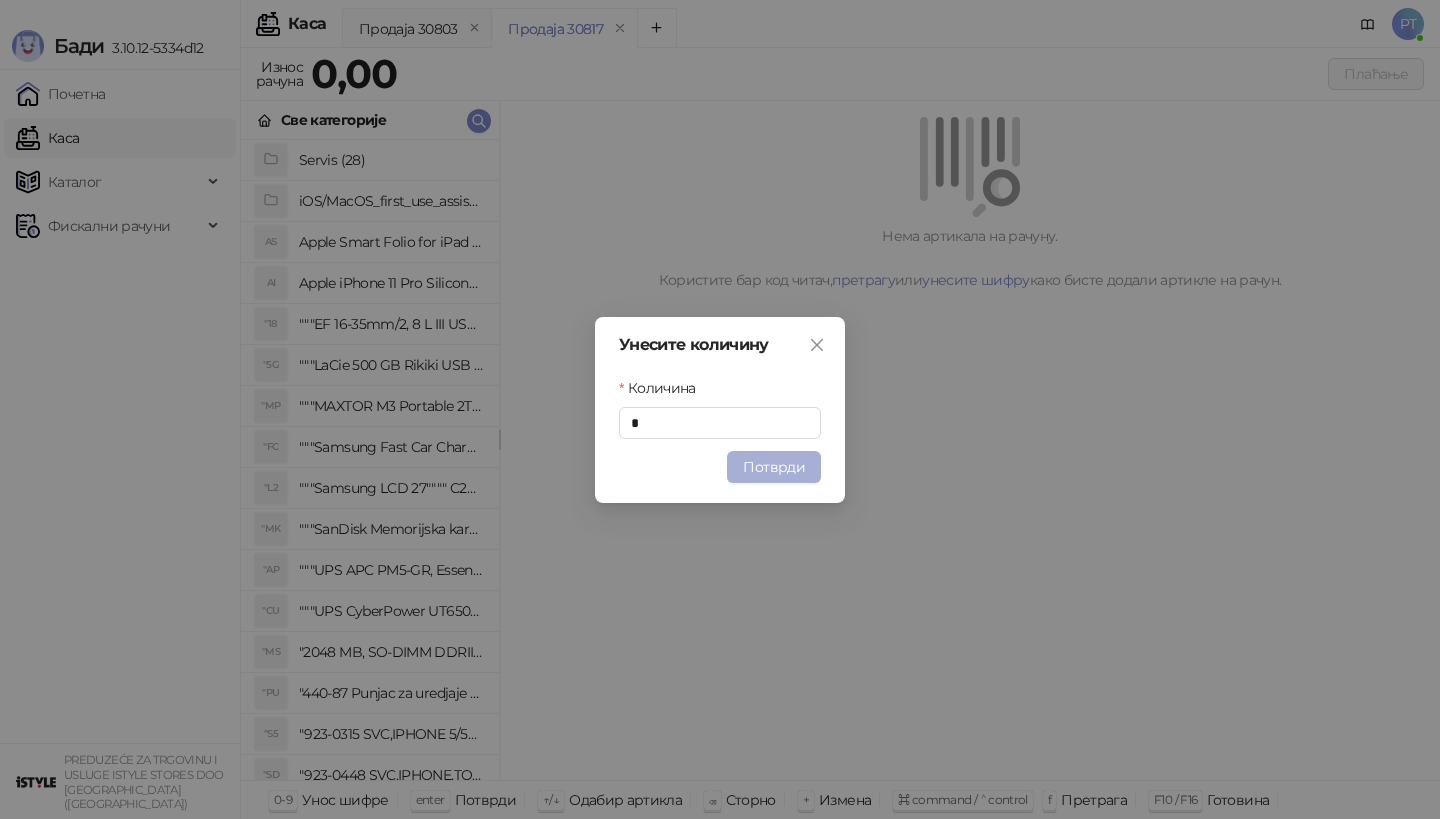 type 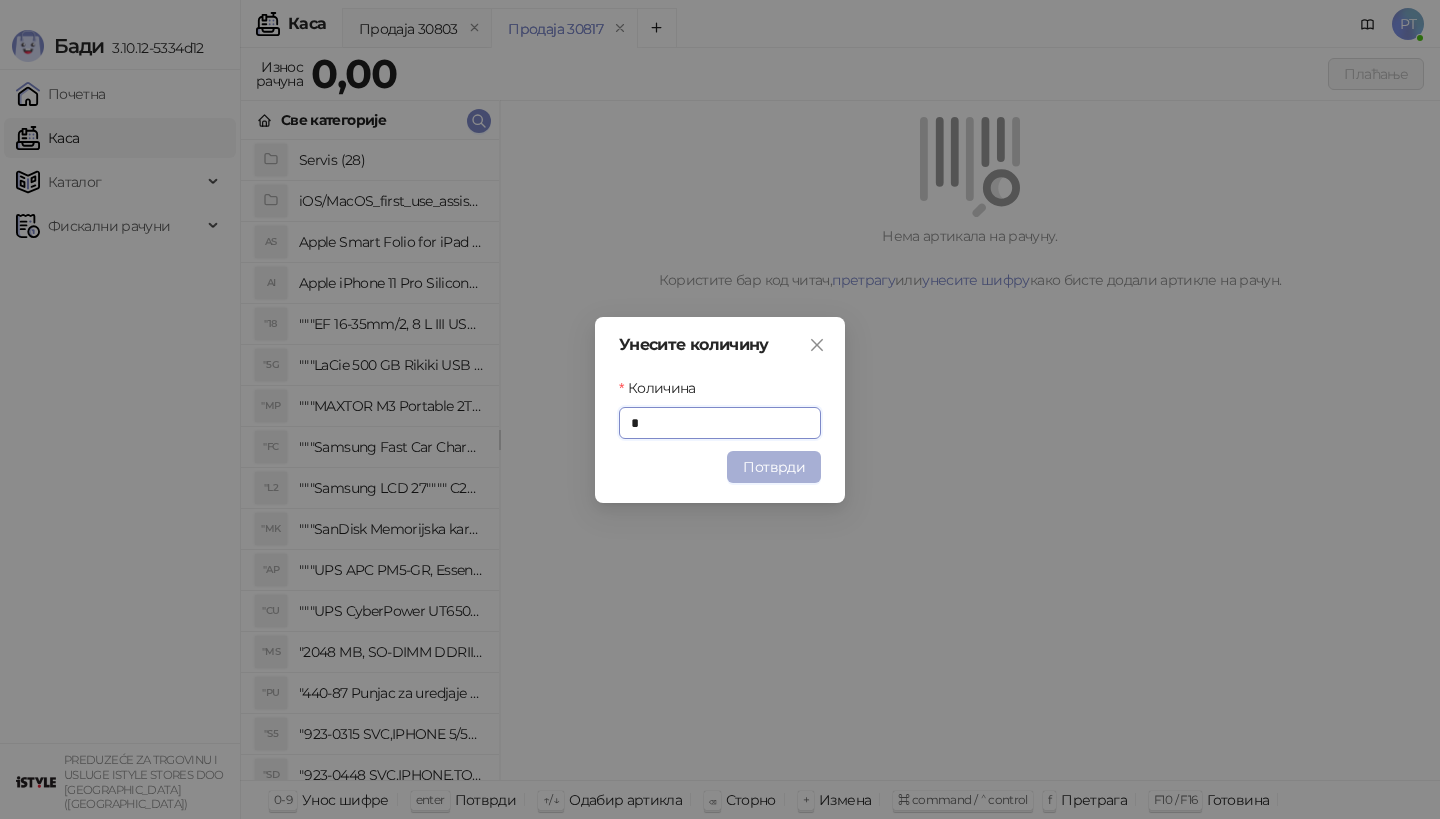 click on "Потврди" at bounding box center [774, 467] 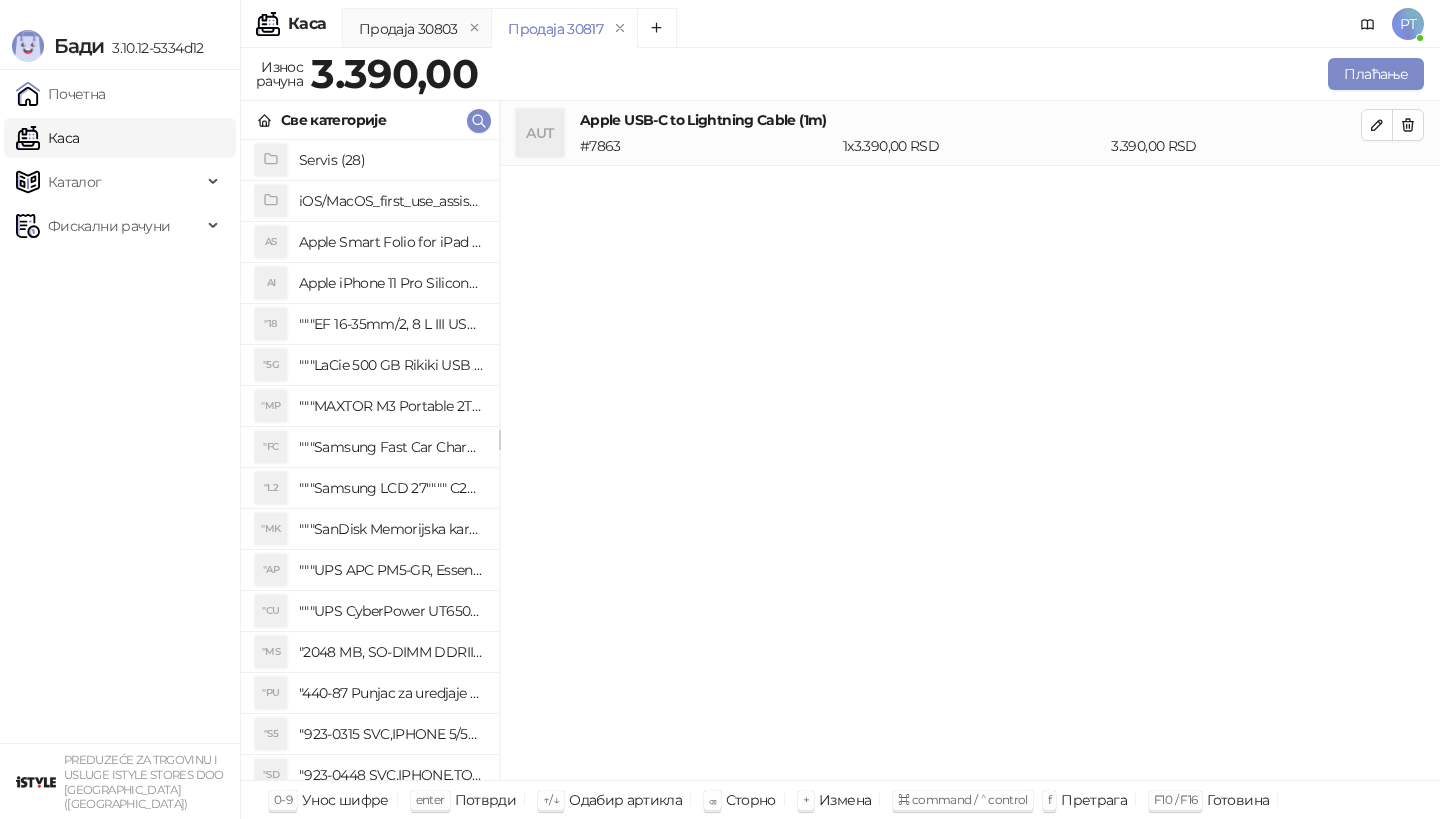 click on "Све категорије" at bounding box center (370, 120) 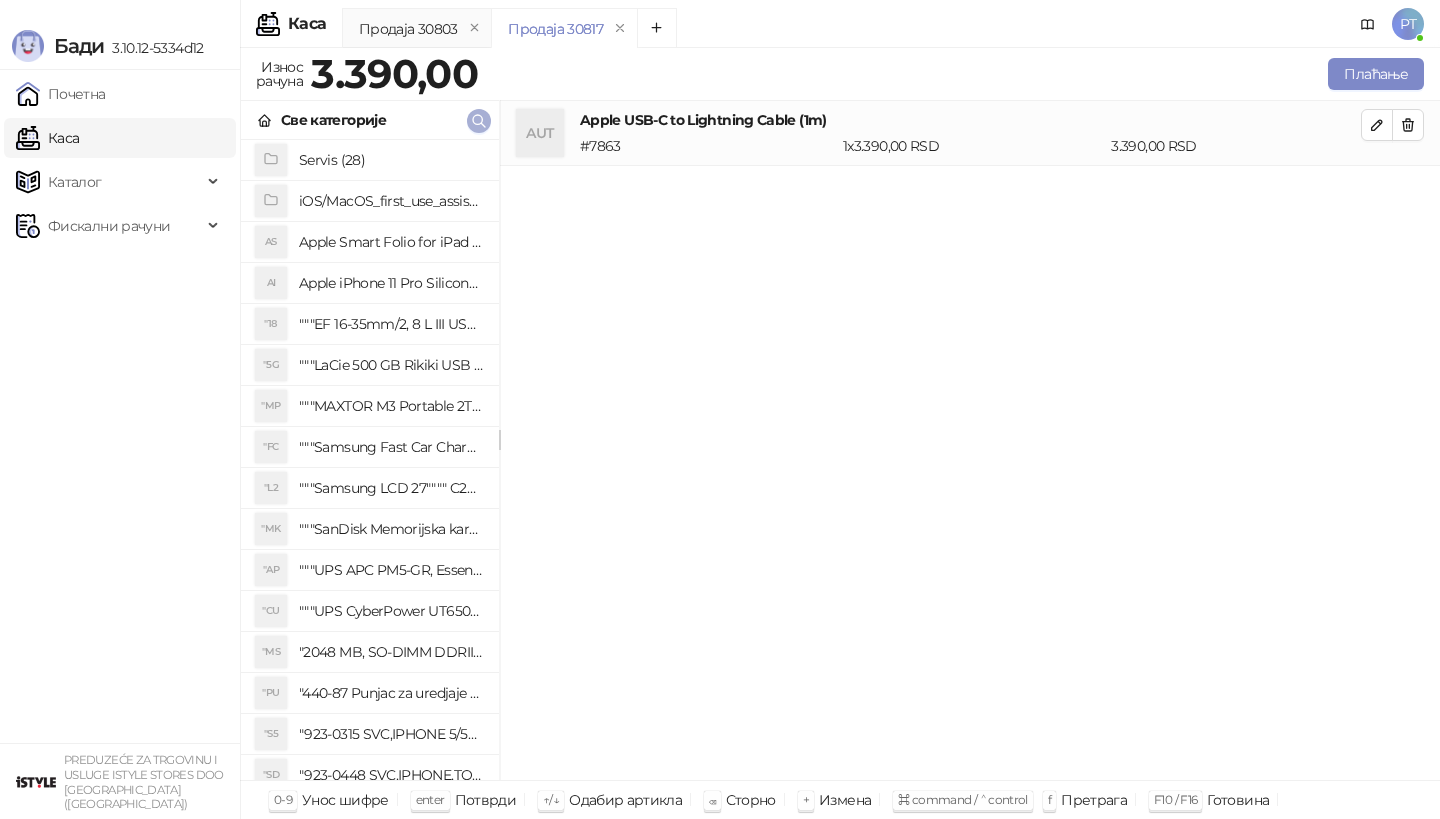 type 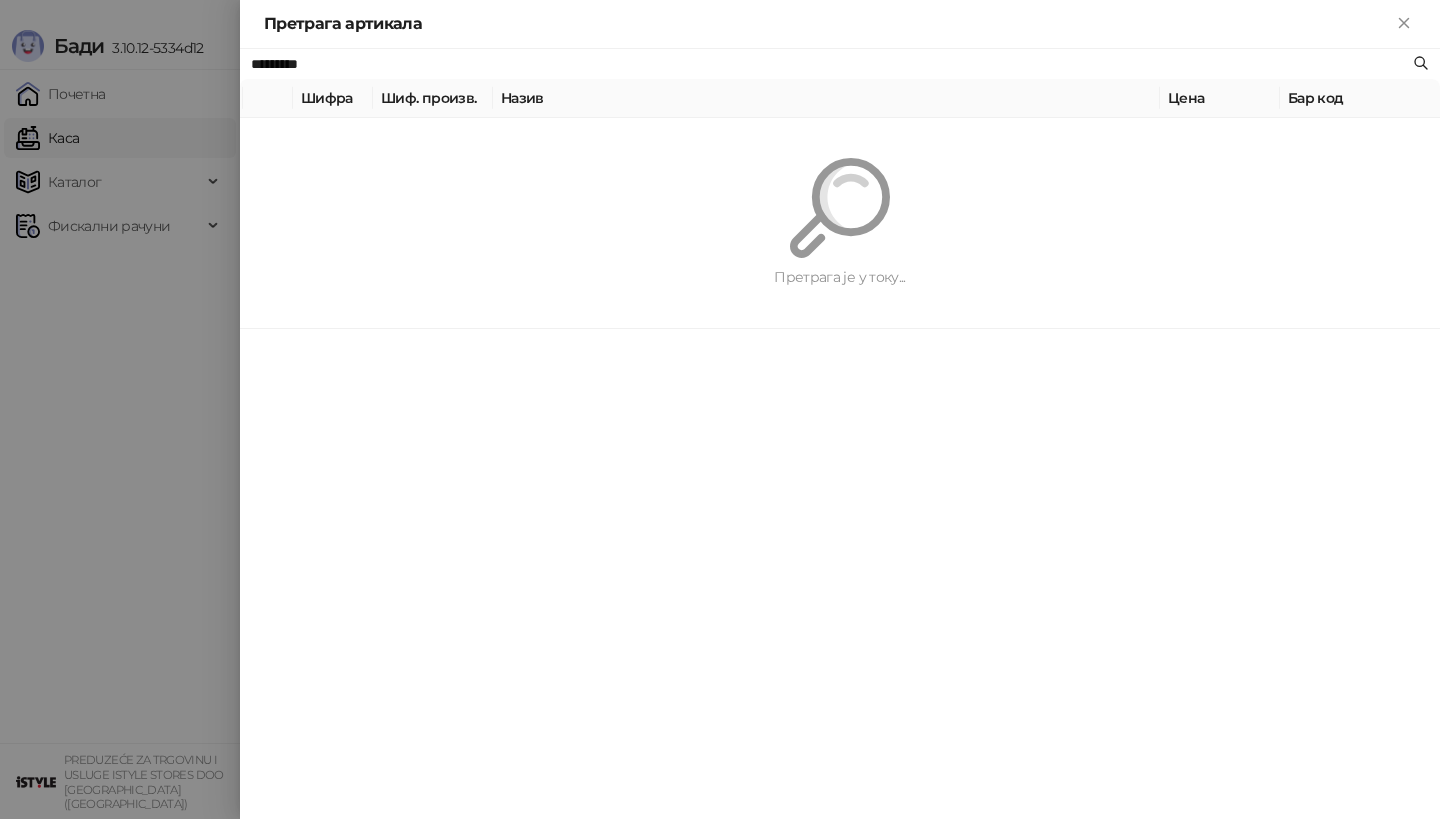 paste 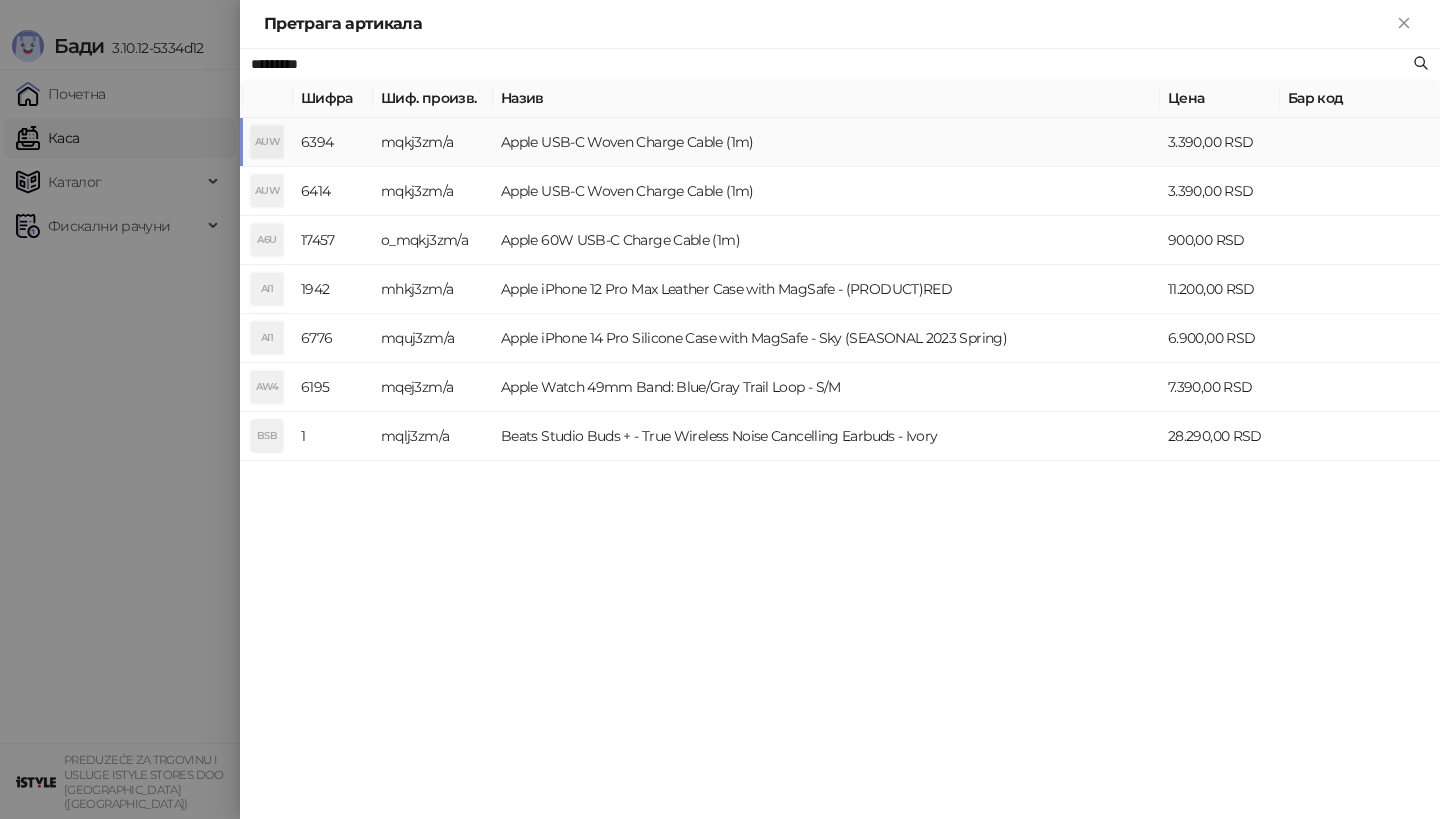click on "mqkj3zm/a" at bounding box center (433, 142) 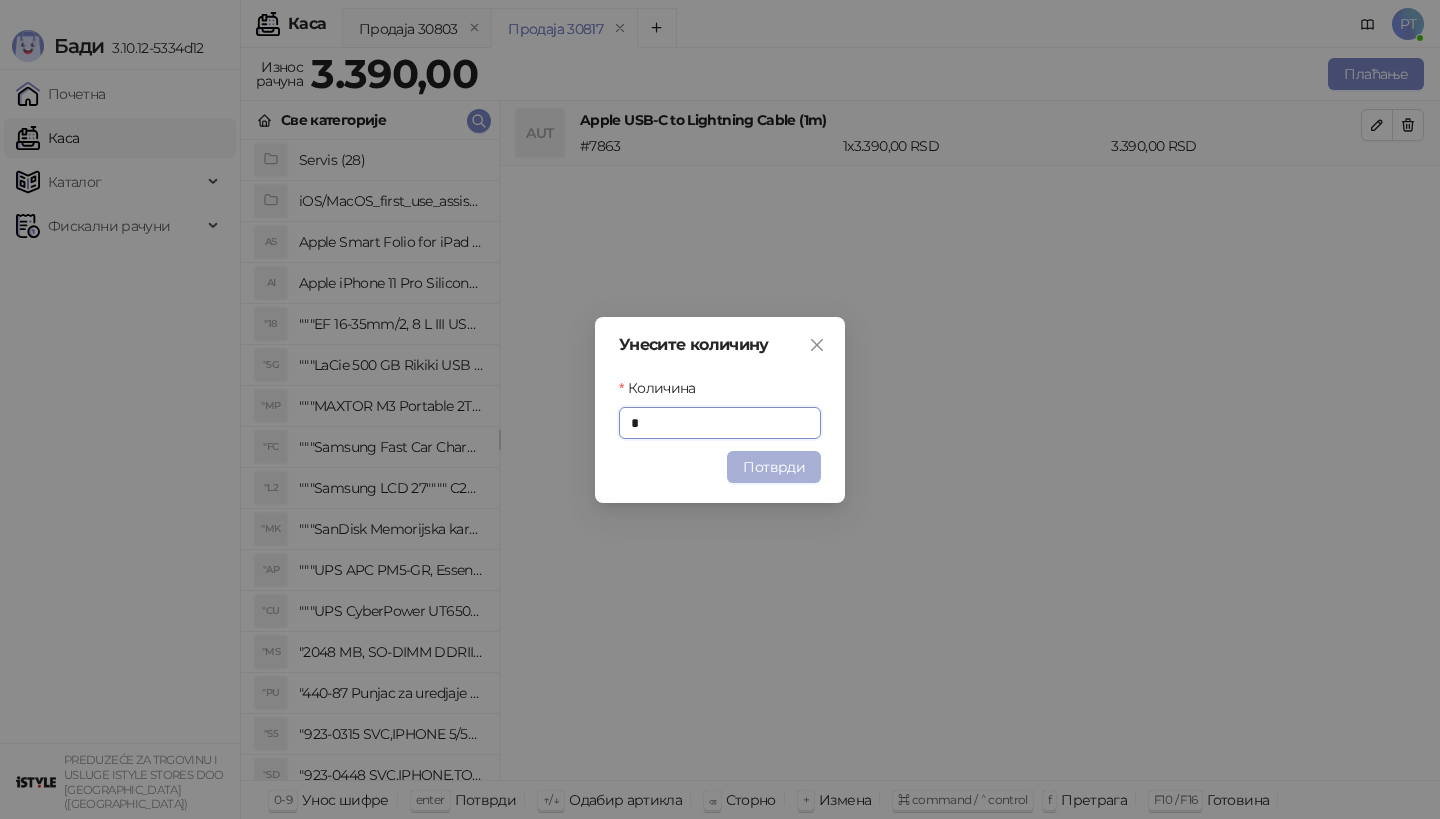 click on "Потврди" at bounding box center (774, 467) 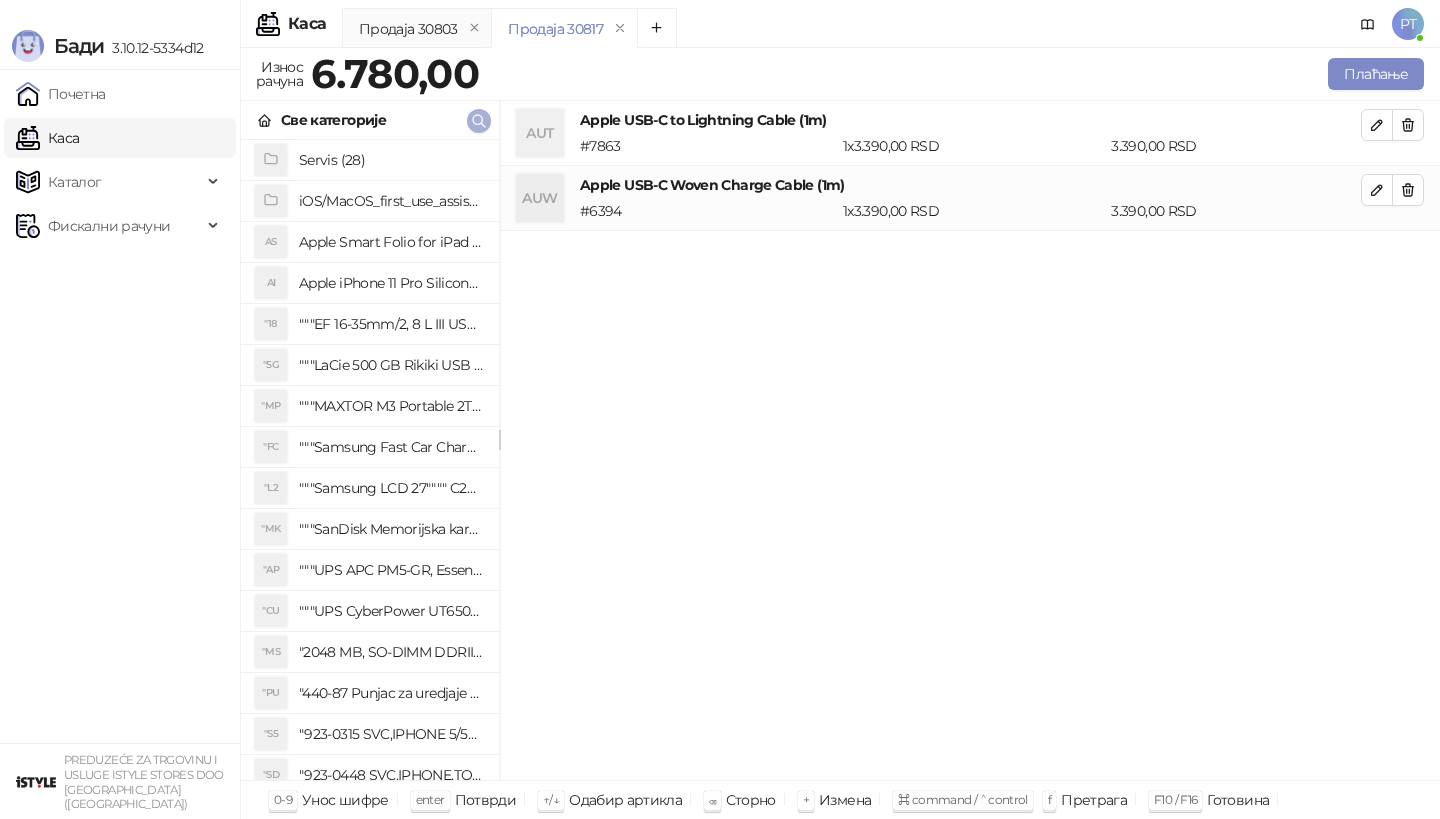 click 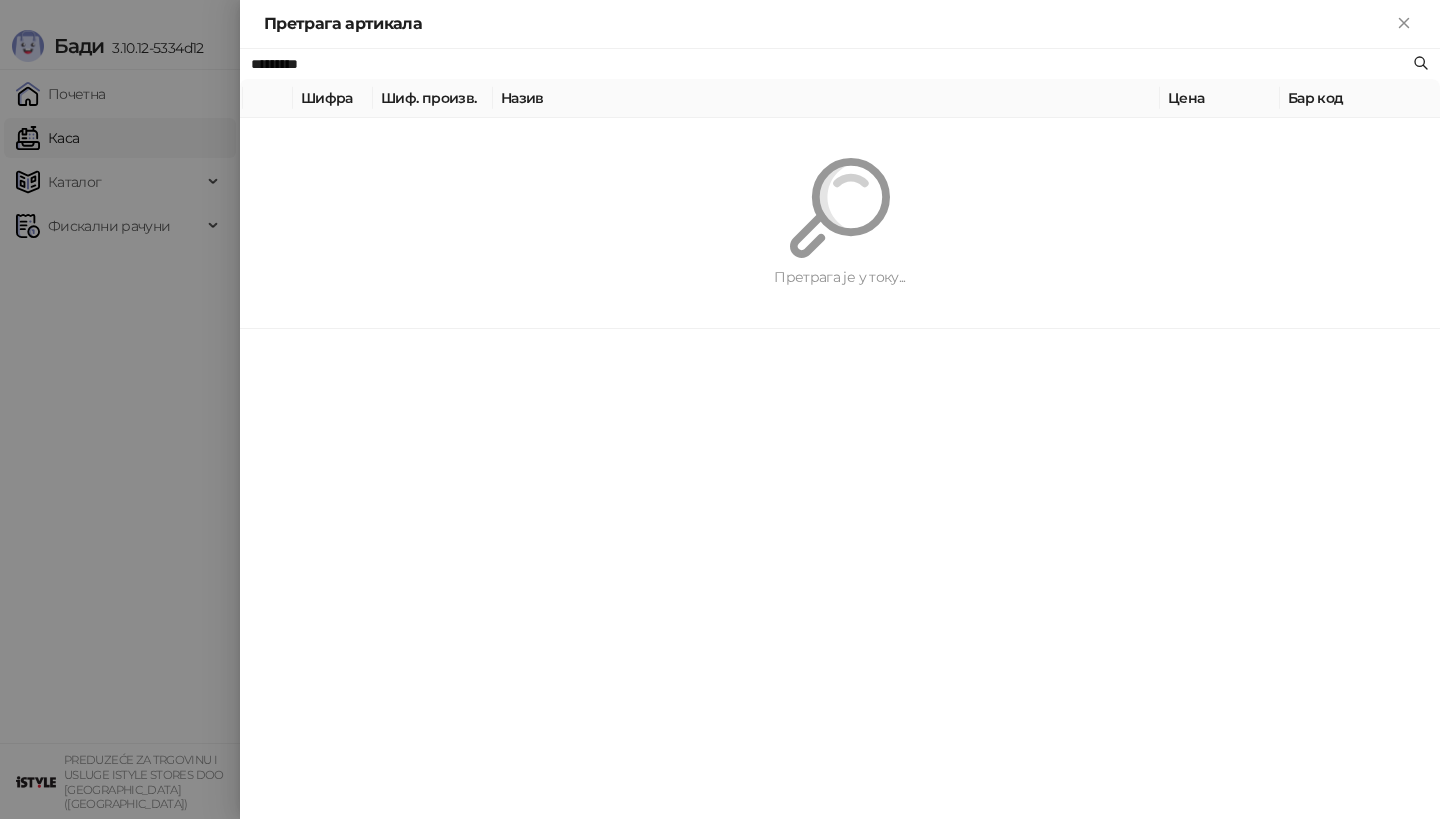 paste 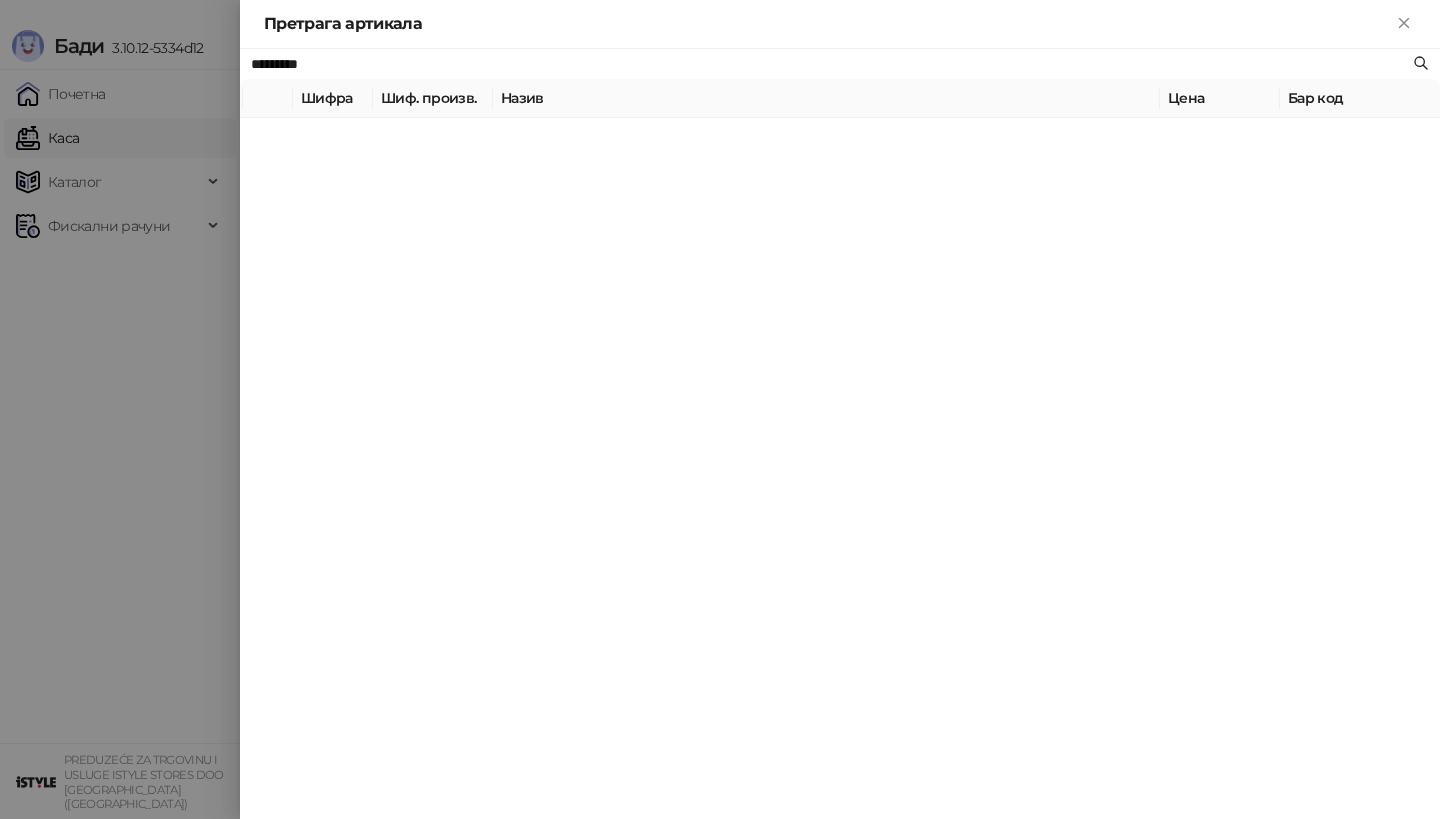 type on "*********" 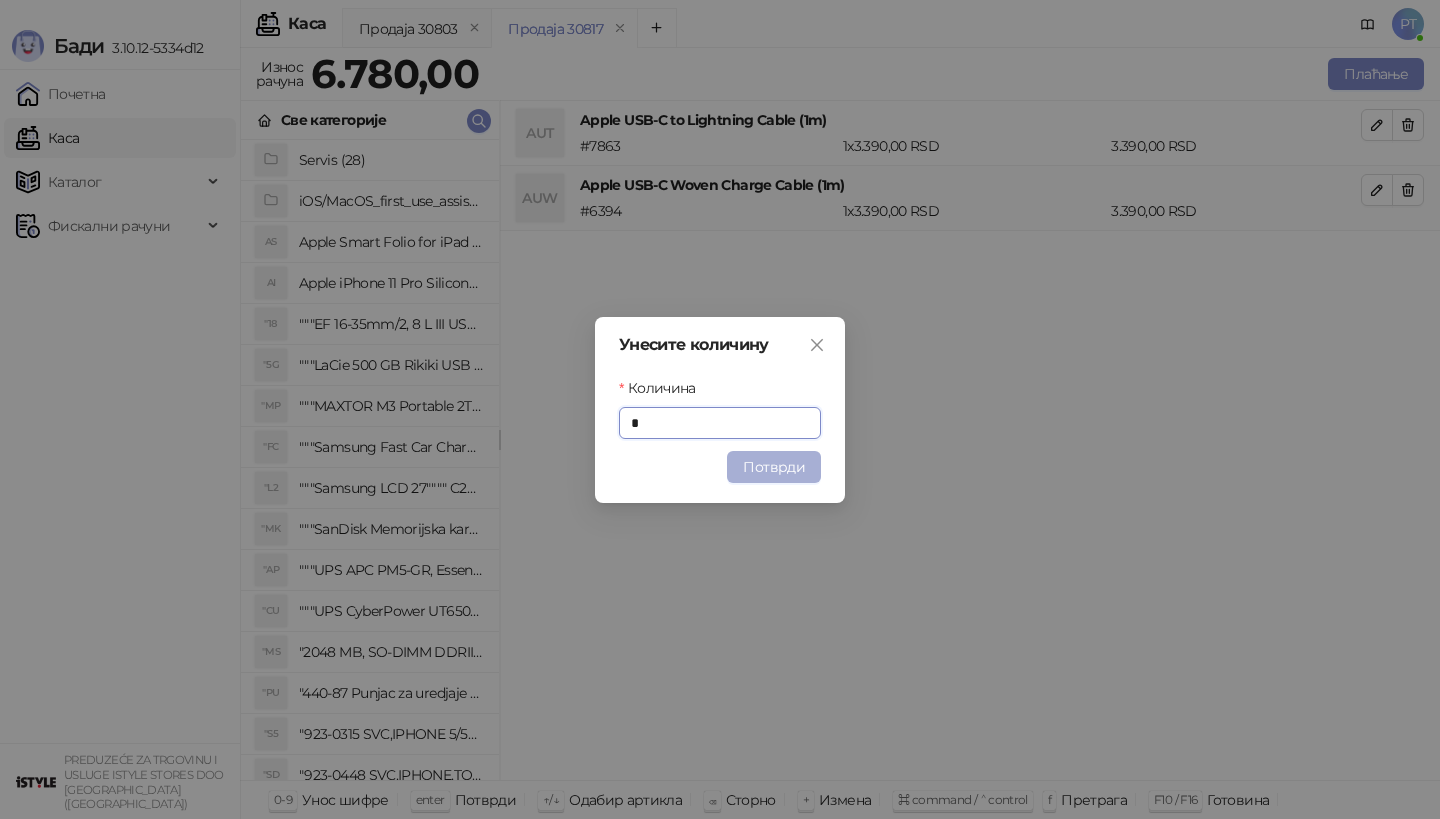 click on "Потврди" at bounding box center [774, 467] 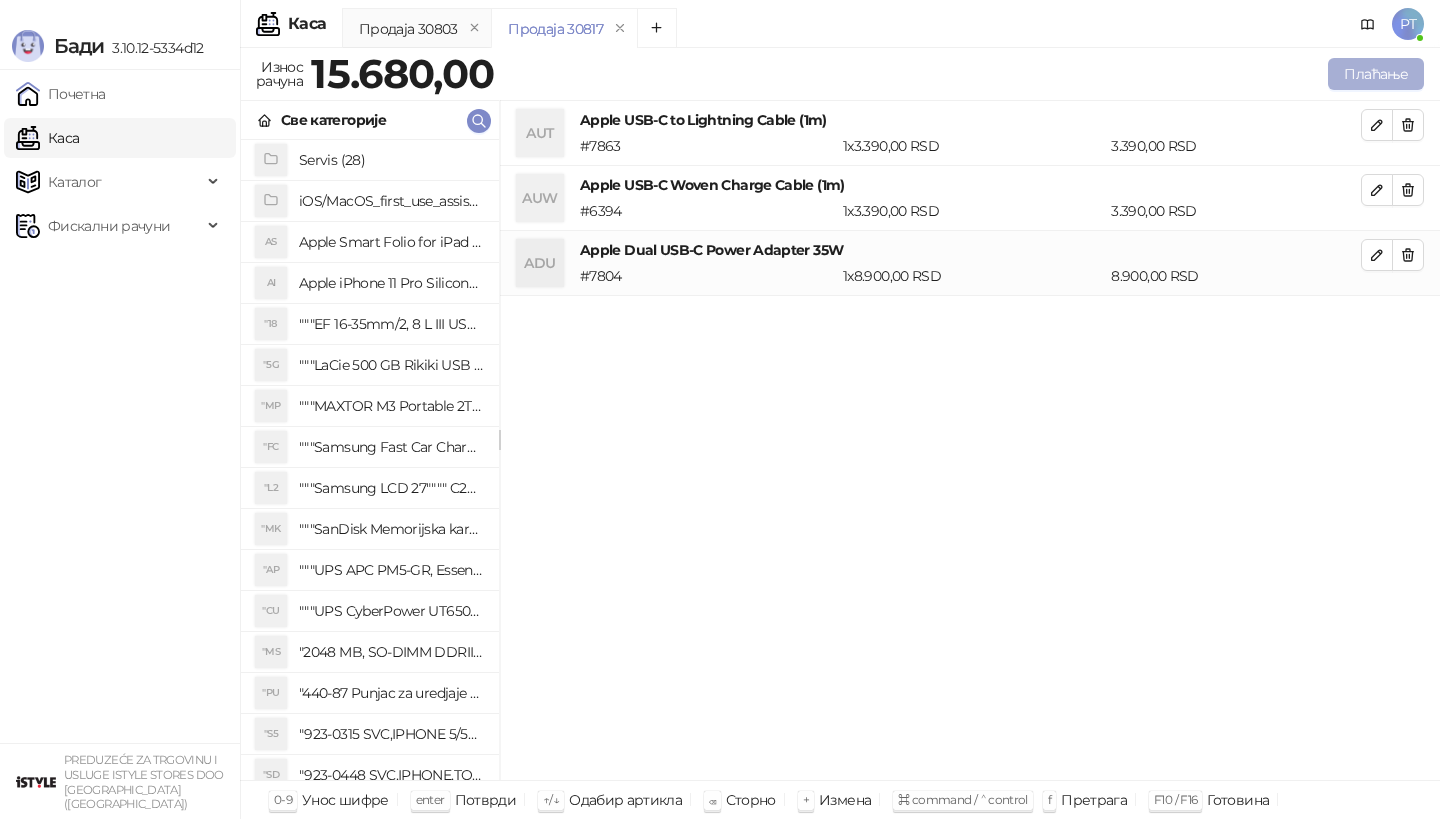 click on "Плаћање" at bounding box center [1376, 74] 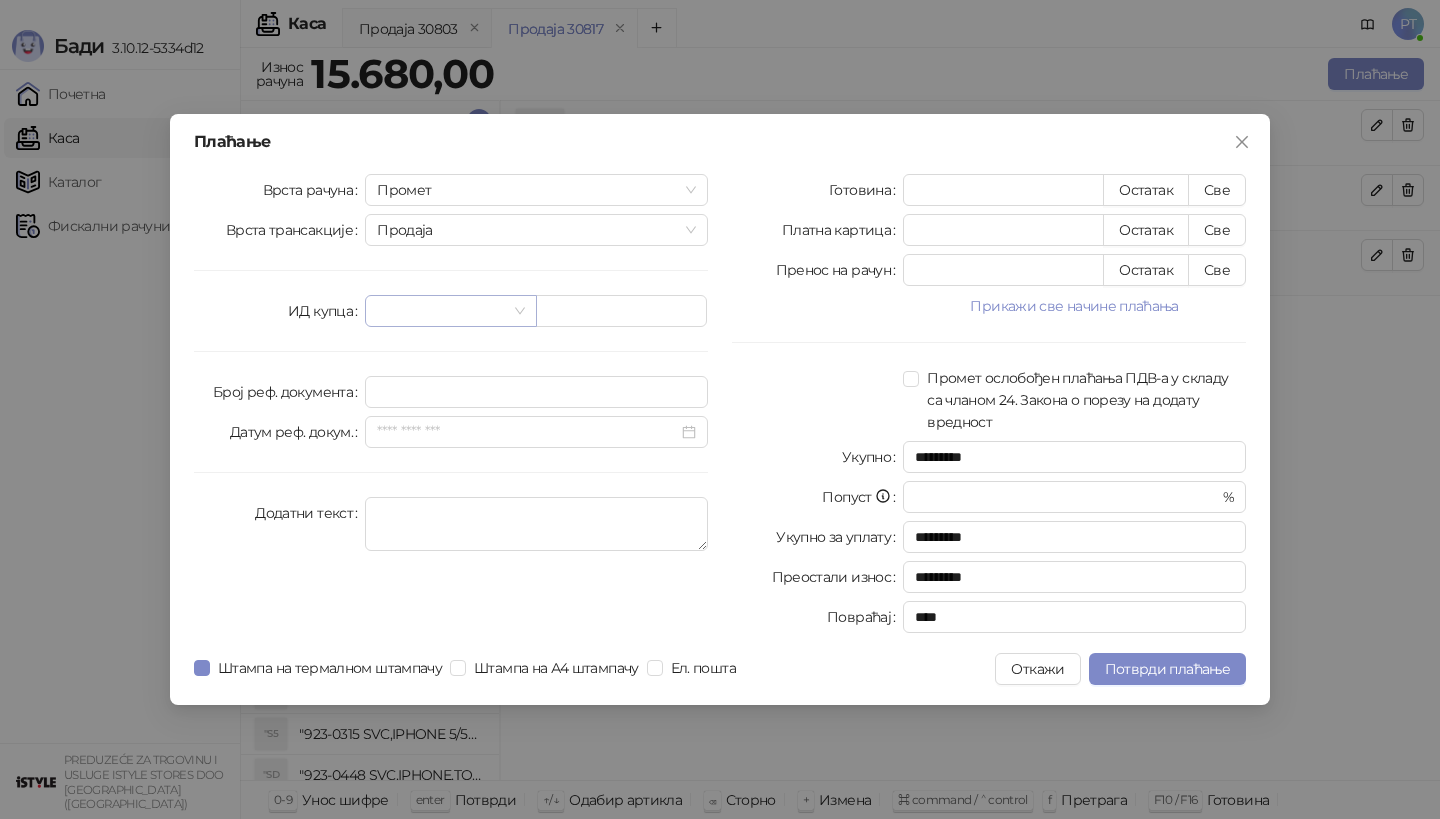 click at bounding box center (441, 311) 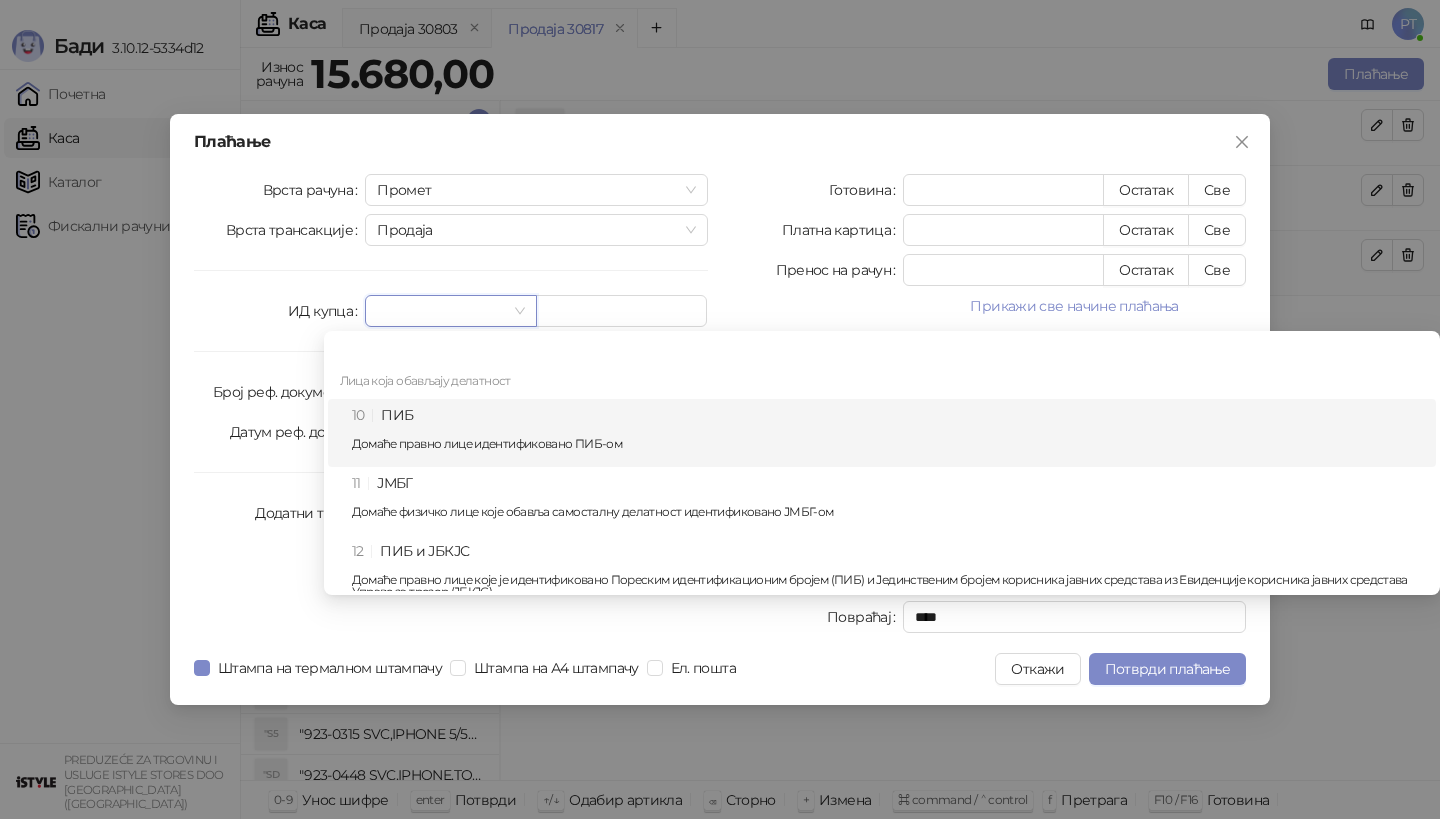 click on "10 ПИБ Домаће правно лице идентификовано ПИБ-ом" at bounding box center (888, 433) 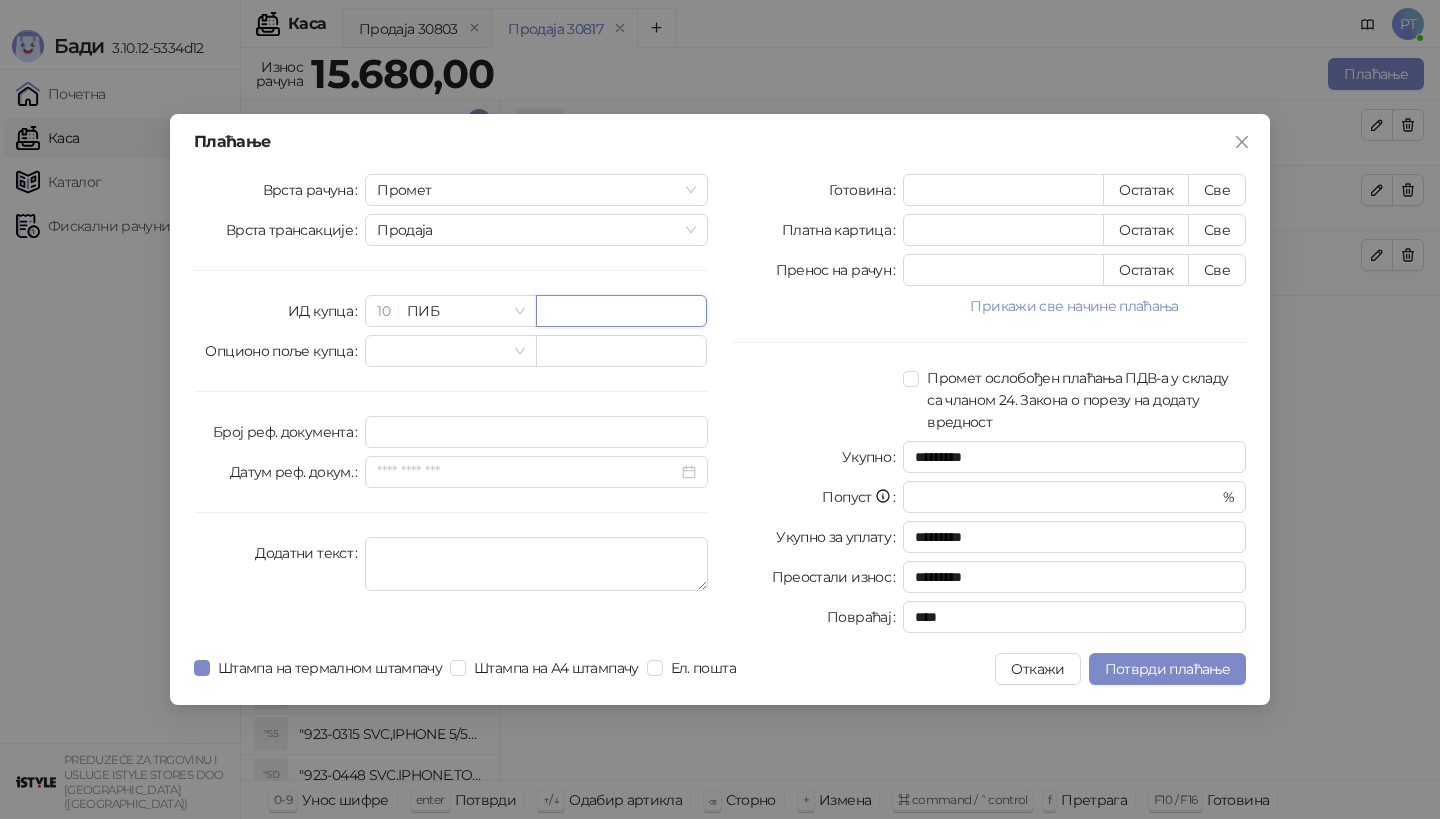 paste on "*********" 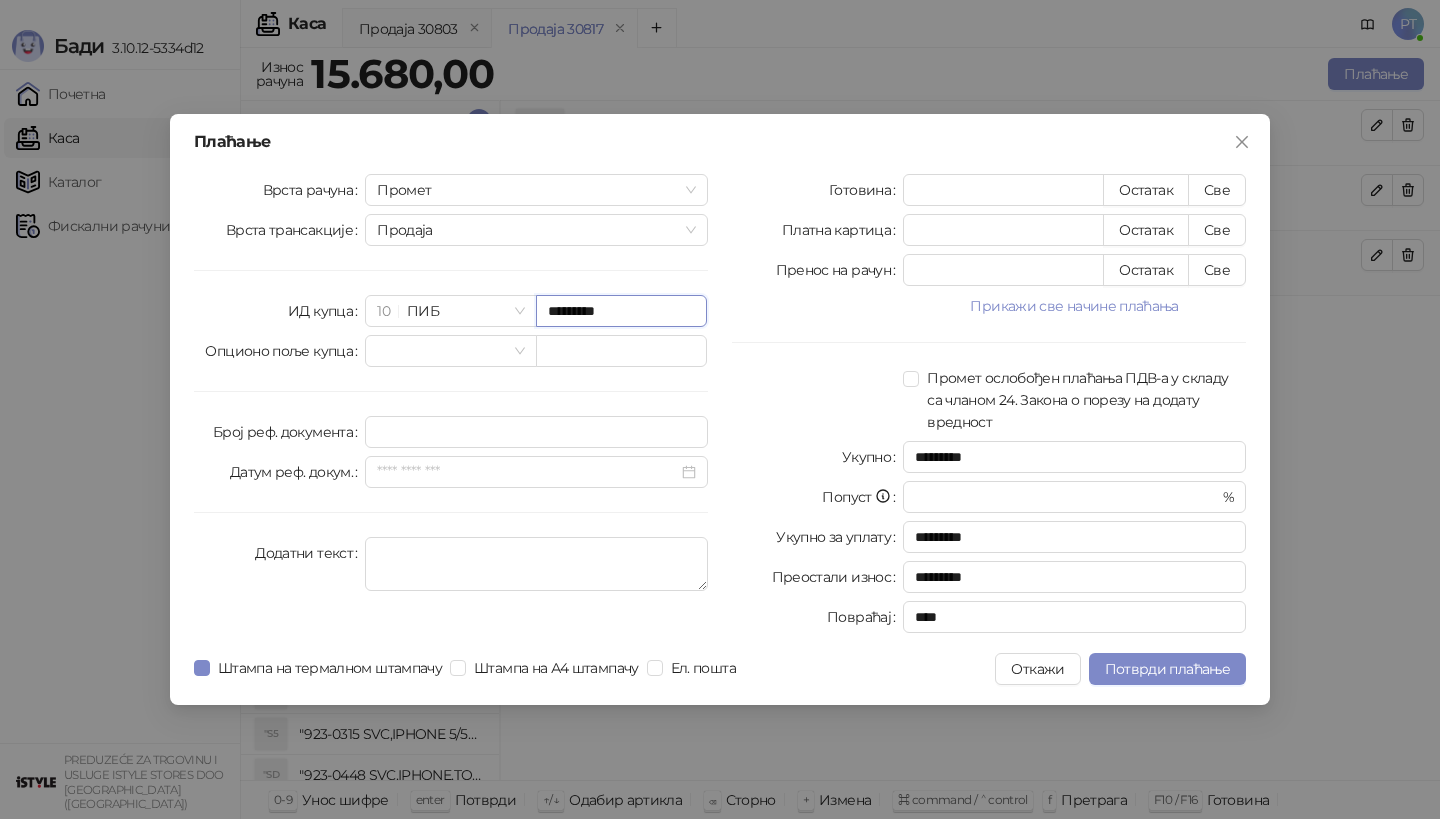 type on "*********" 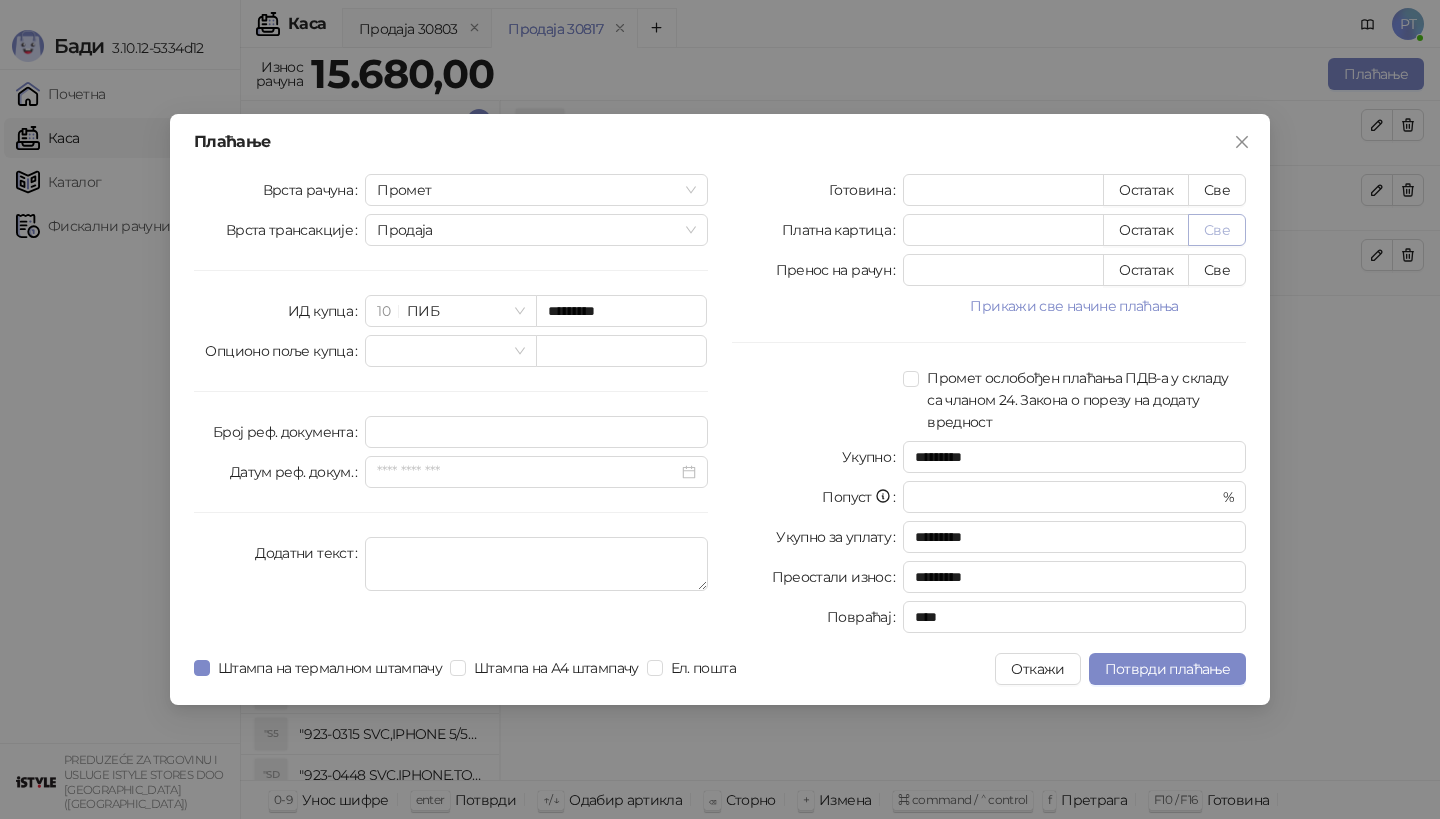 click on "Све" at bounding box center [1217, 230] 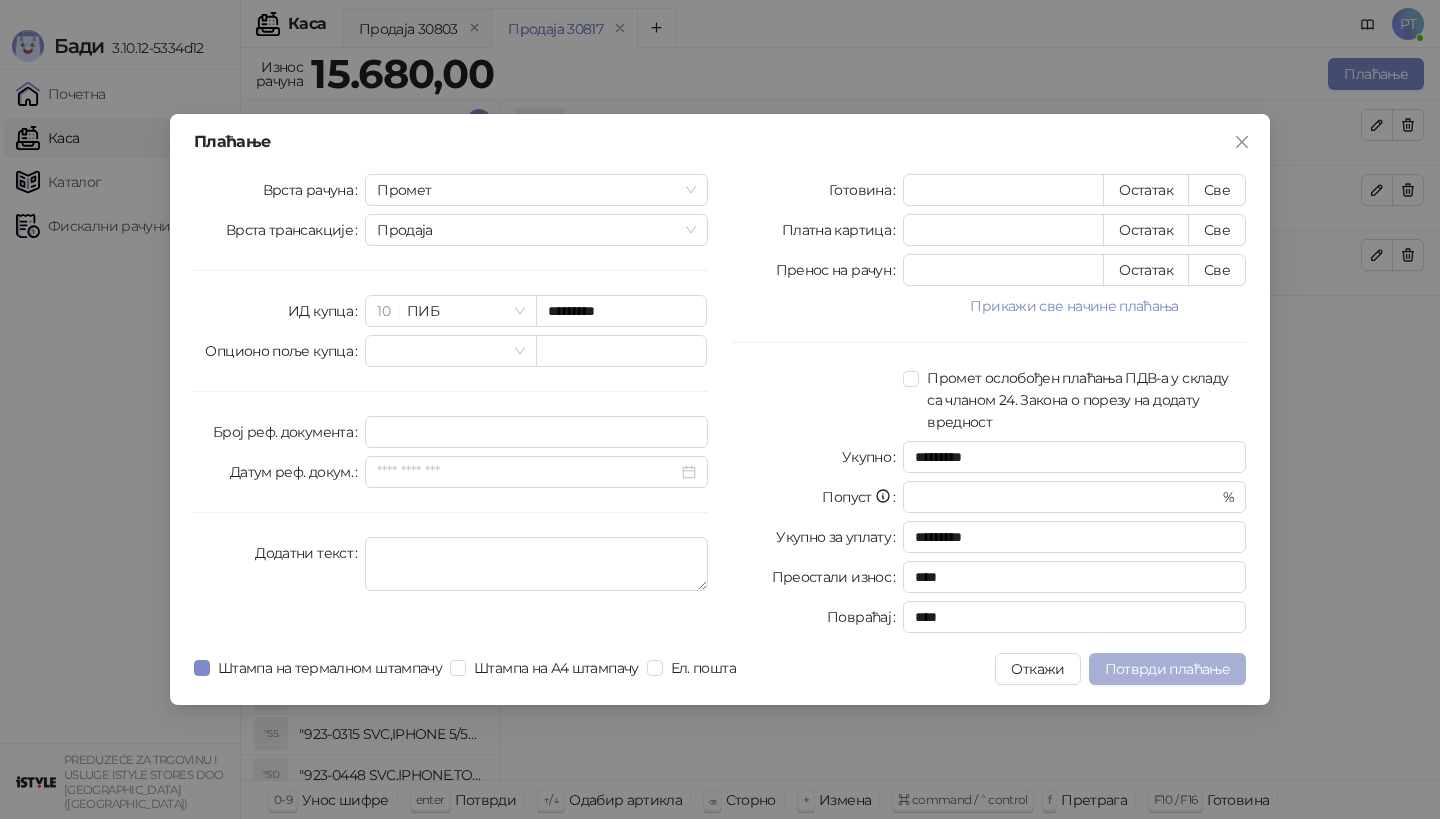type 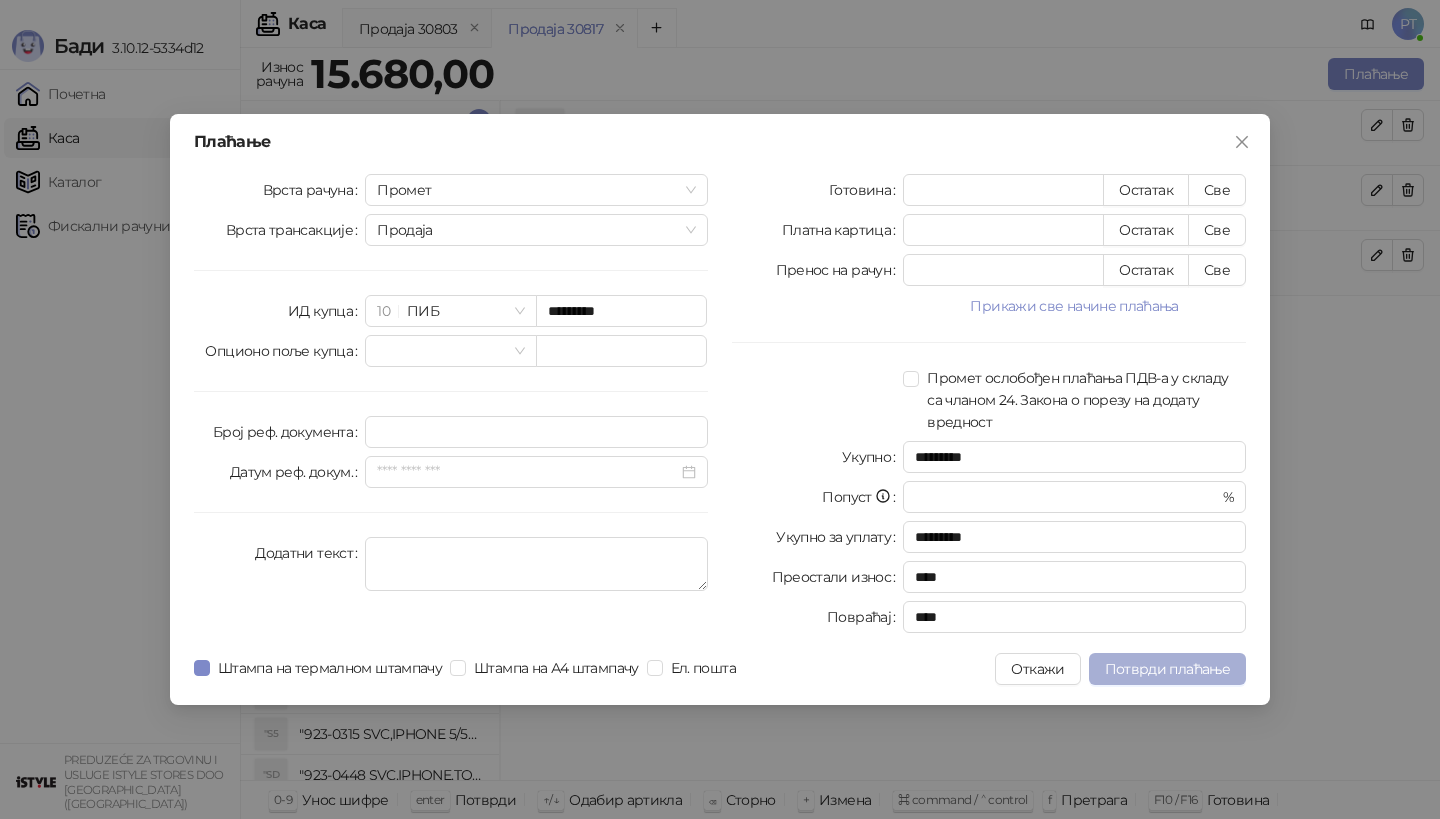 click on "Потврди плаћање" at bounding box center (1167, 669) 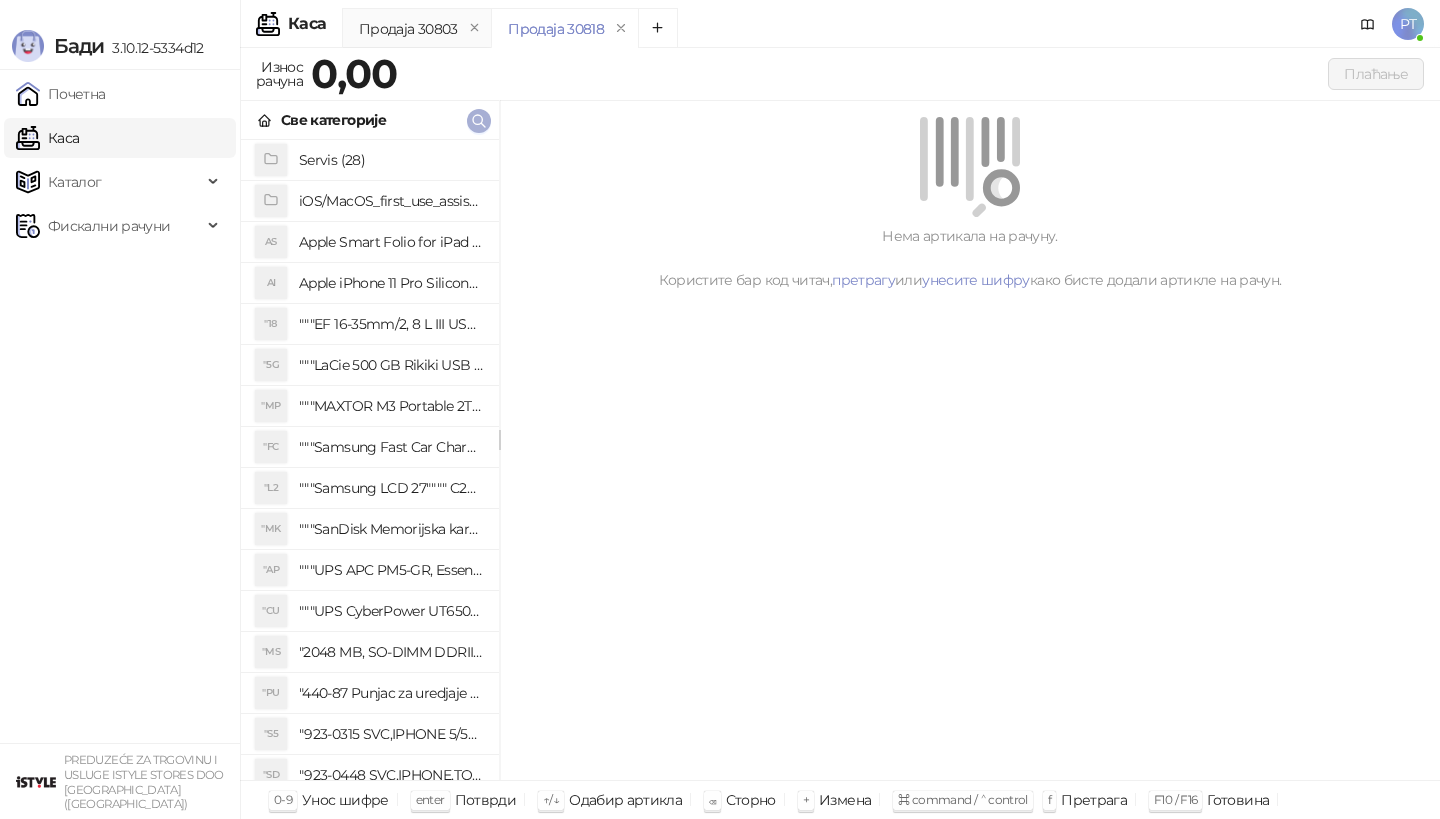 click 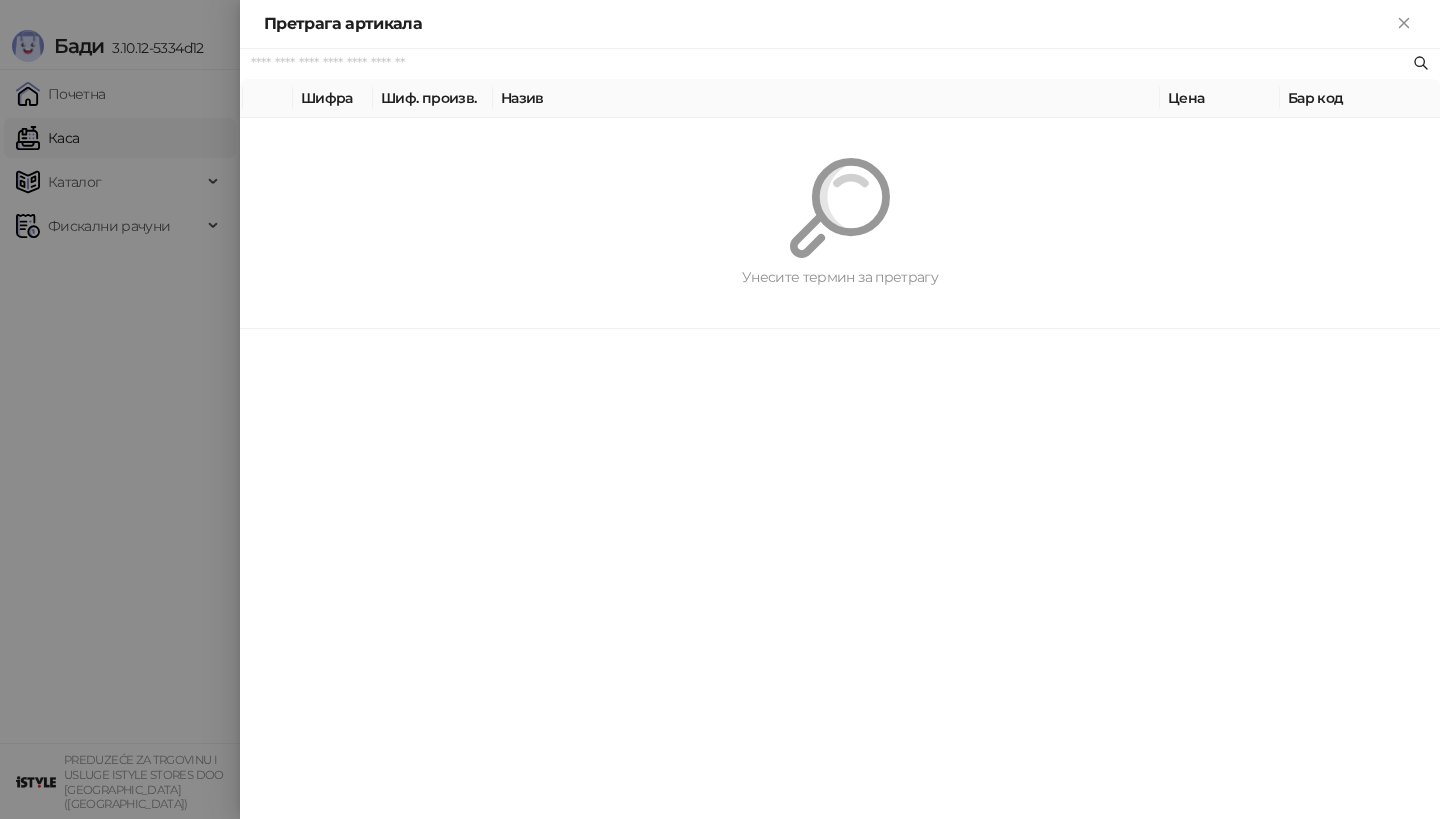 paste on "*********" 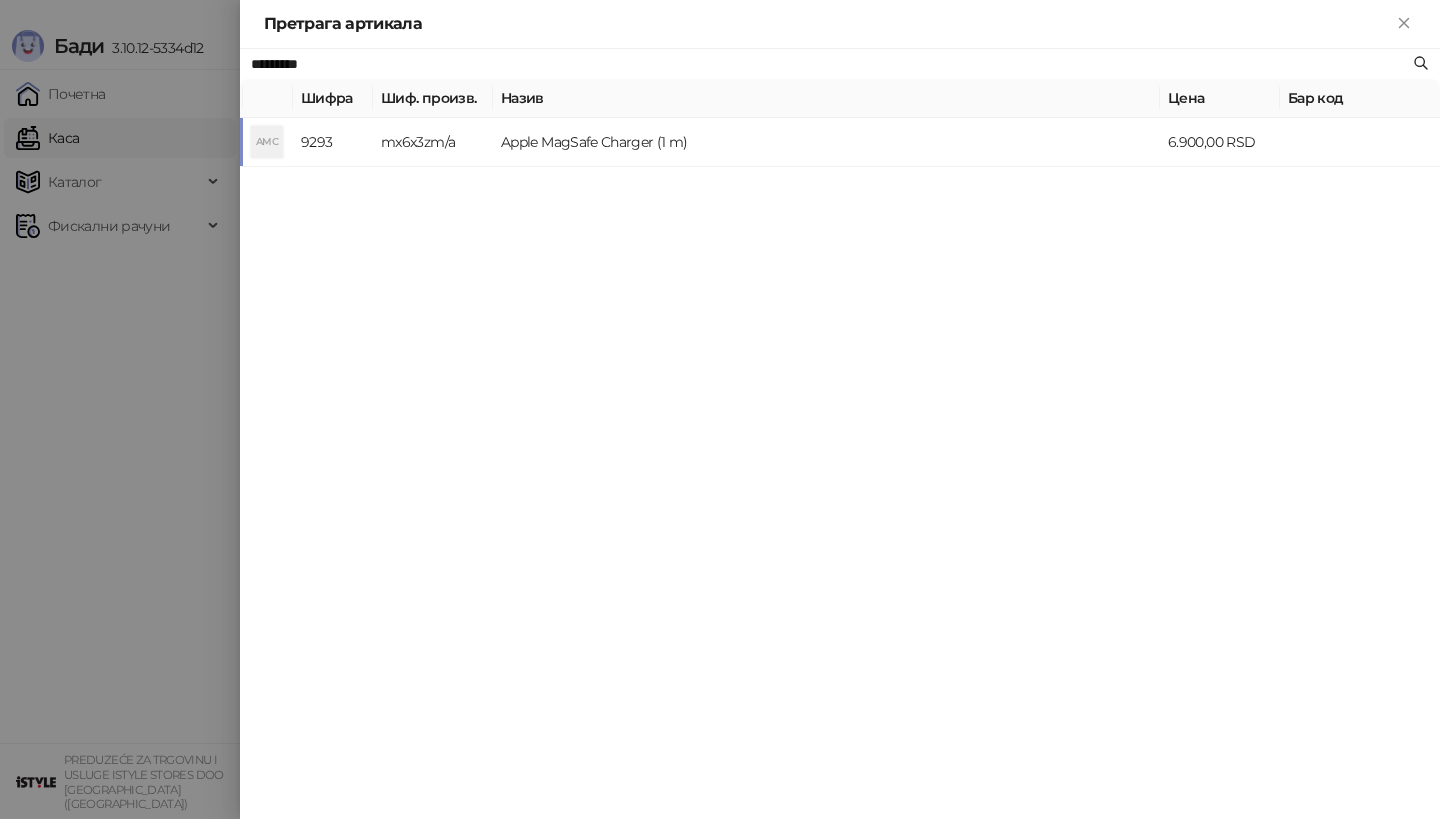 type on "*********" 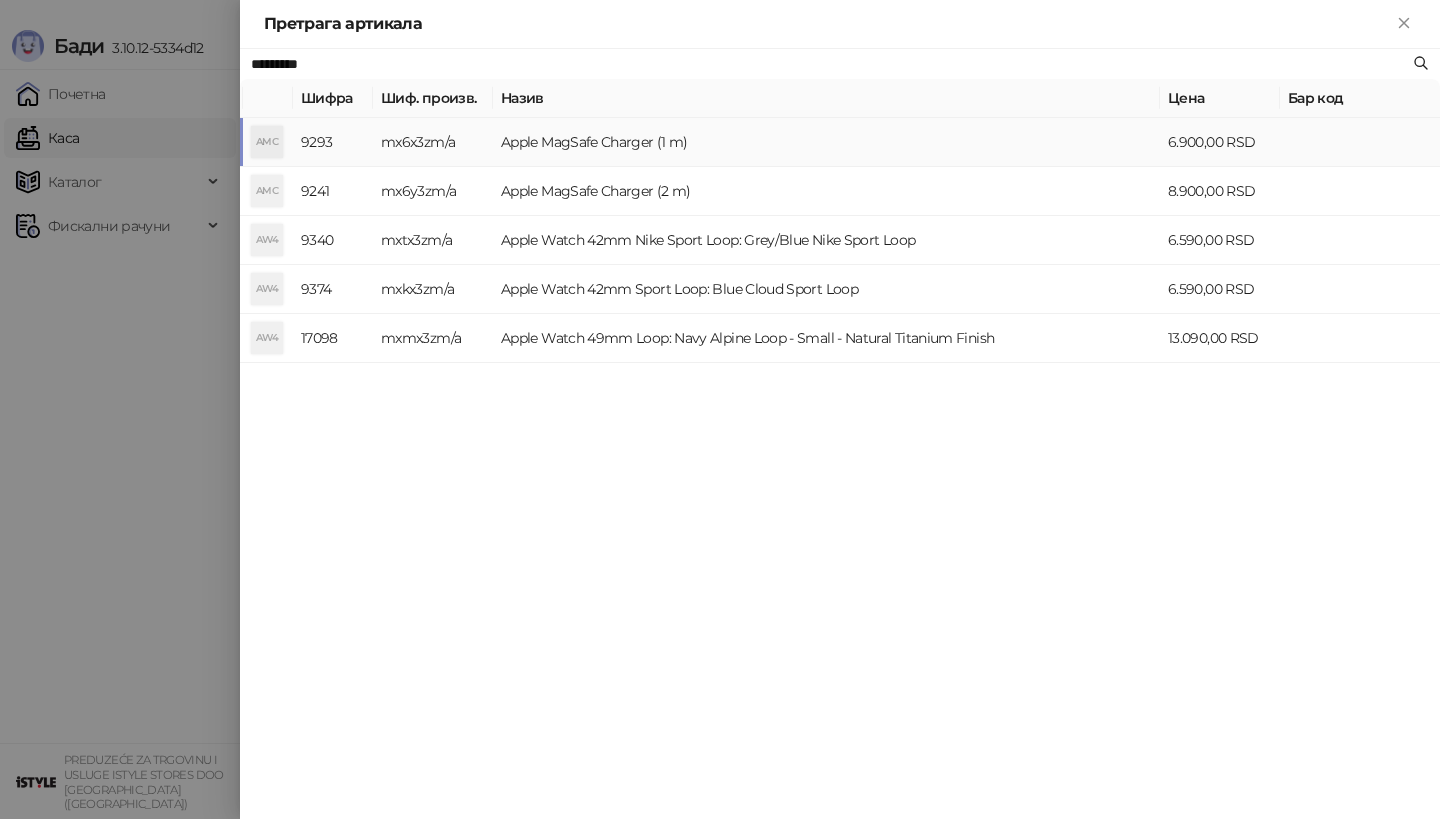 click on "Apple MagSafe Charger (1 m)" at bounding box center [826, 142] 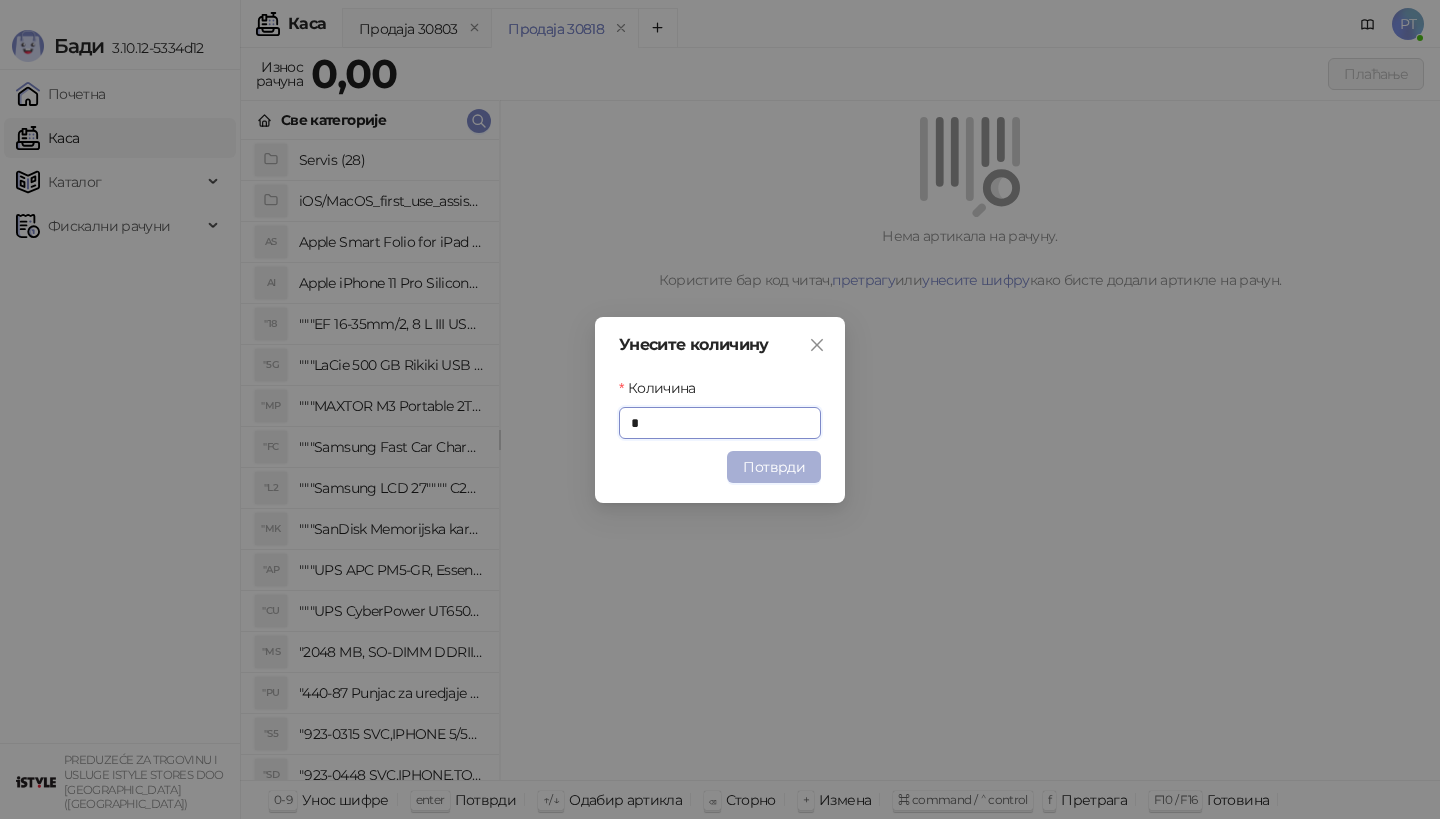 click on "Потврди" at bounding box center [774, 467] 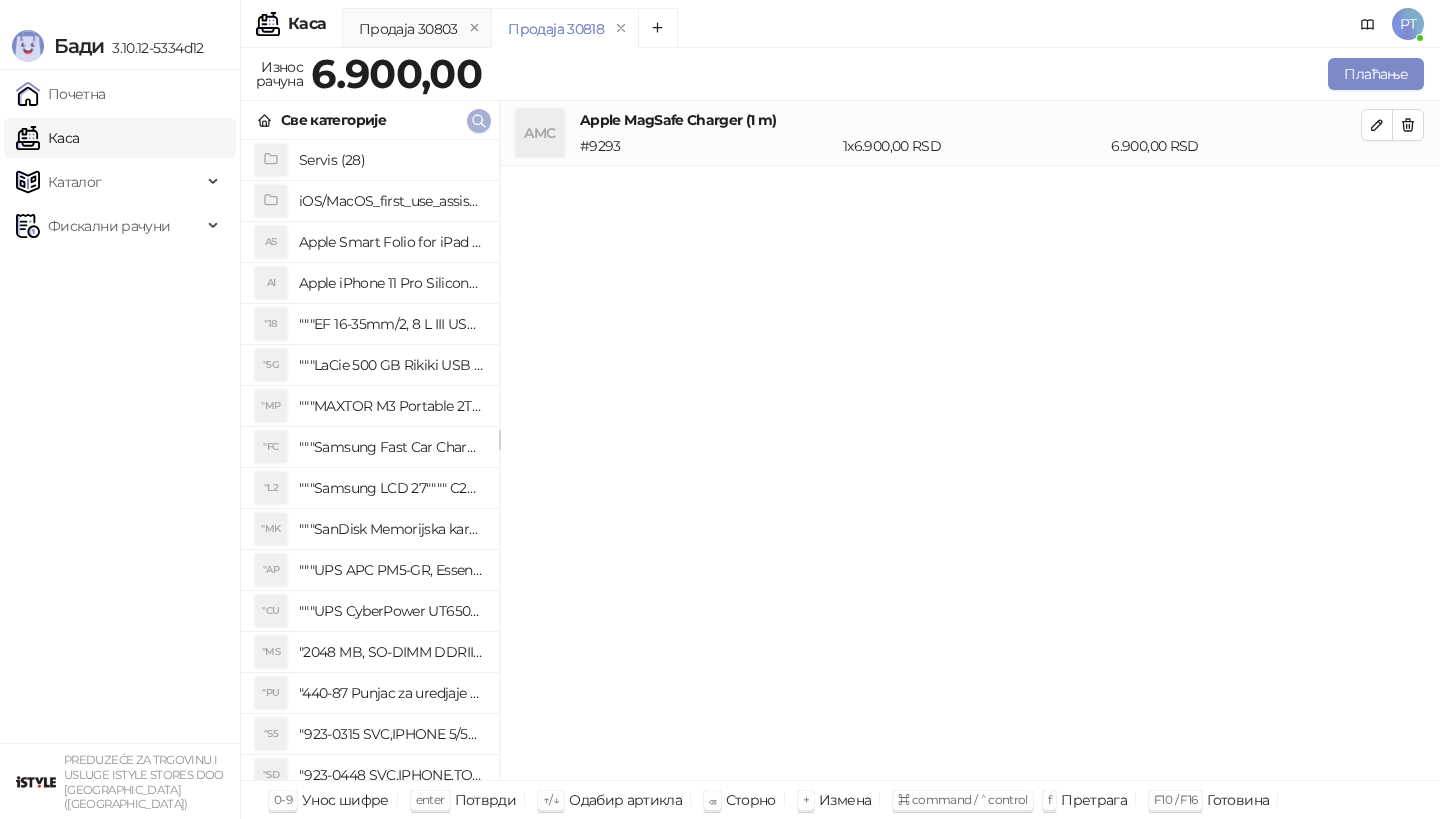 type 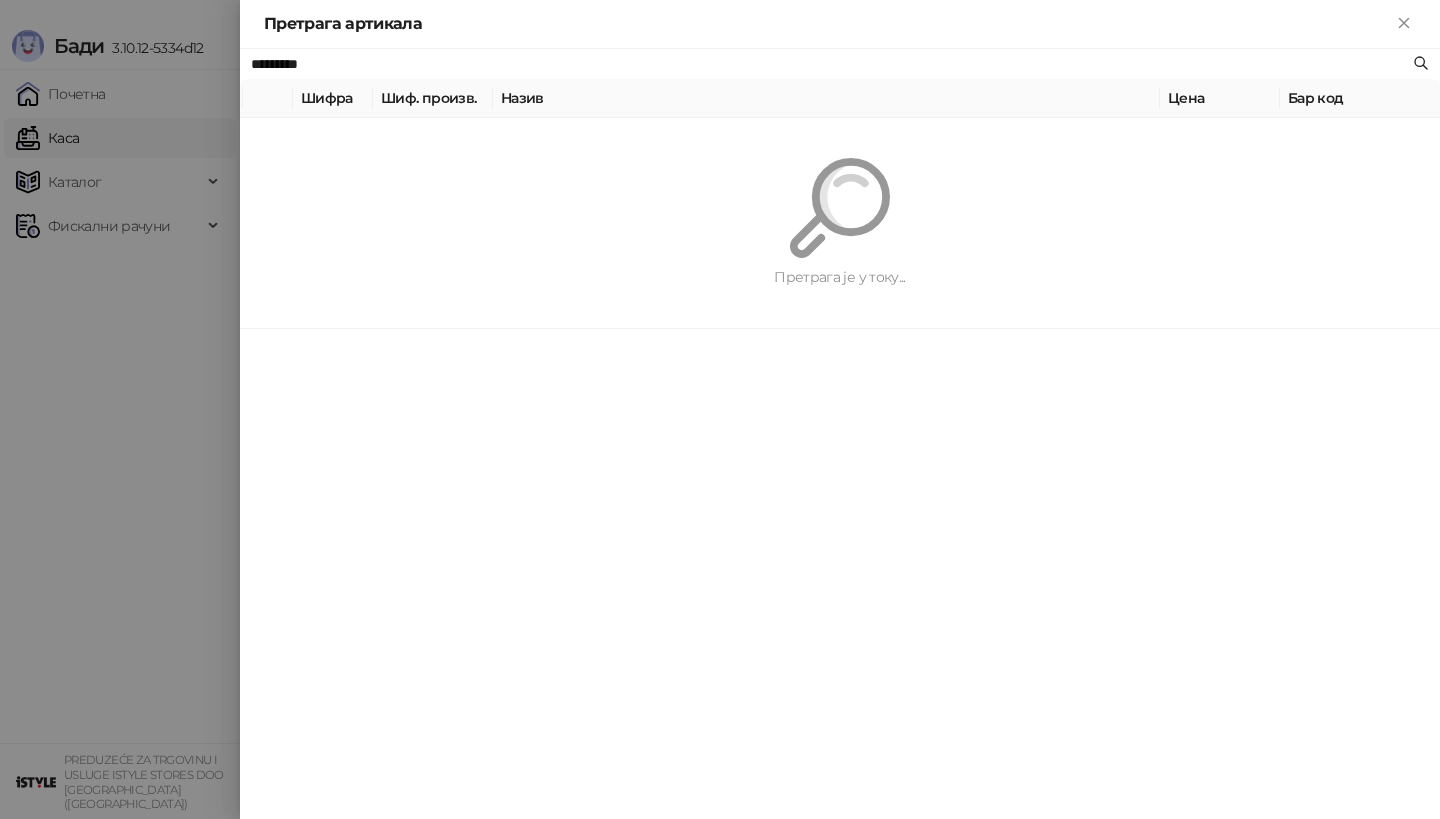 paste on "**********" 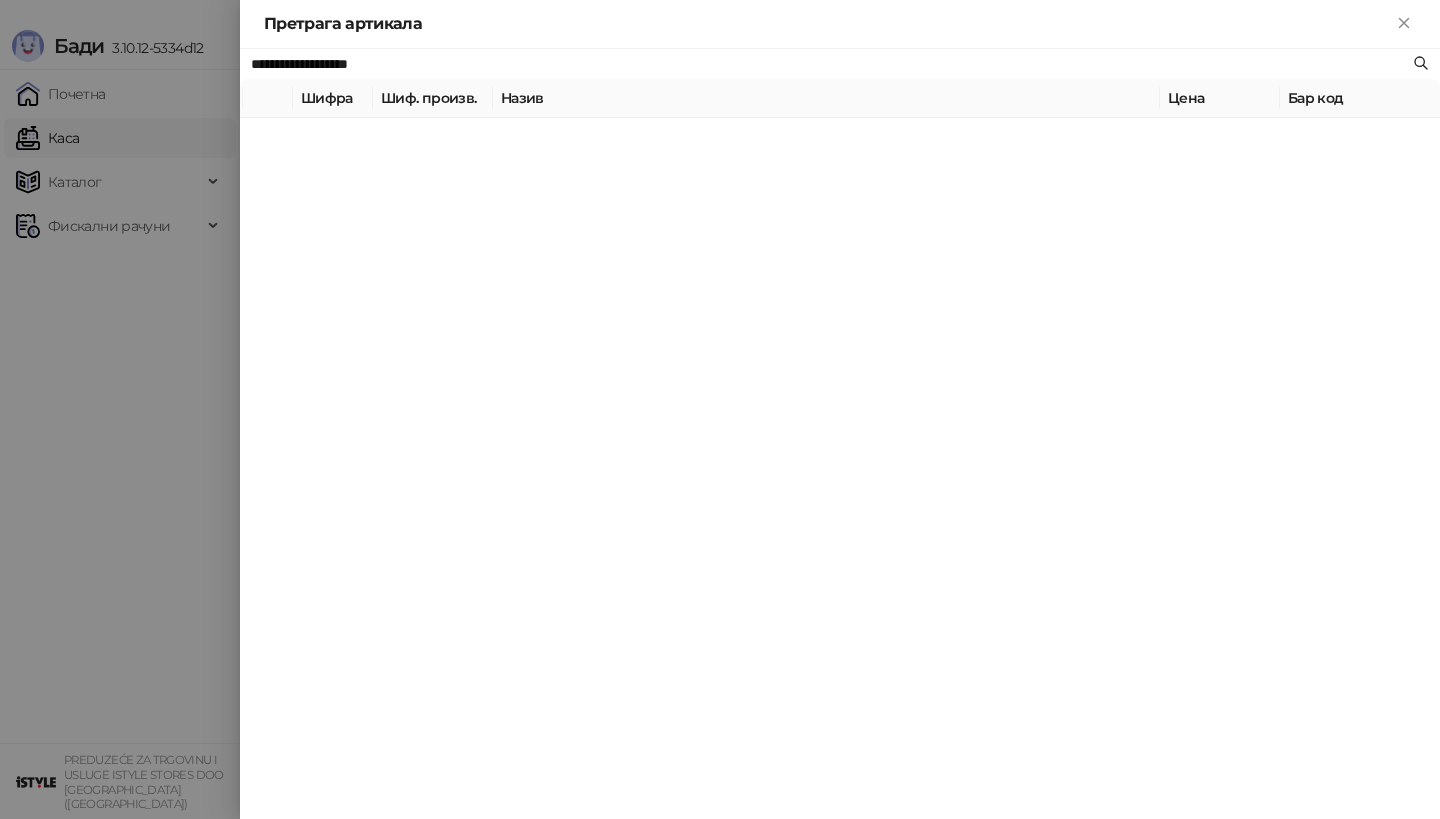type on "**********" 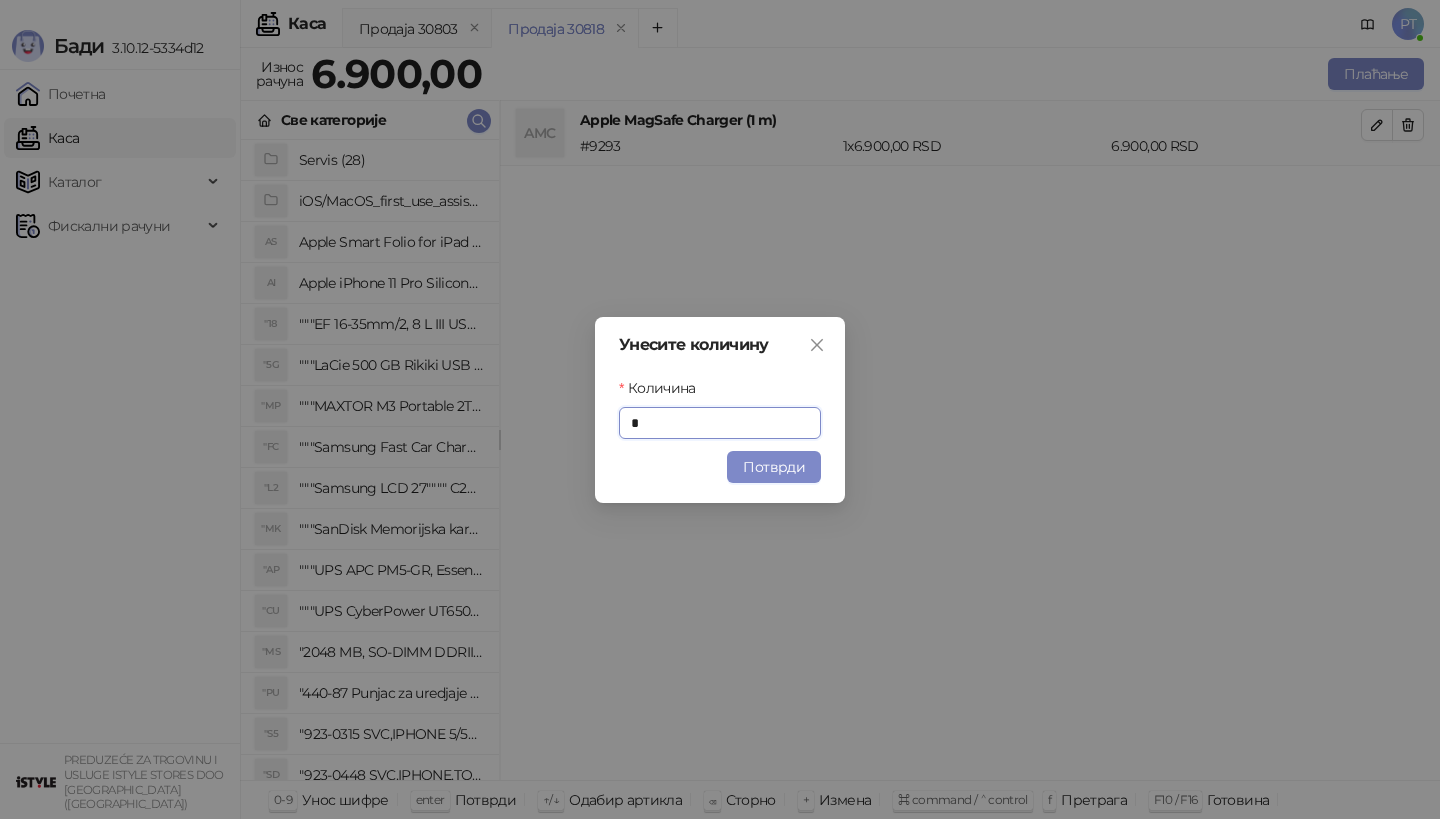 click on "Унесите количину Количина * Потврди" at bounding box center (720, 410) 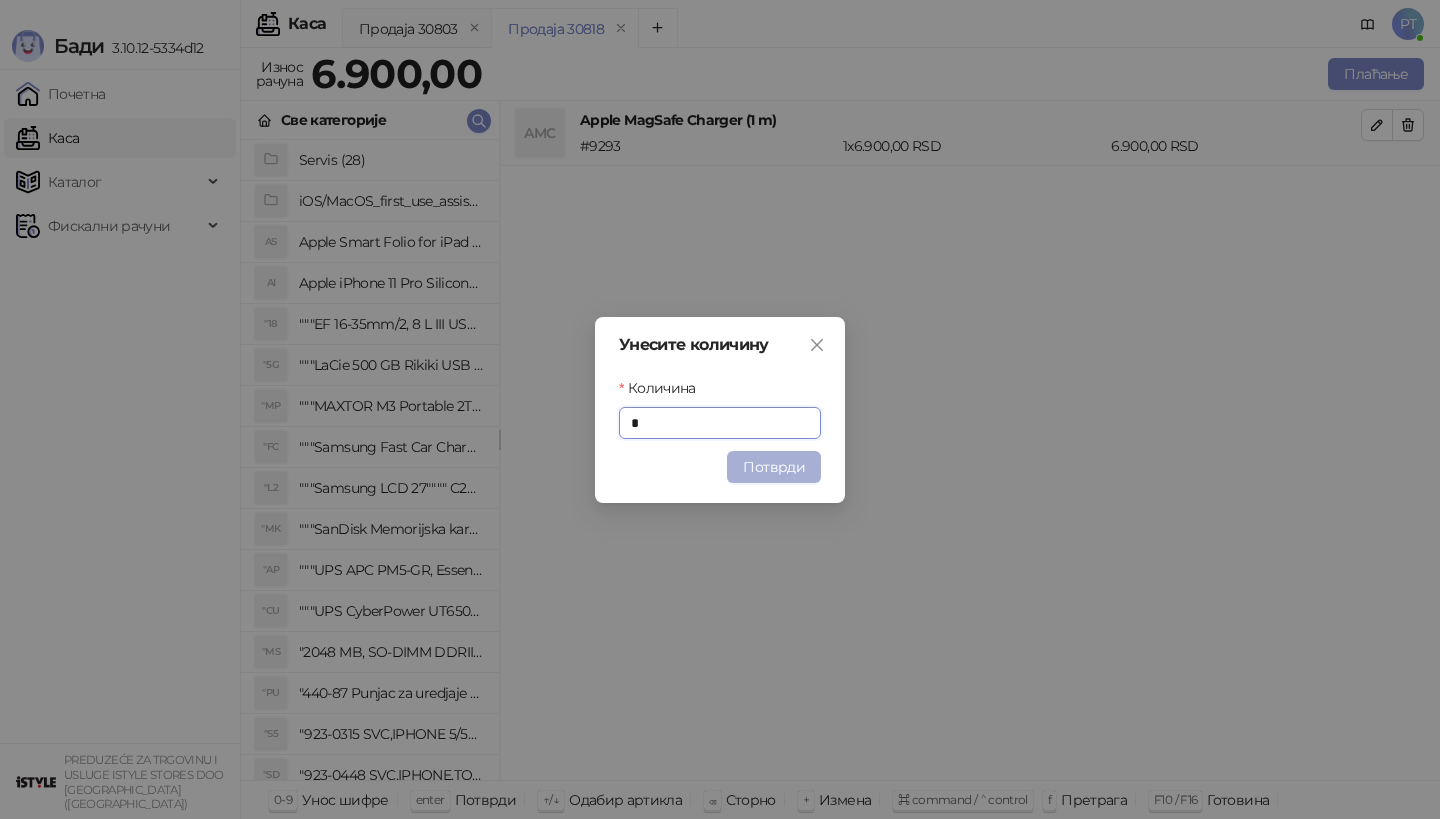 click on "Потврди" at bounding box center [774, 467] 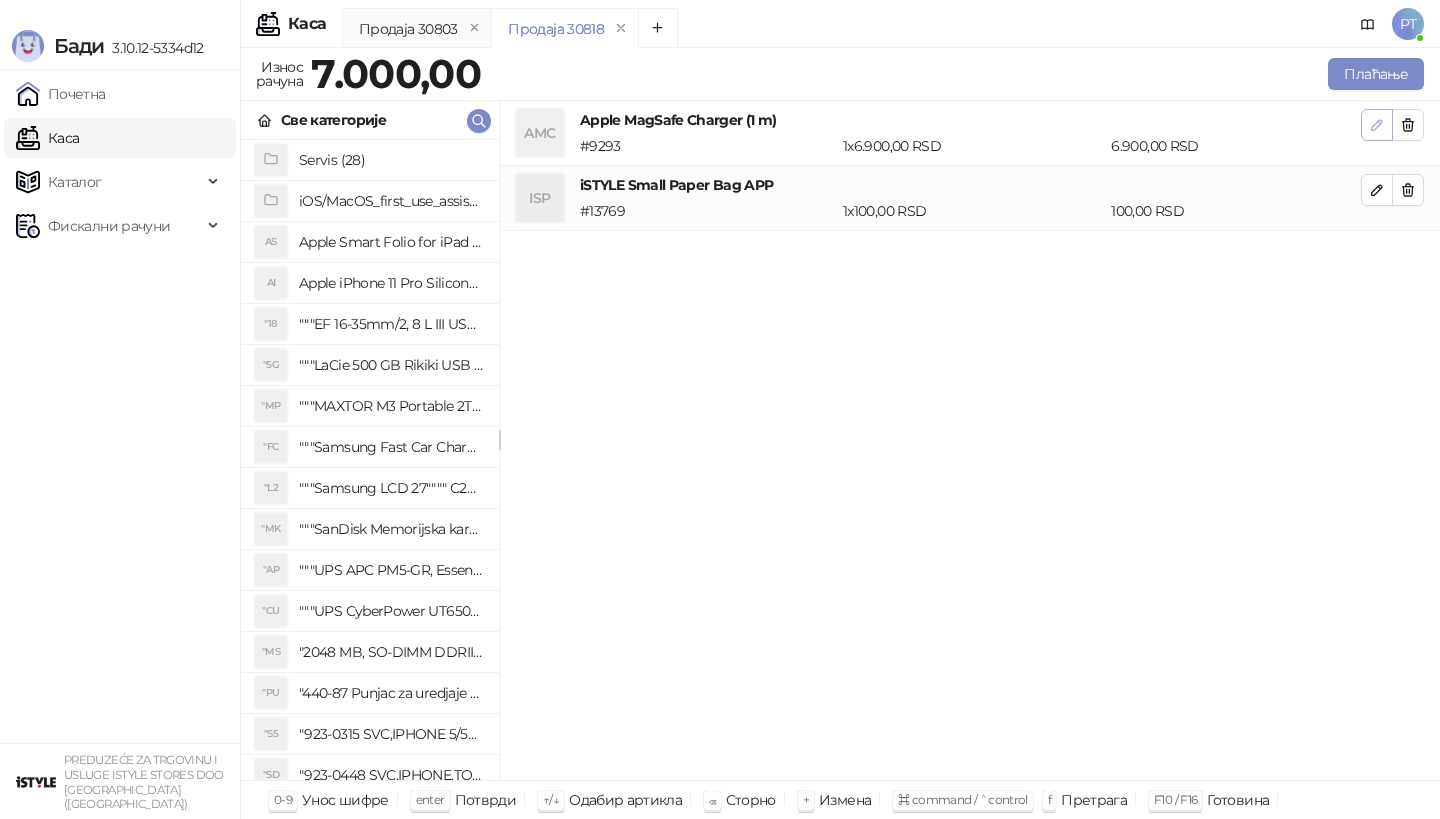 click 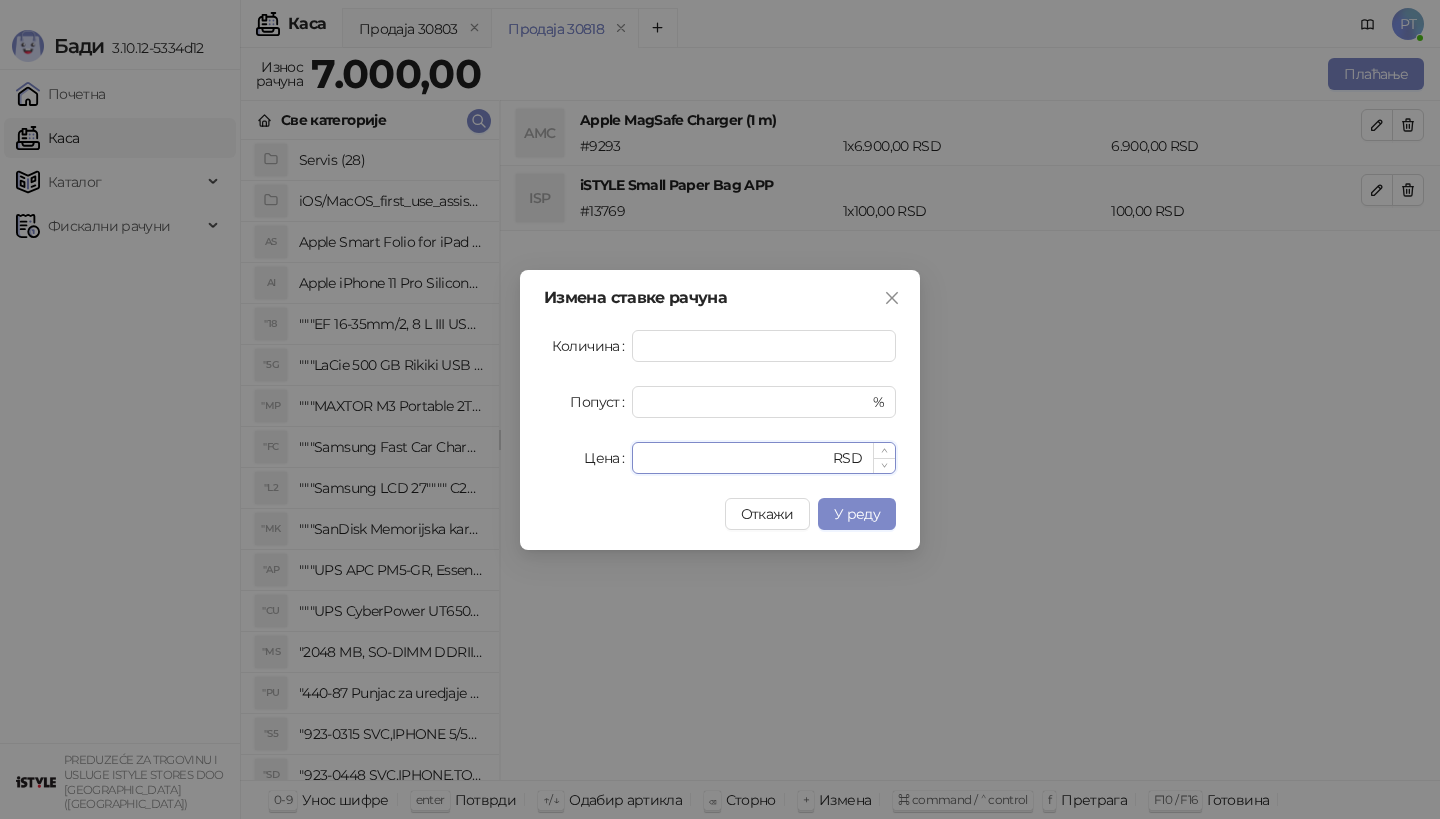 click on "****" at bounding box center [736, 458] 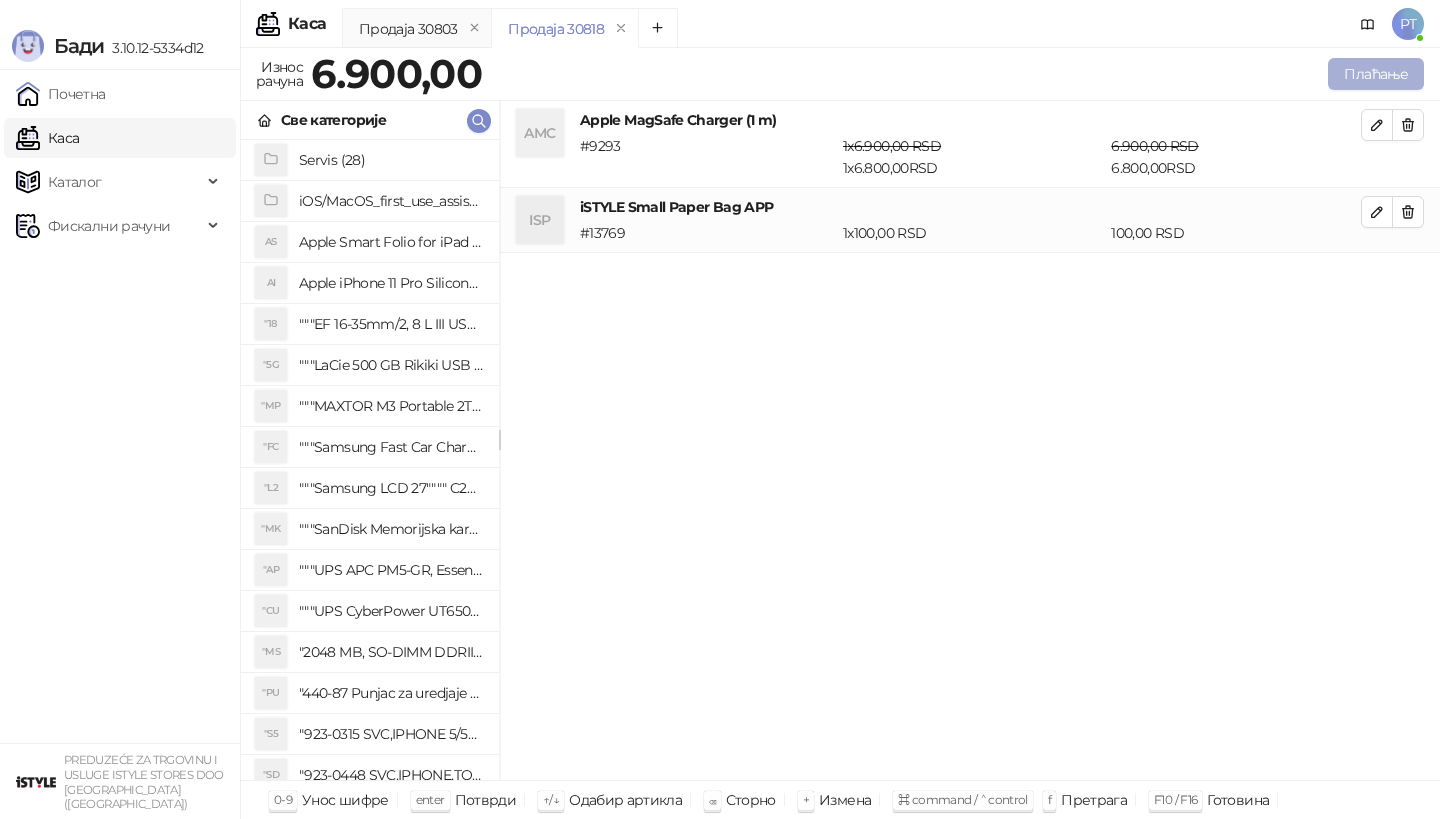click on "Плаћање" at bounding box center [1376, 74] 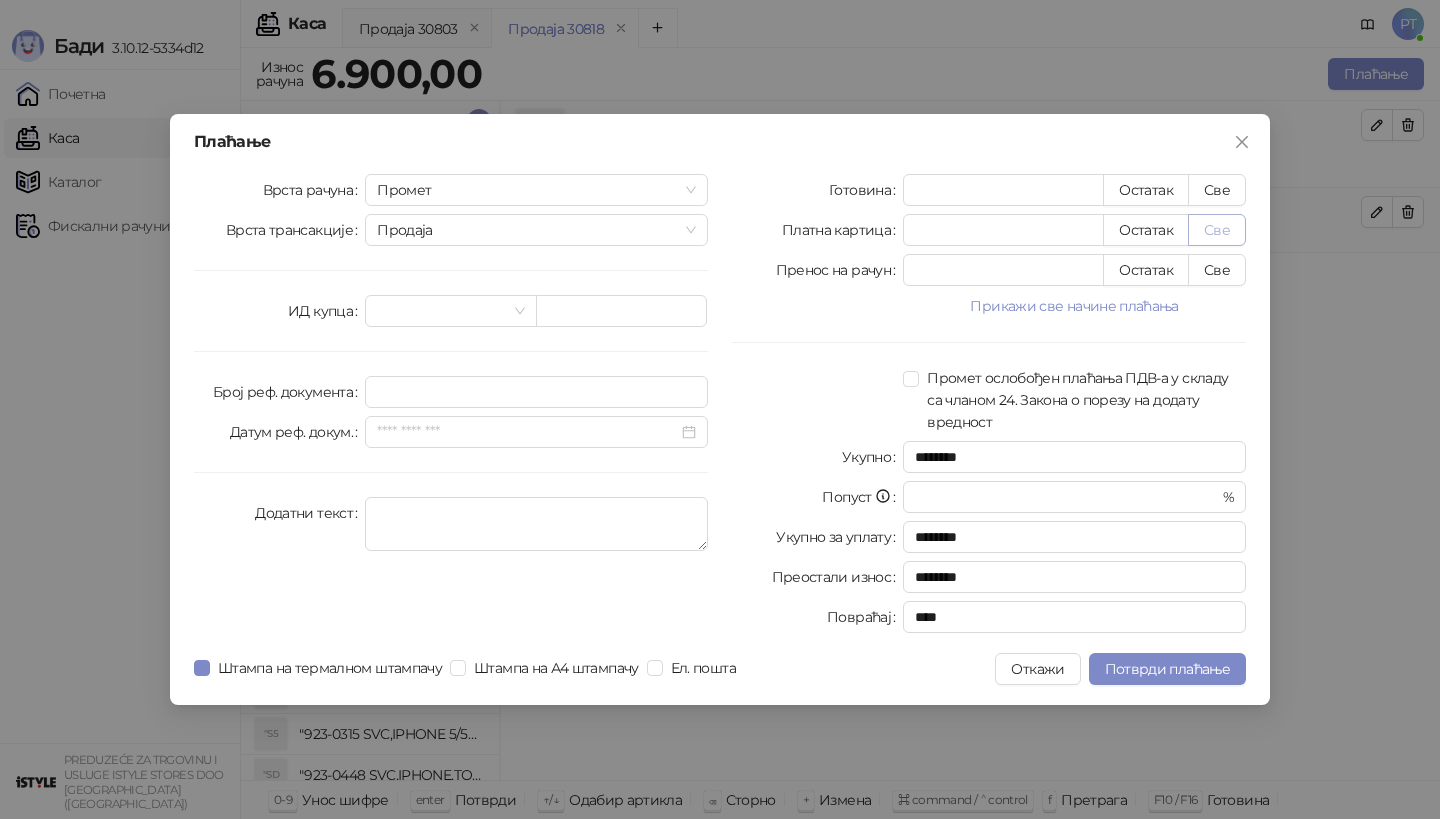 click on "Све" at bounding box center (1217, 230) 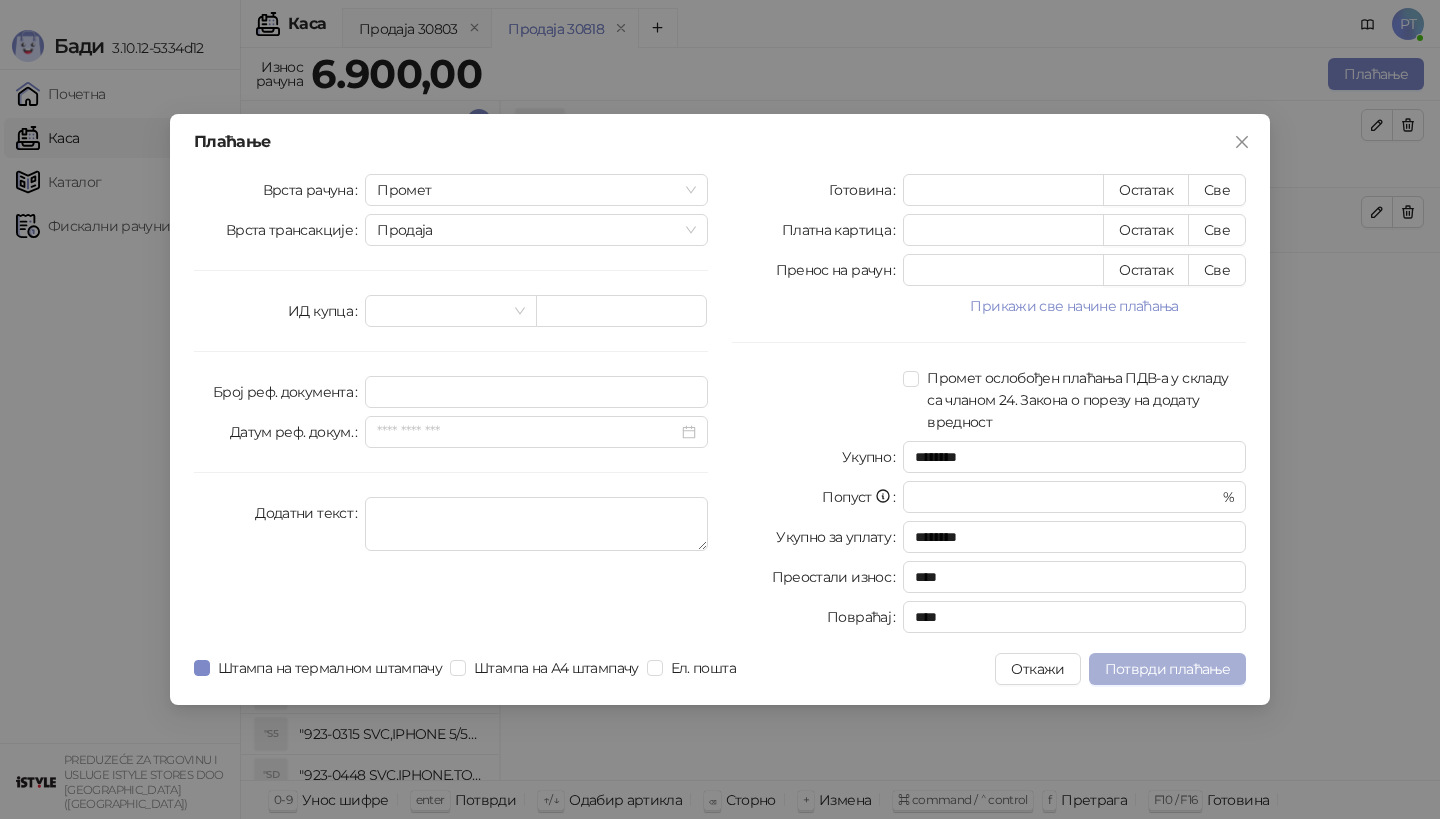 click on "Потврди плаћање" at bounding box center (1167, 669) 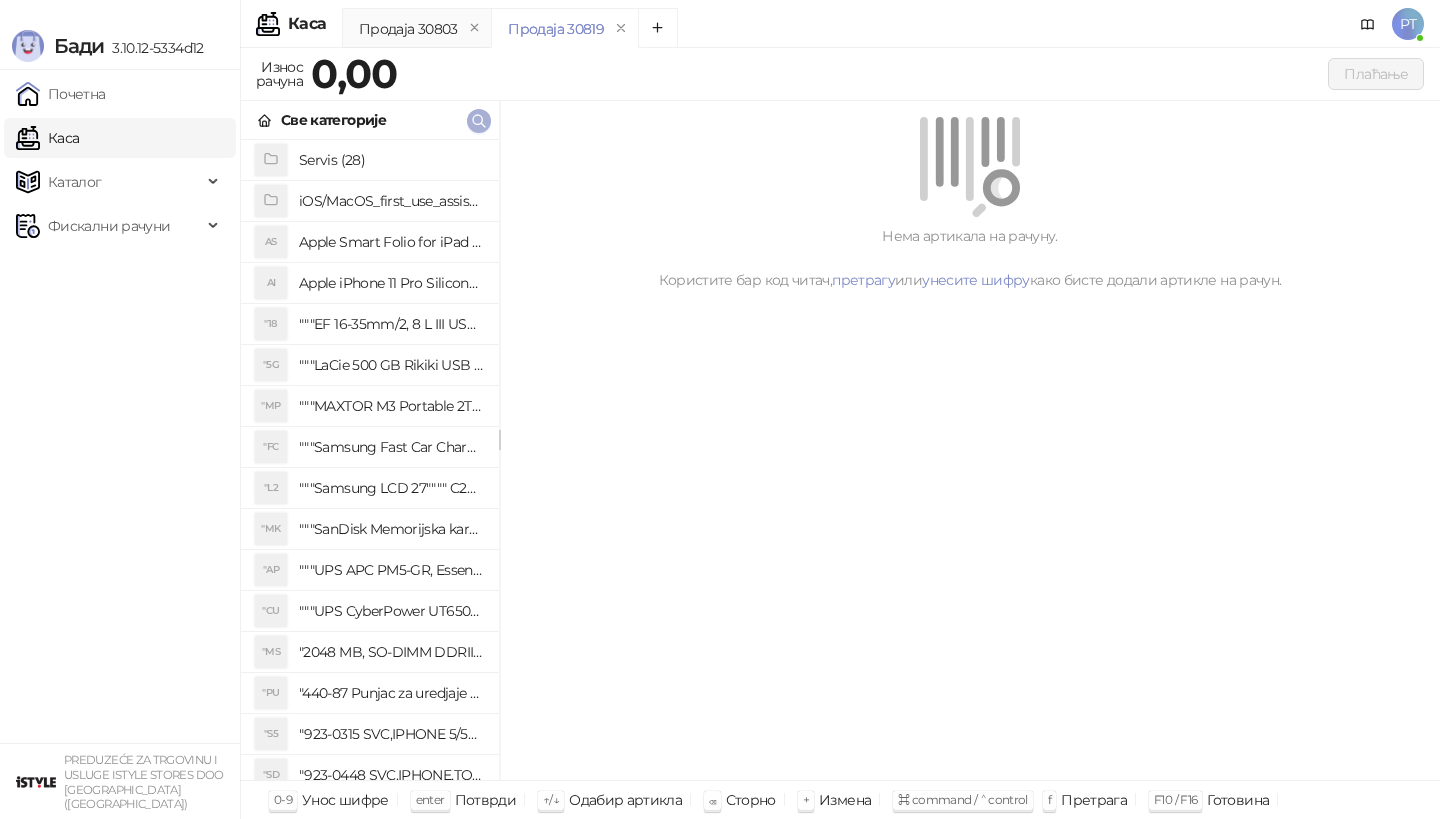click 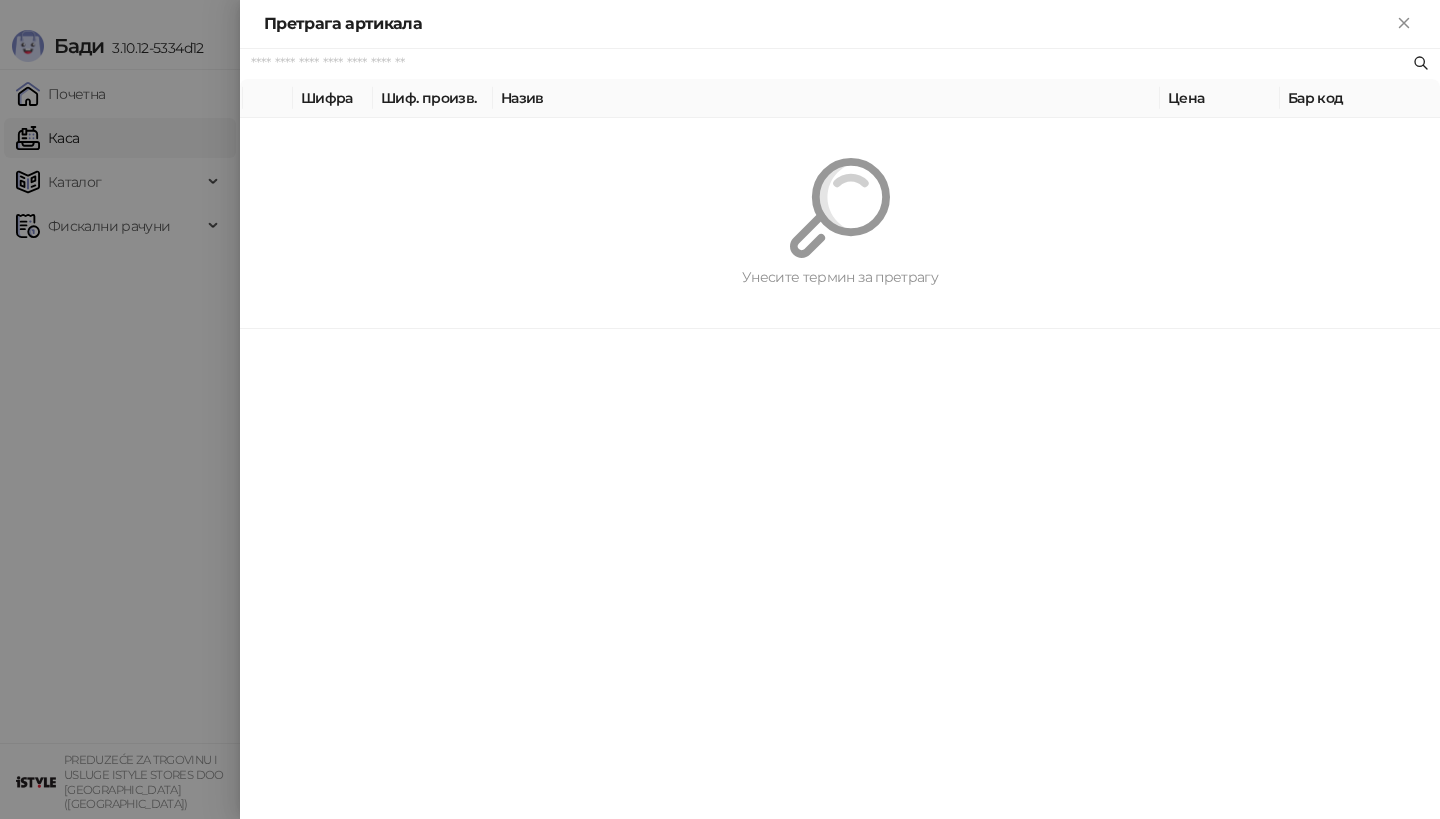 paste on "*********" 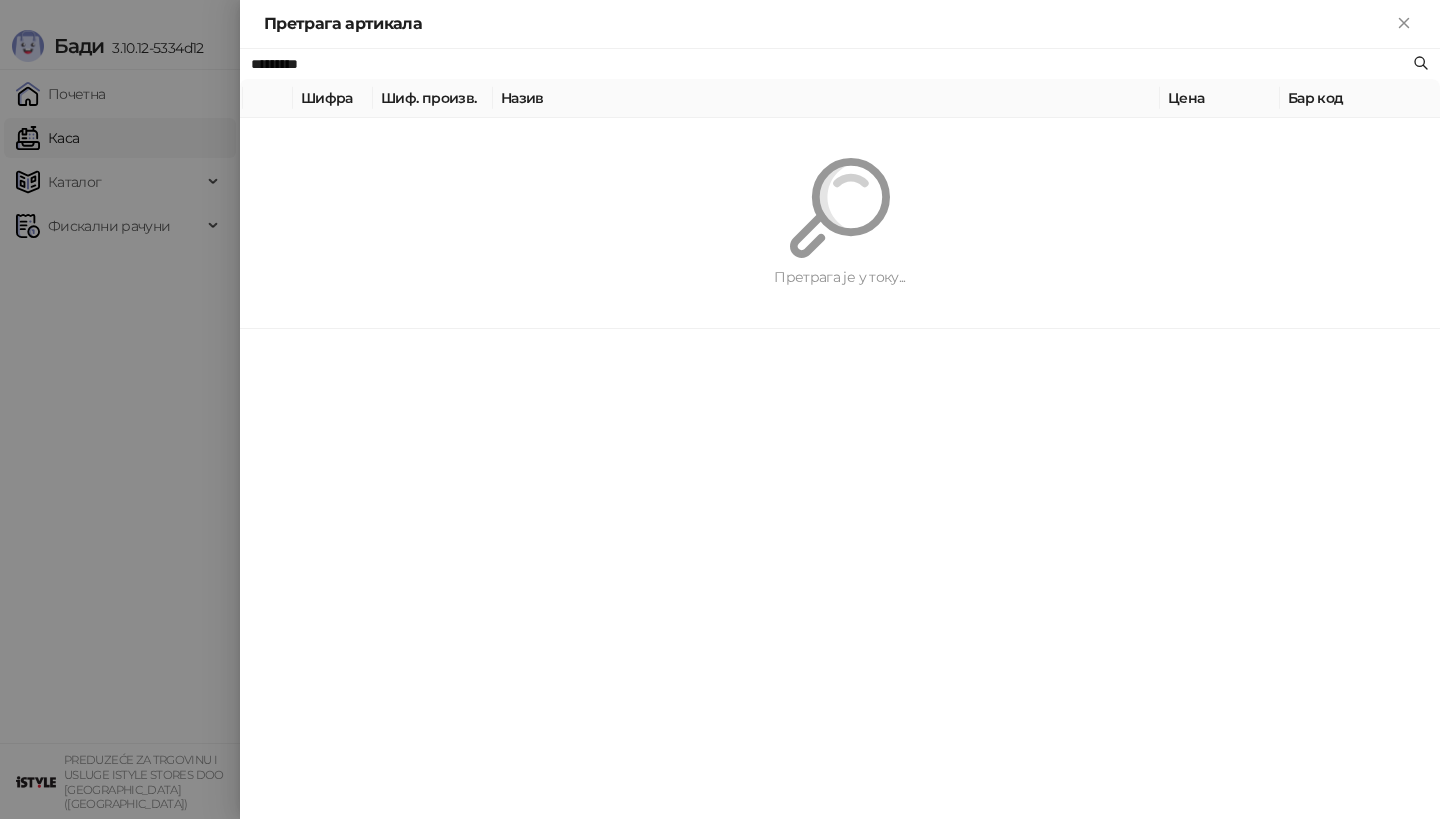 type on "*********" 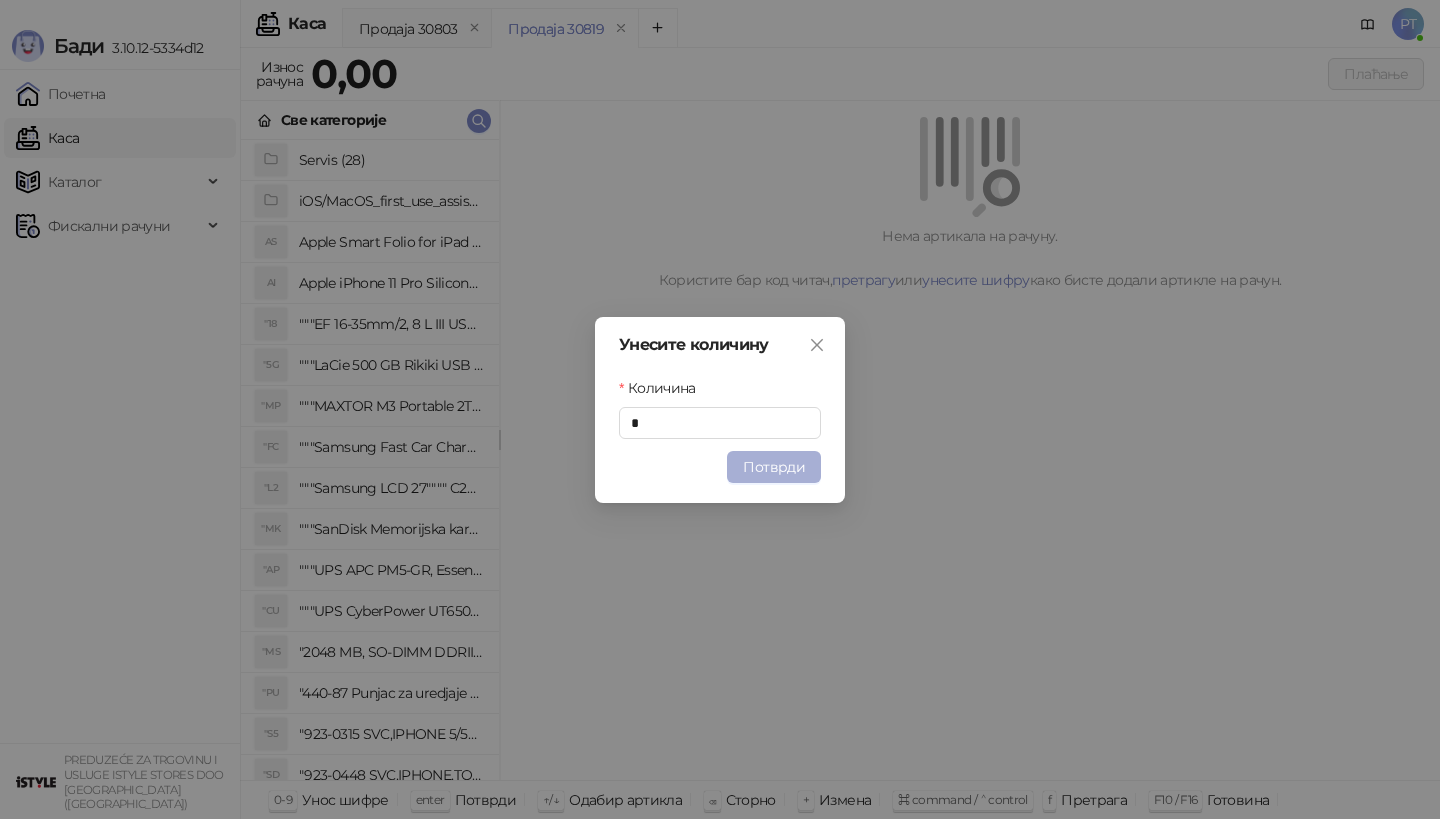 type 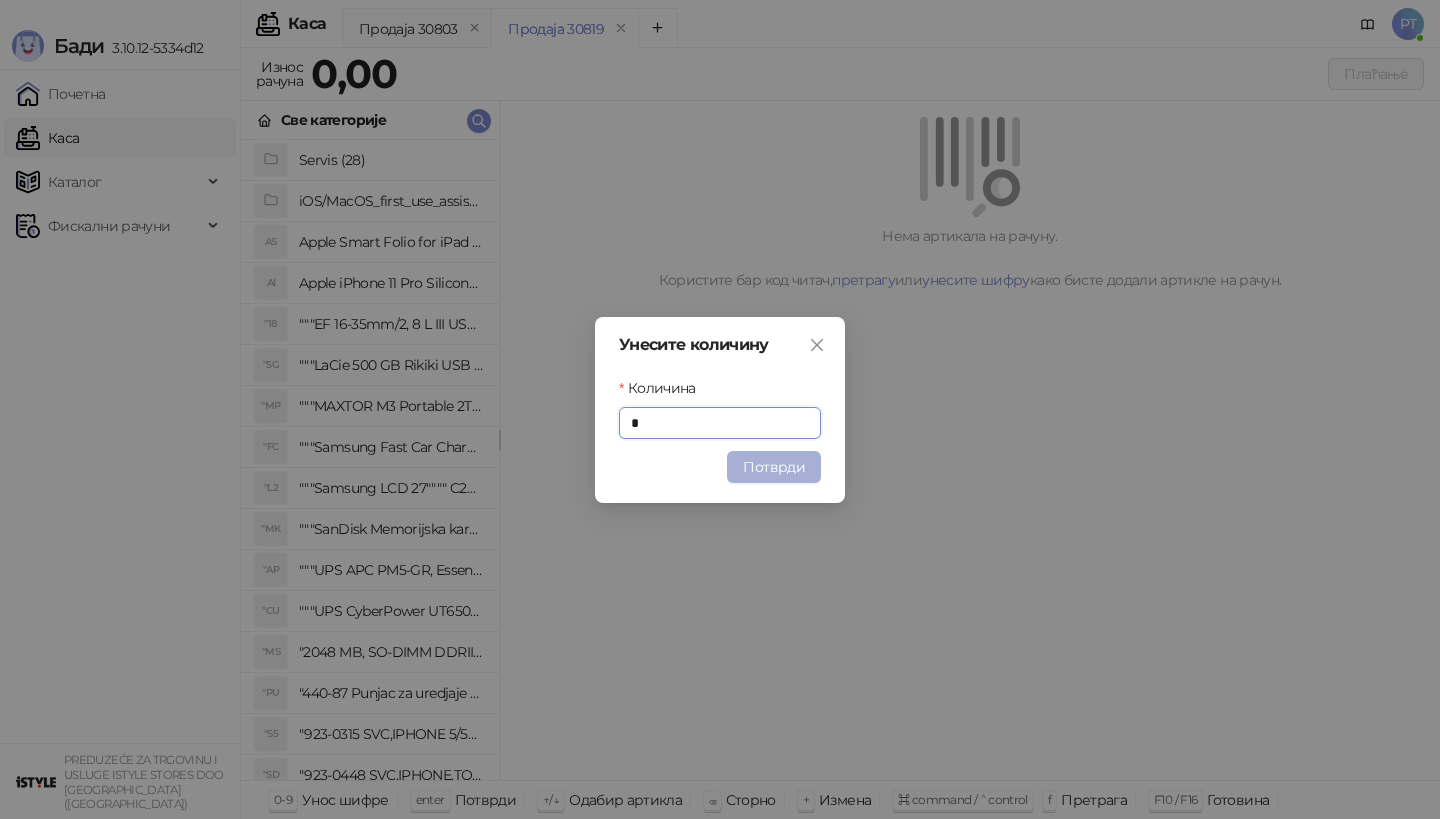 click on "Потврди" at bounding box center [774, 467] 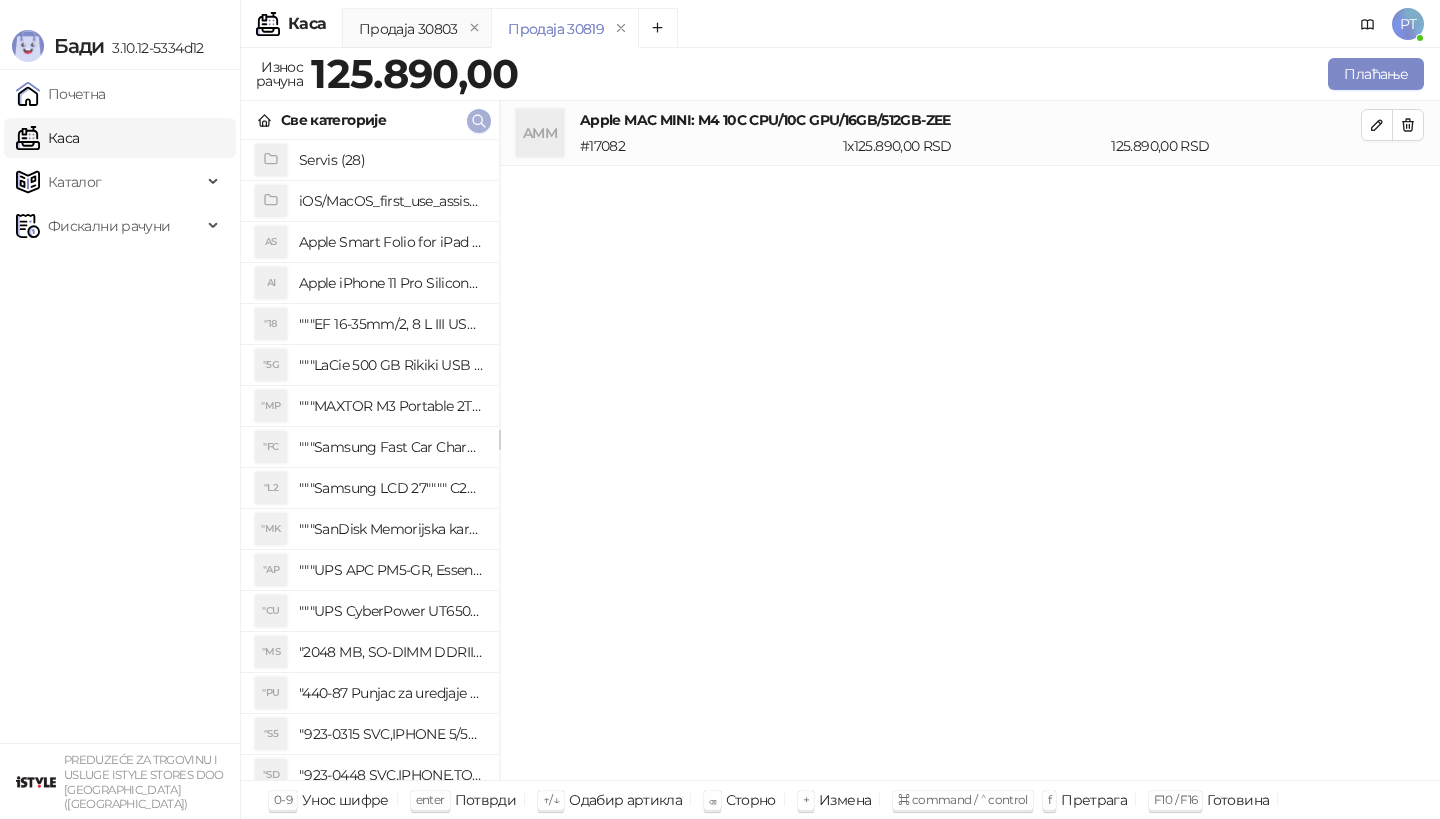 type 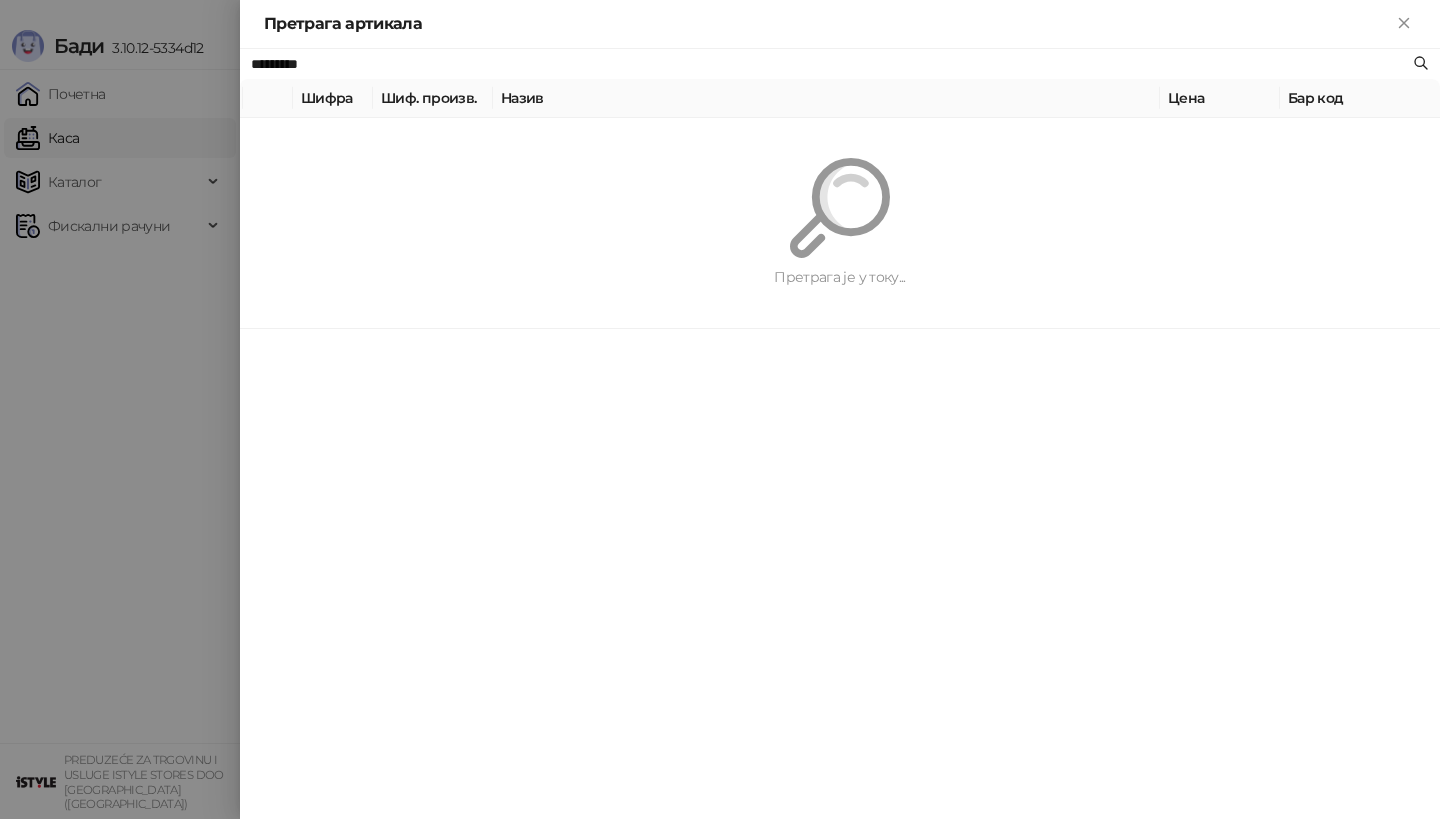 paste 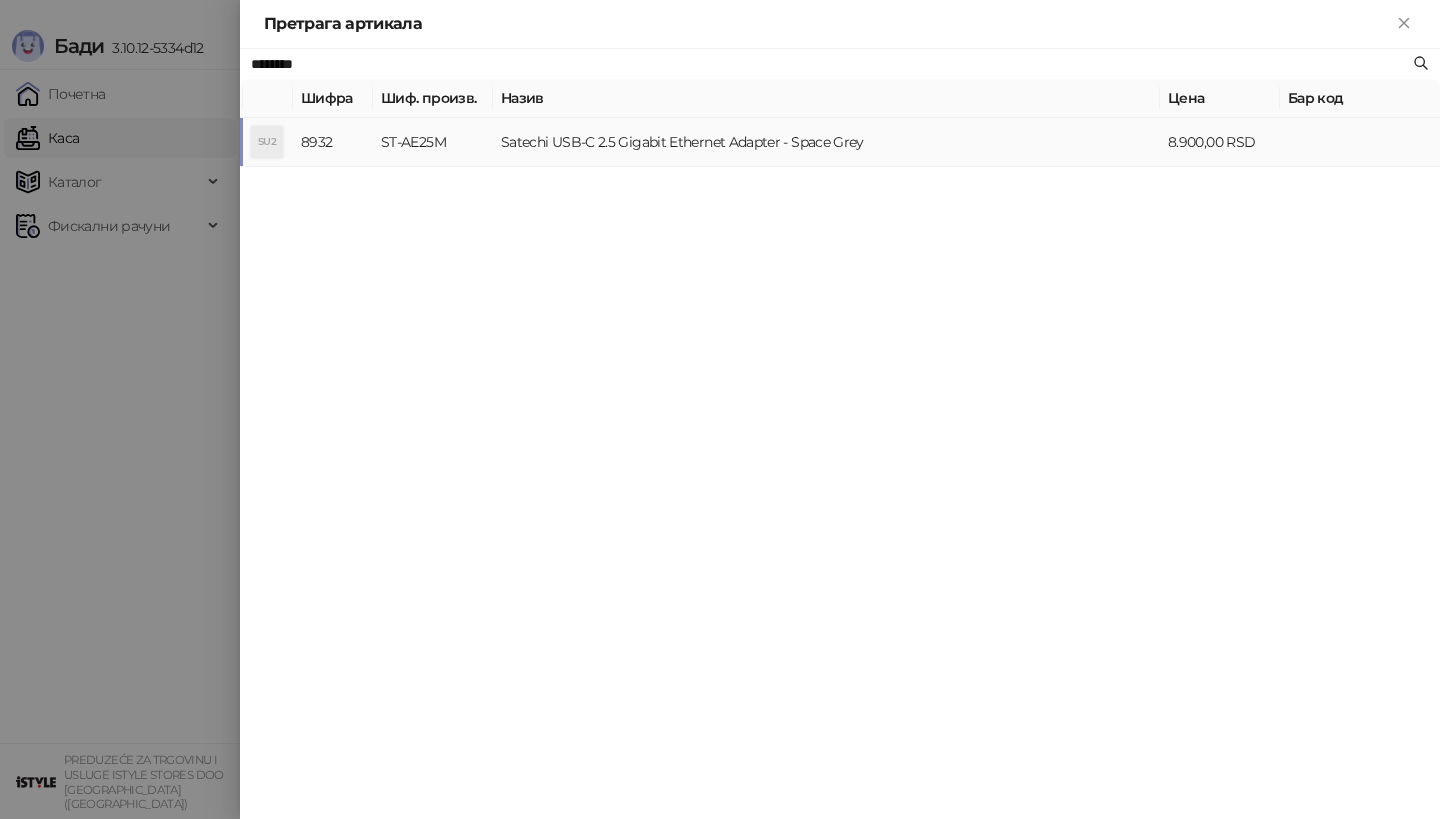 type on "********" 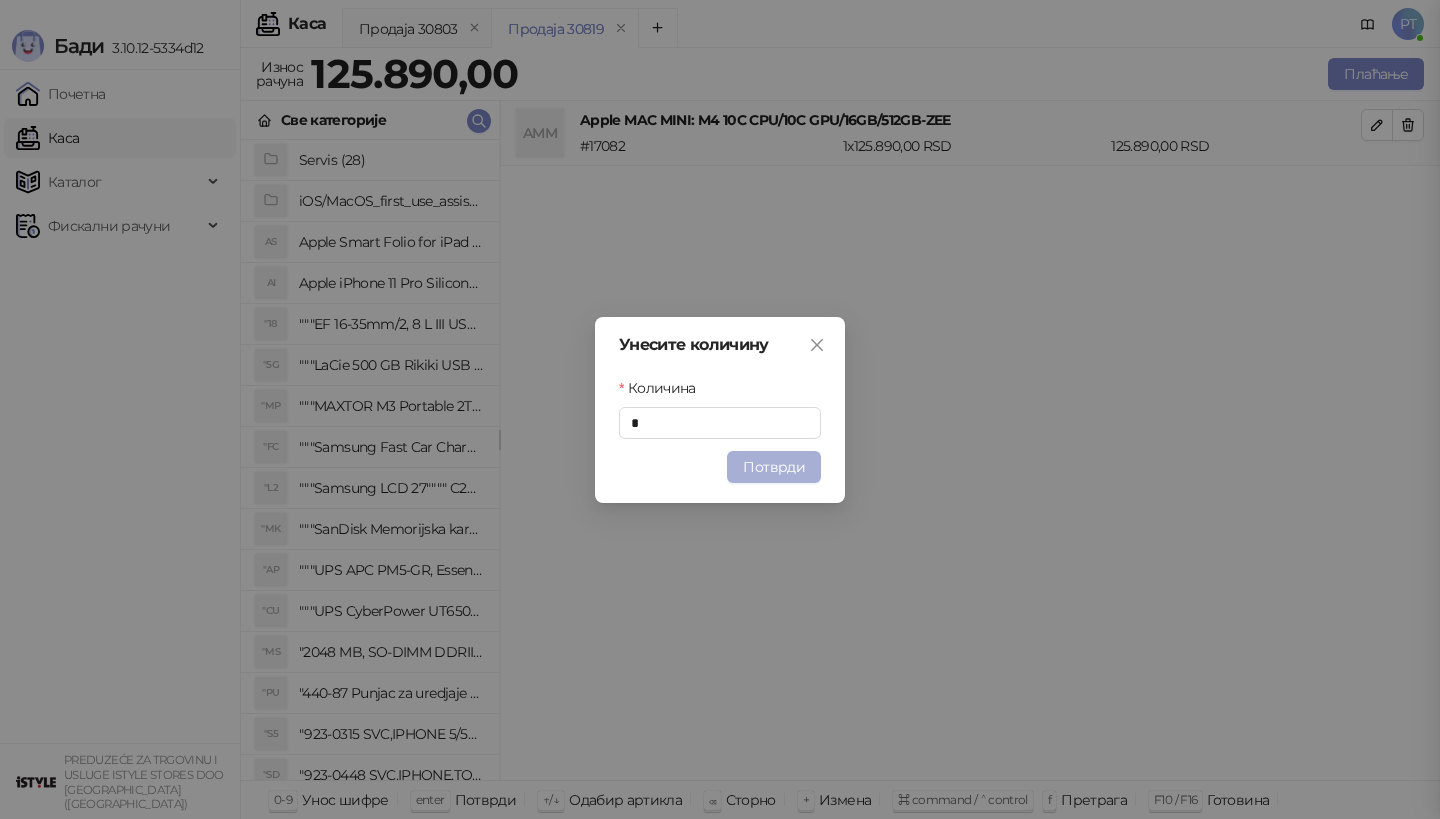 click on "Потврди" at bounding box center [774, 467] 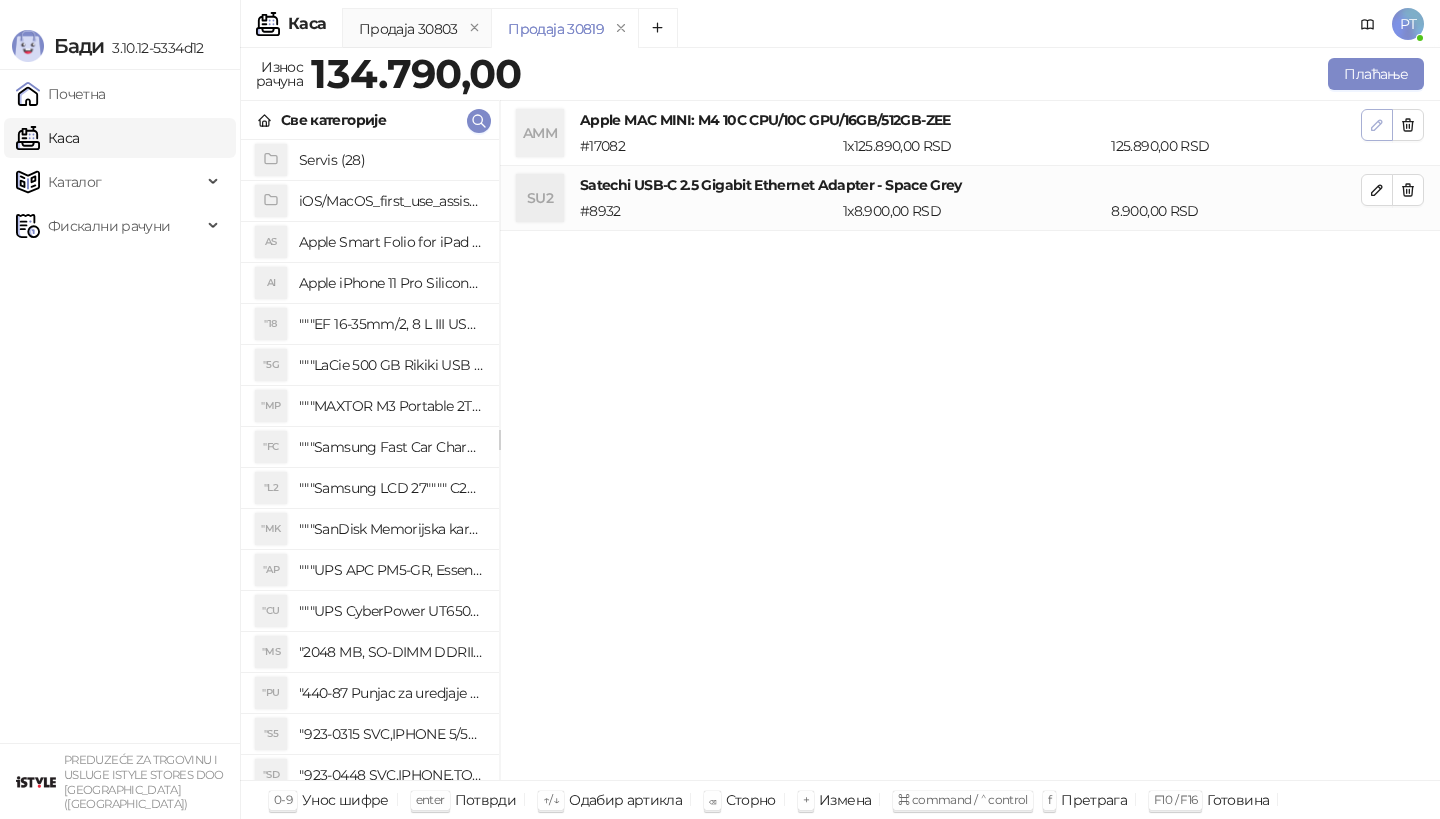 click 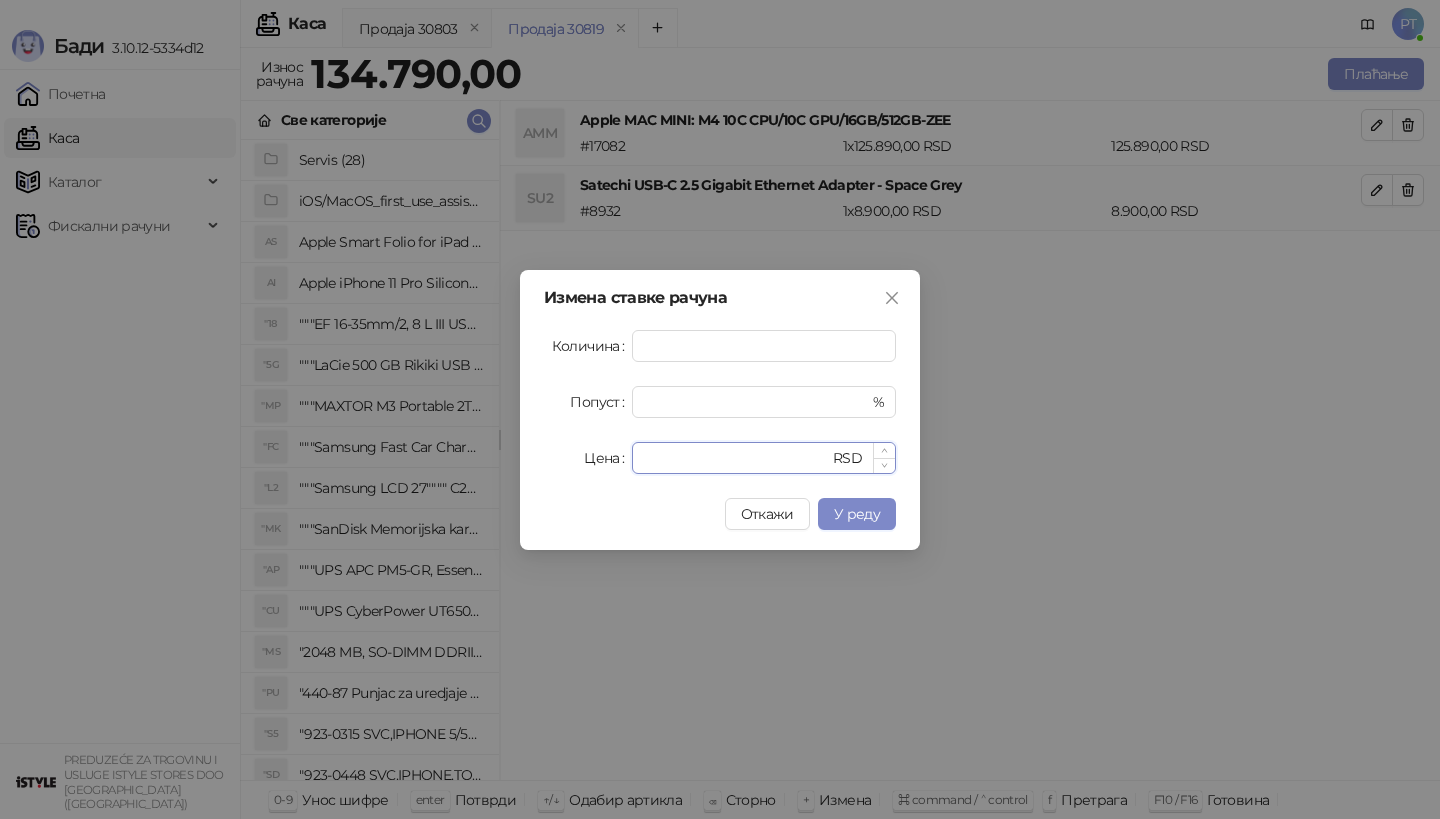 click on "******" at bounding box center [736, 458] 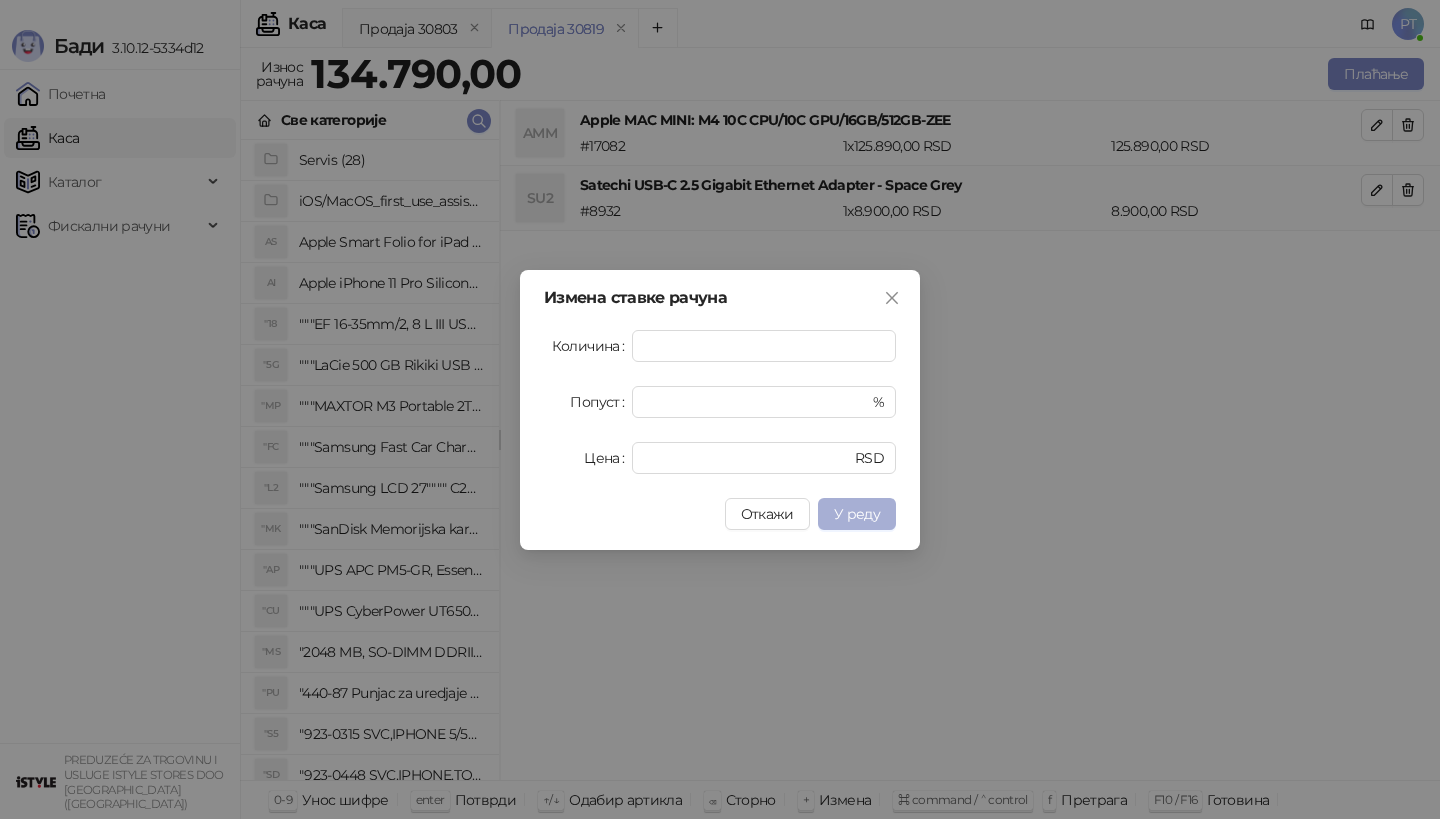 type on "******" 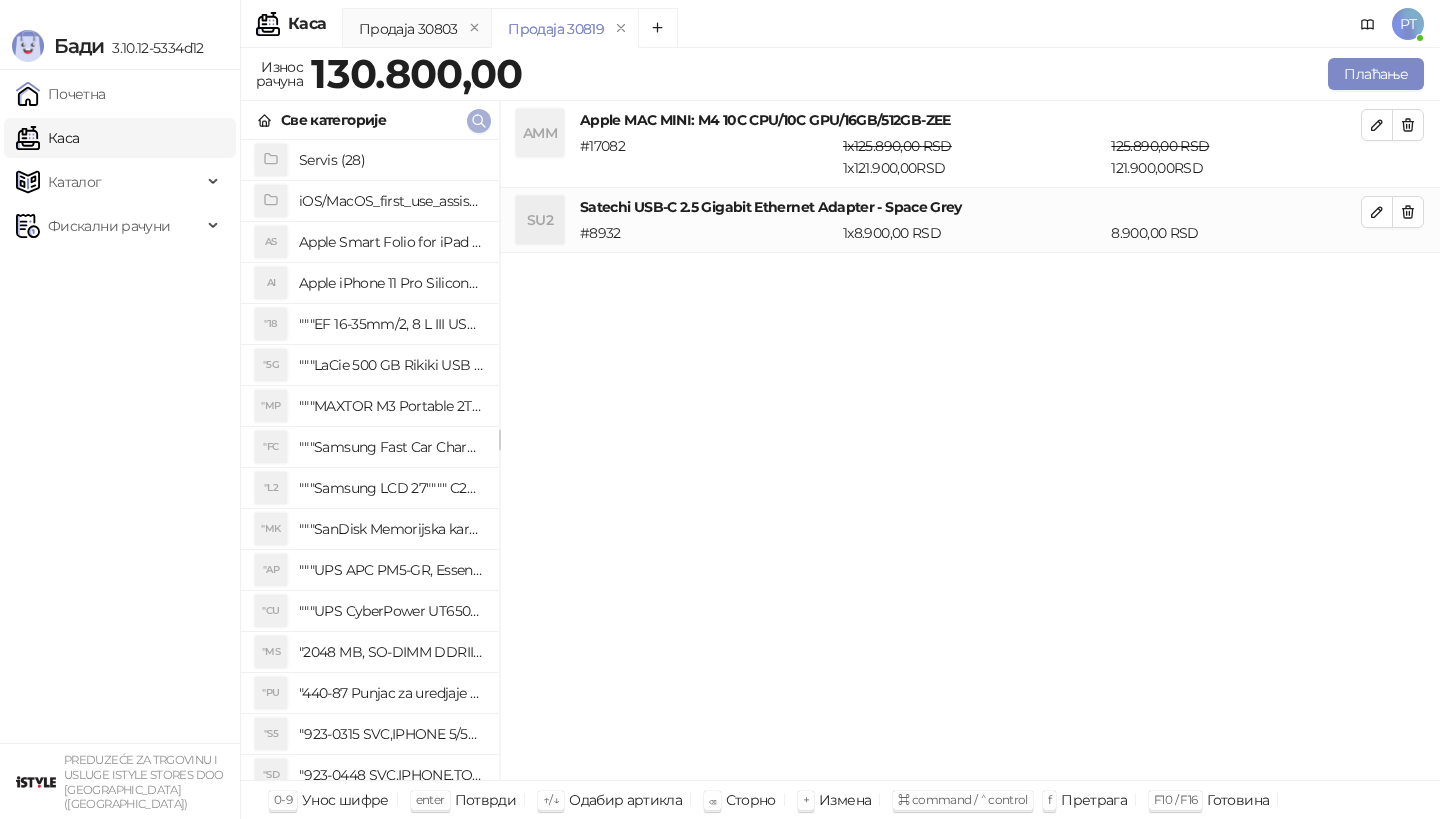 click at bounding box center [479, 121] 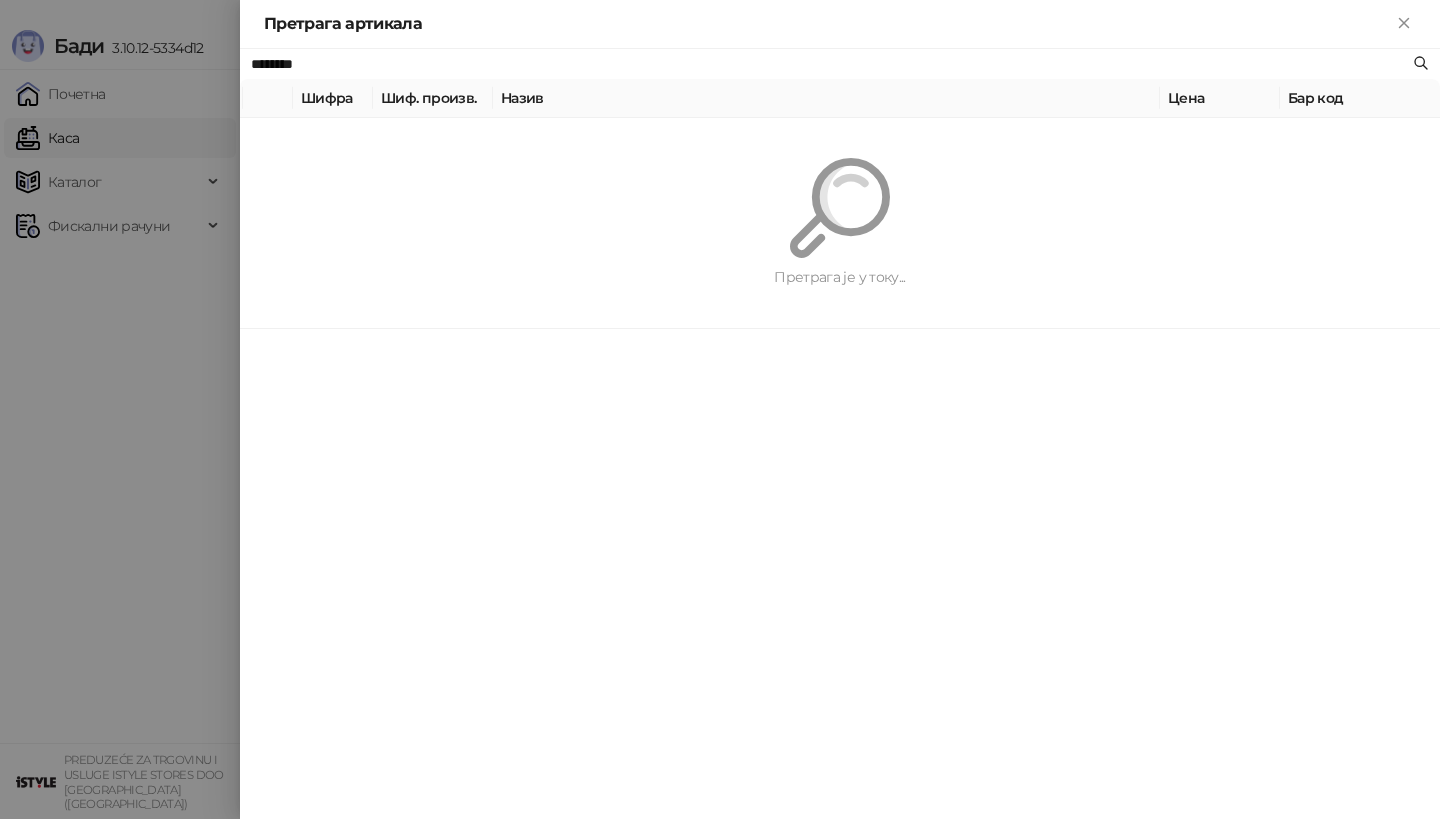 paste on "**********" 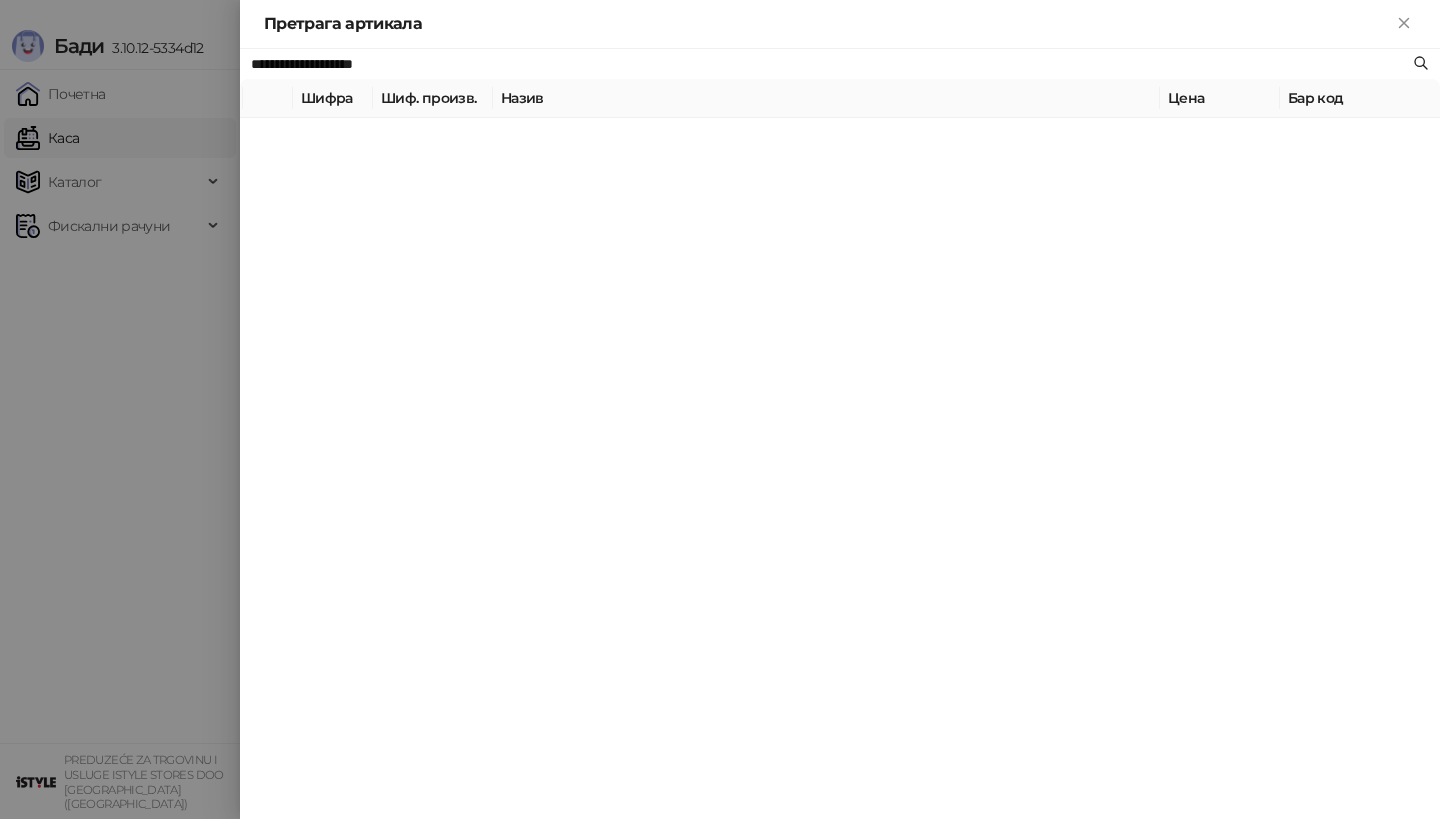 type on "**********" 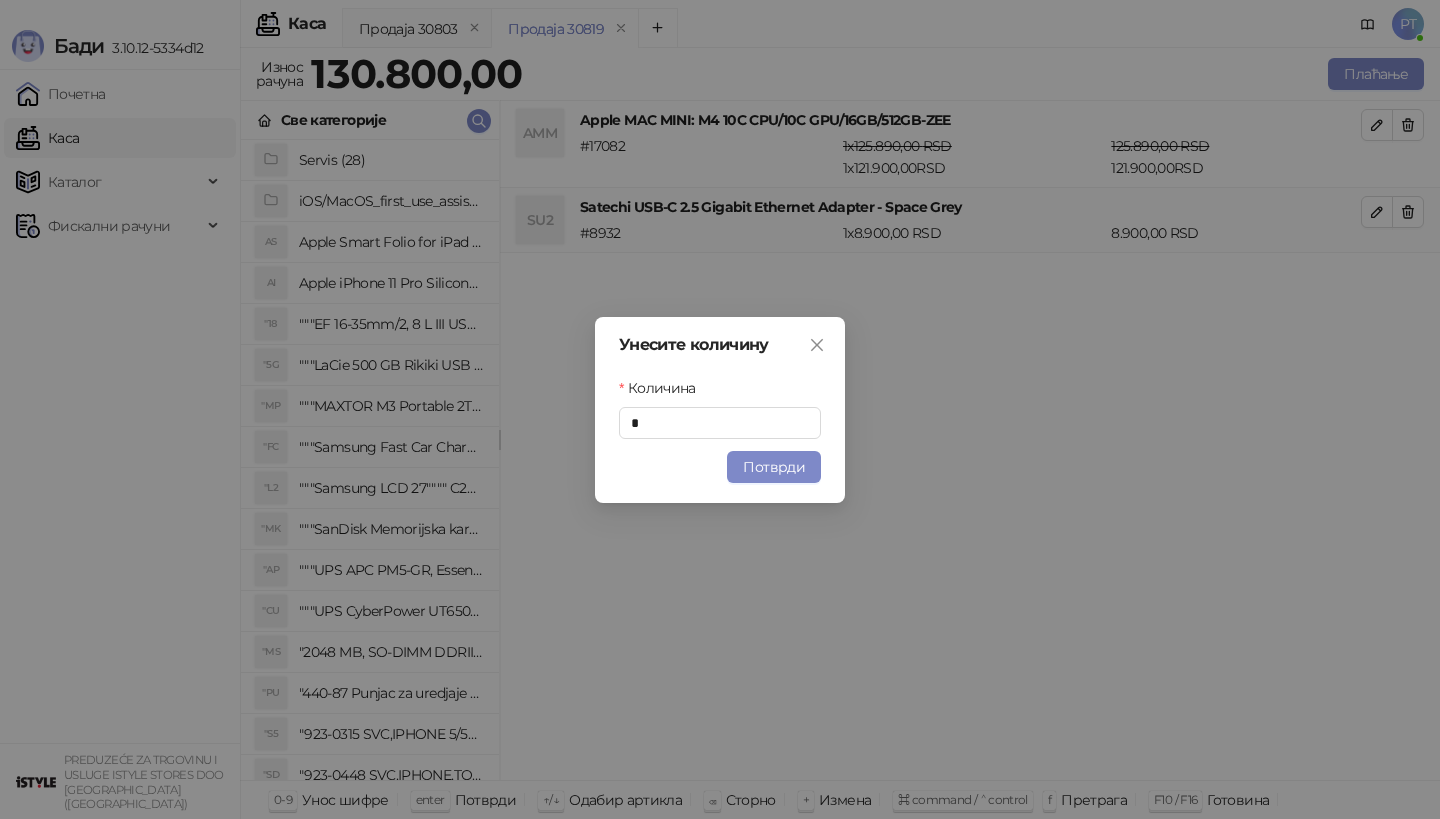 click on "Унесите количину Количина * Потврди" at bounding box center [720, 410] 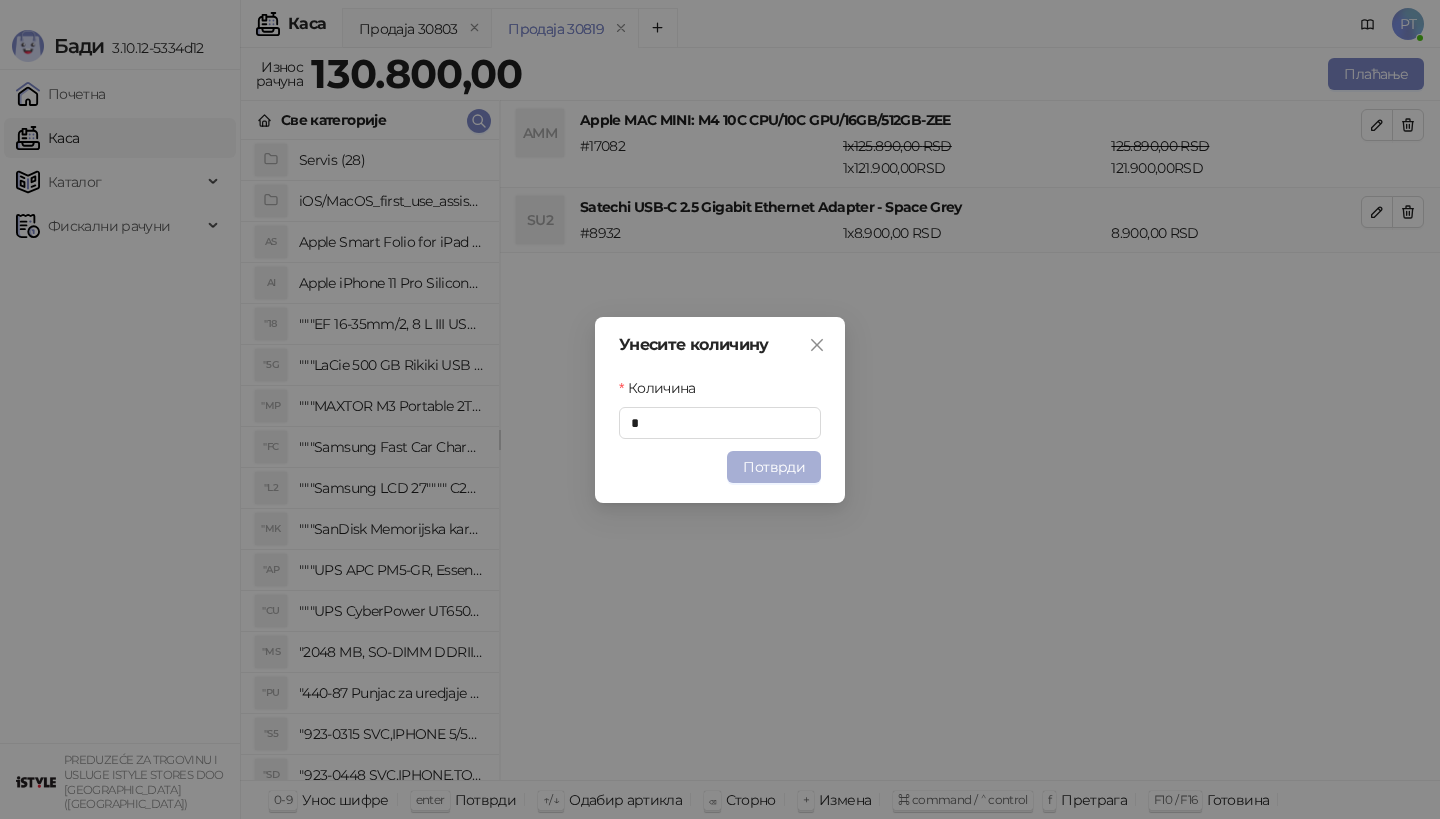 click on "Потврди" at bounding box center (774, 467) 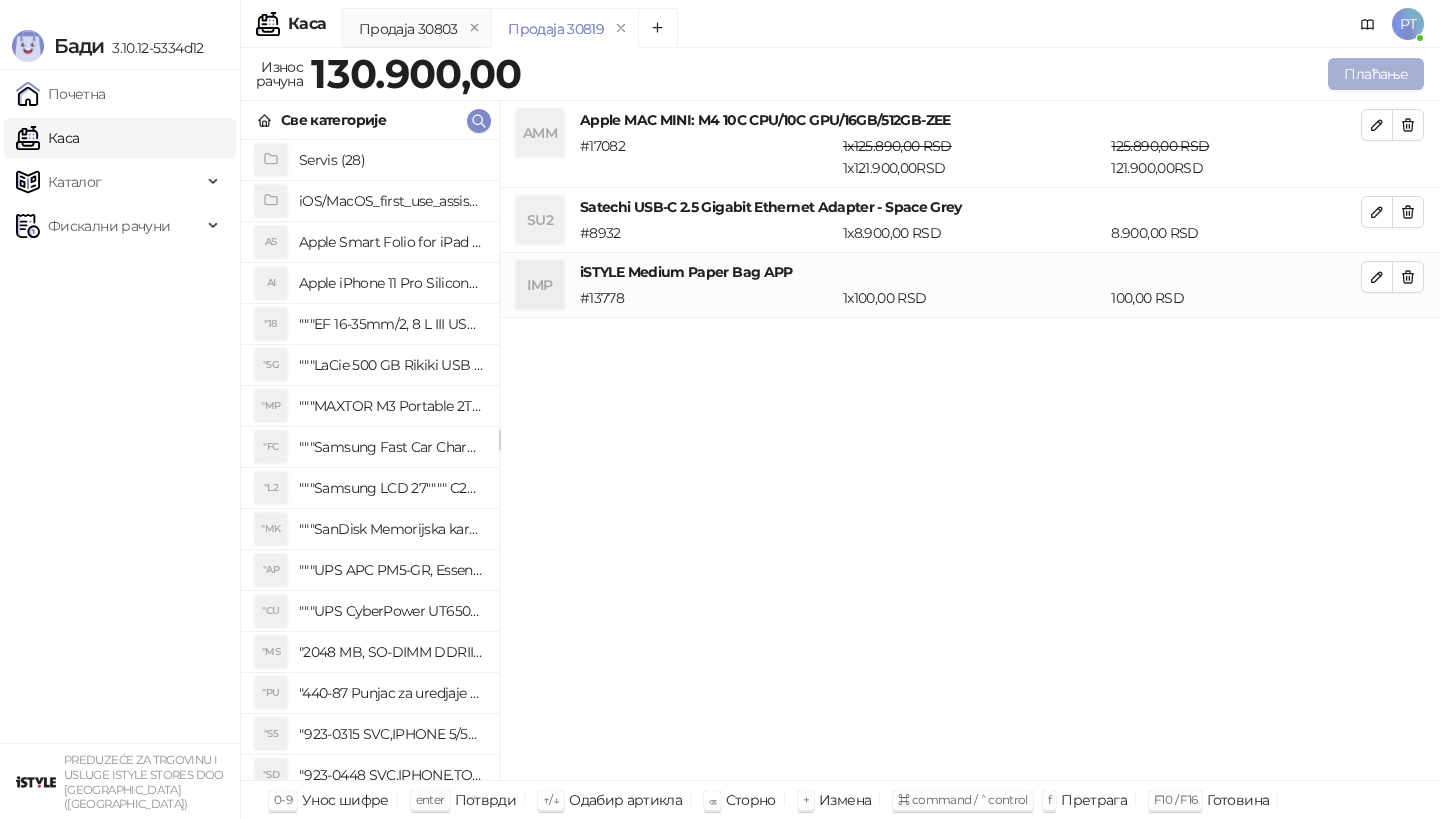 click on "Плаћање" at bounding box center [1376, 74] 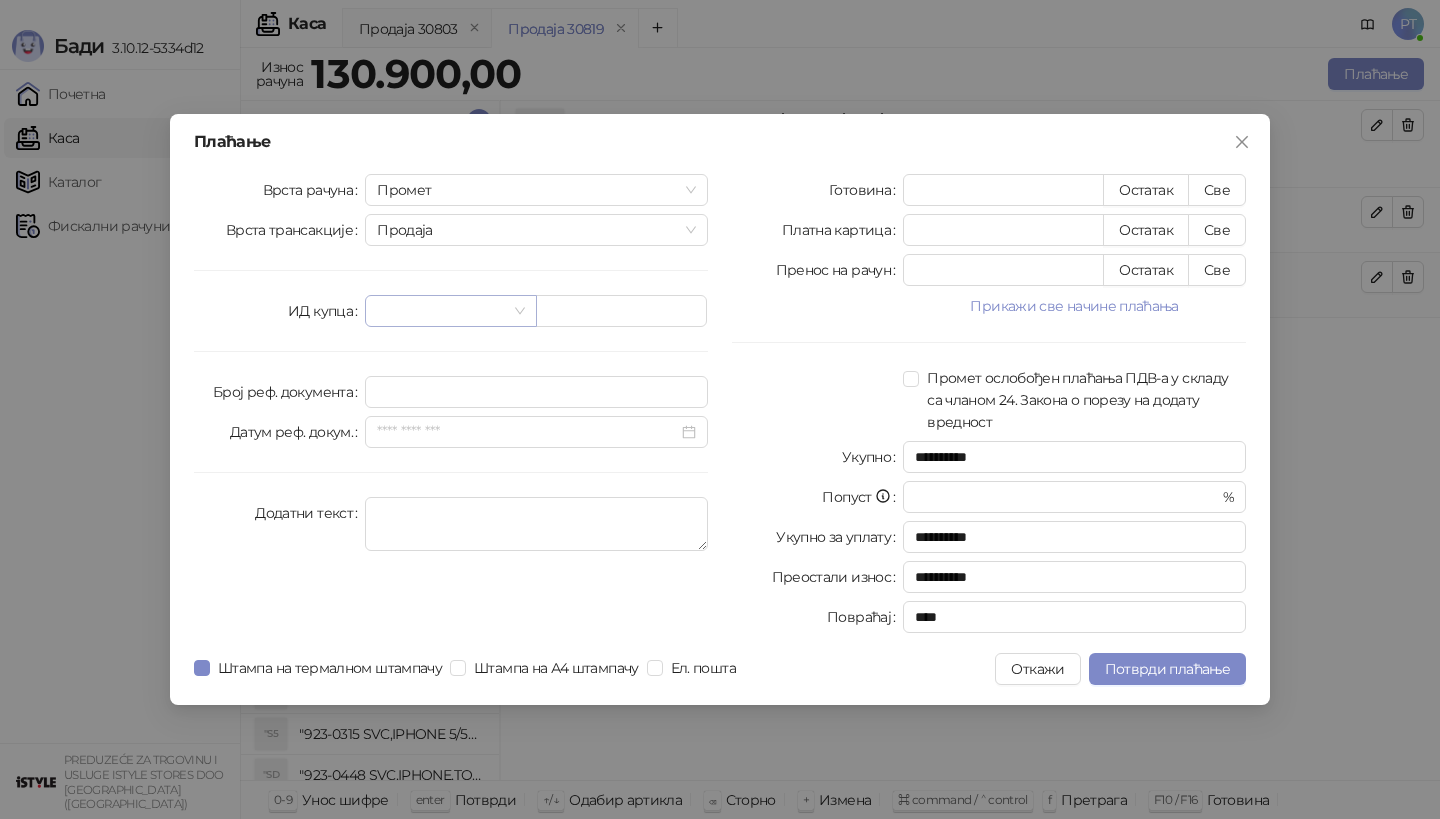 click at bounding box center [441, 311] 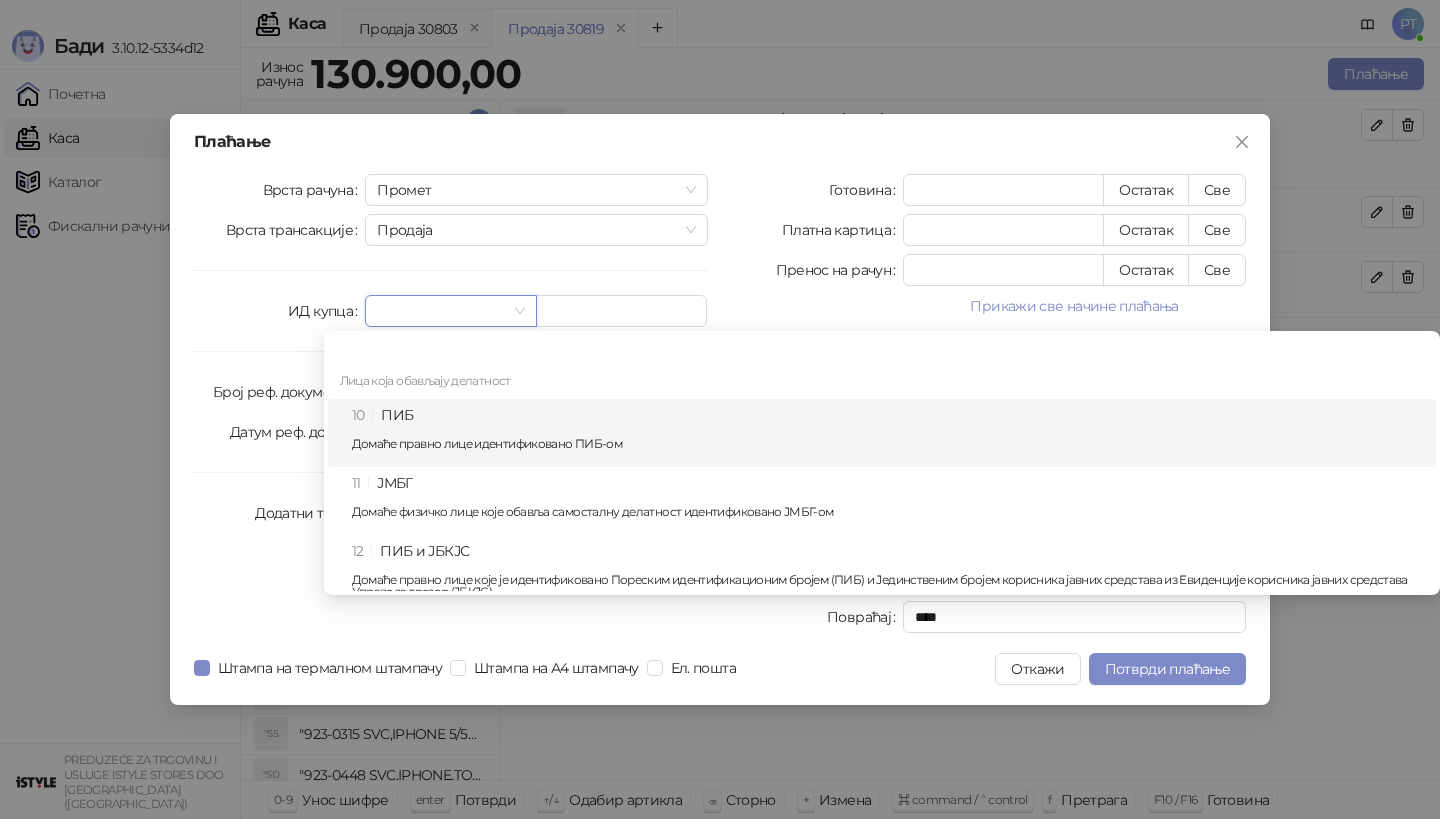 click on "10 ПИБ Домаће правно лице идентификовано ПИБ-ом" at bounding box center (888, 433) 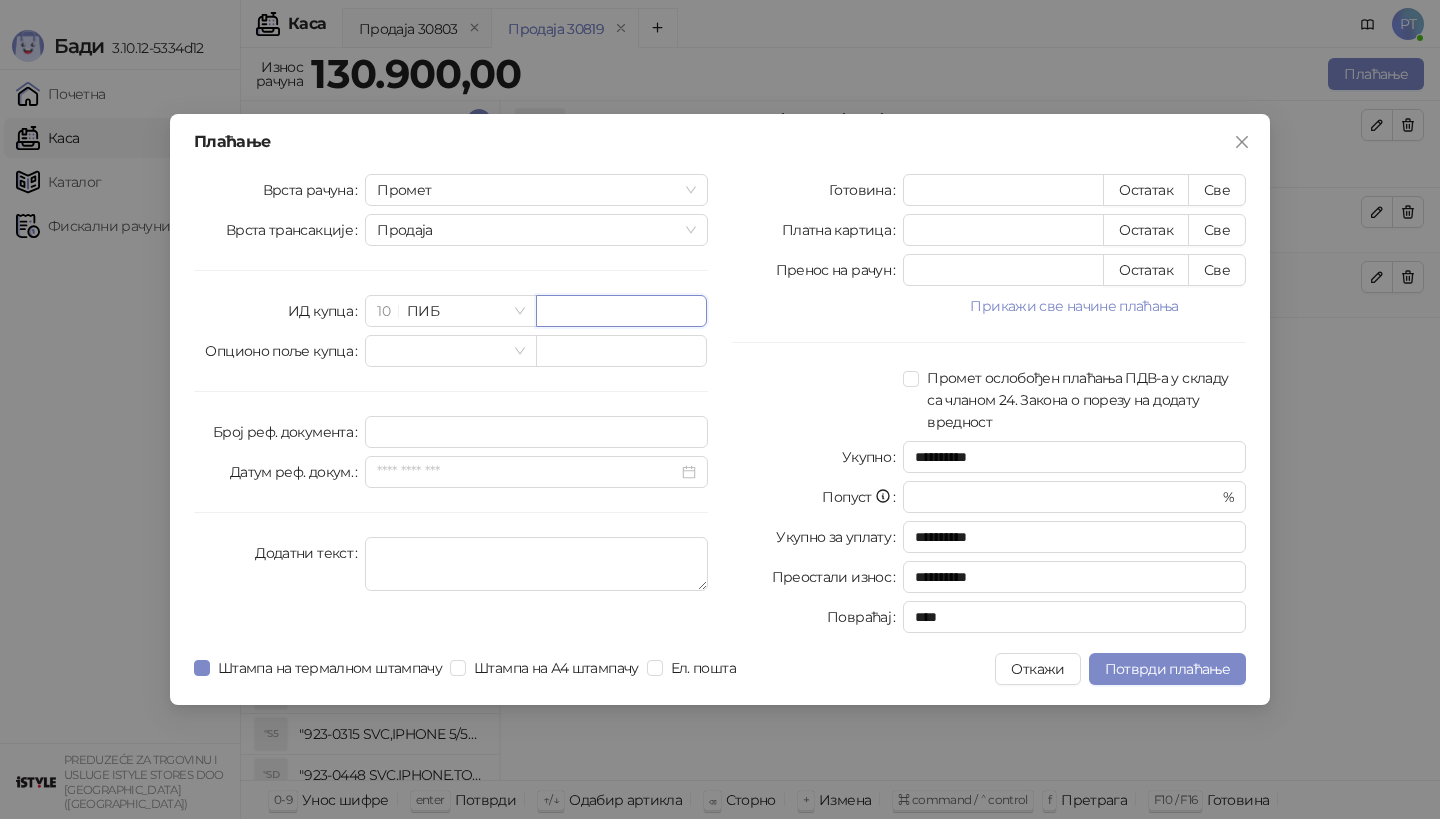 paste on "*********" 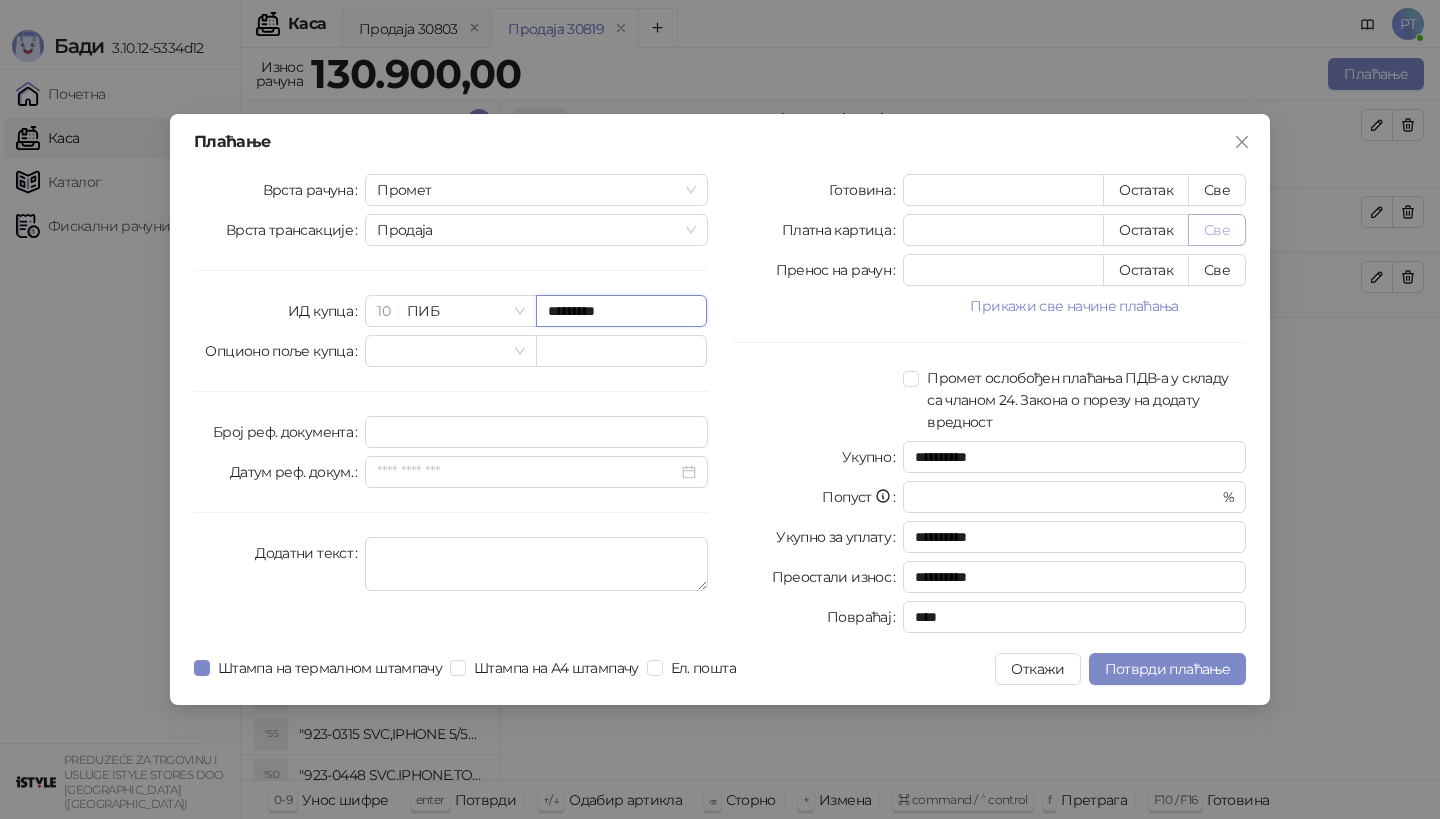 type on "*********" 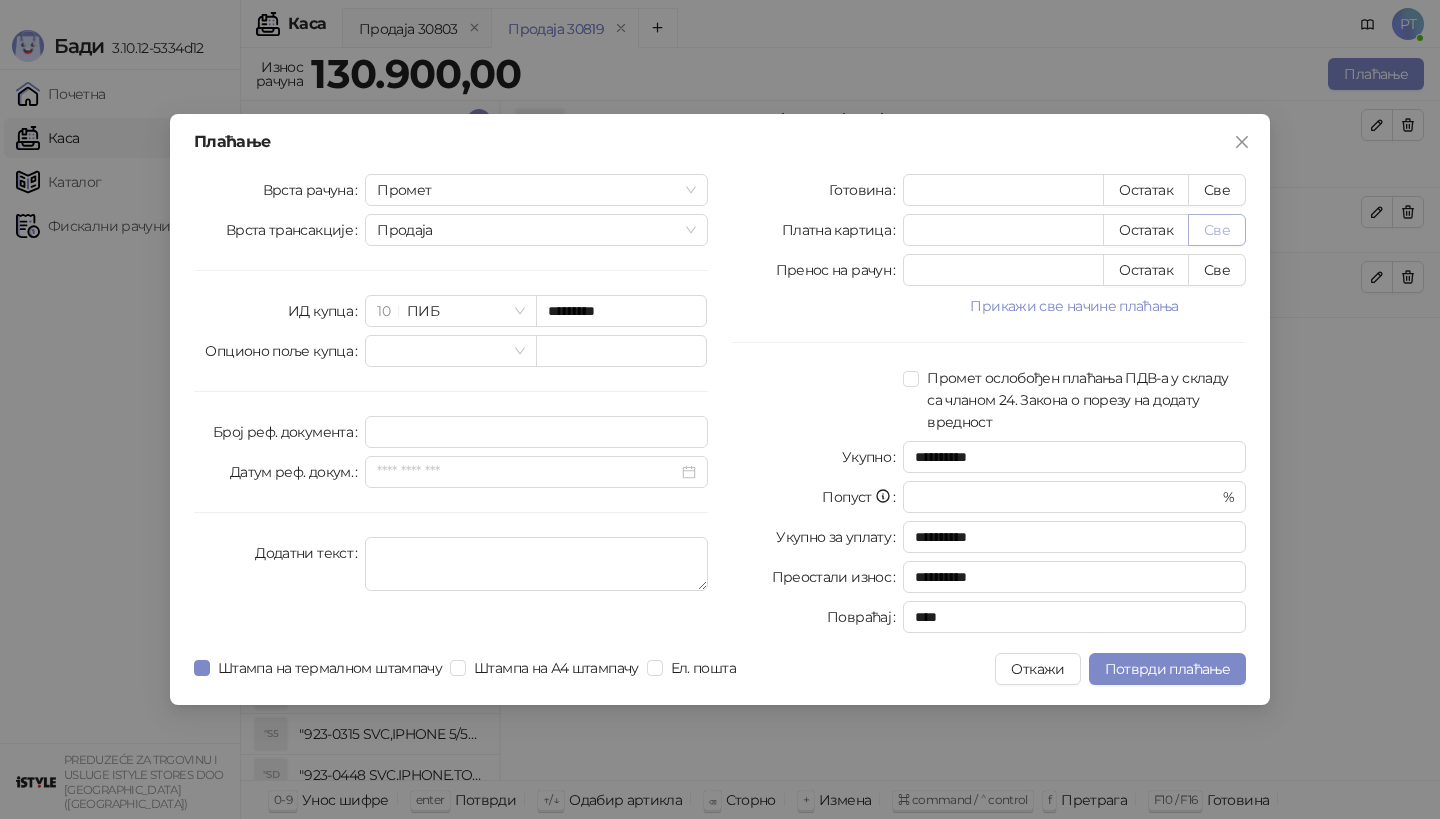 click on "Све" at bounding box center (1217, 230) 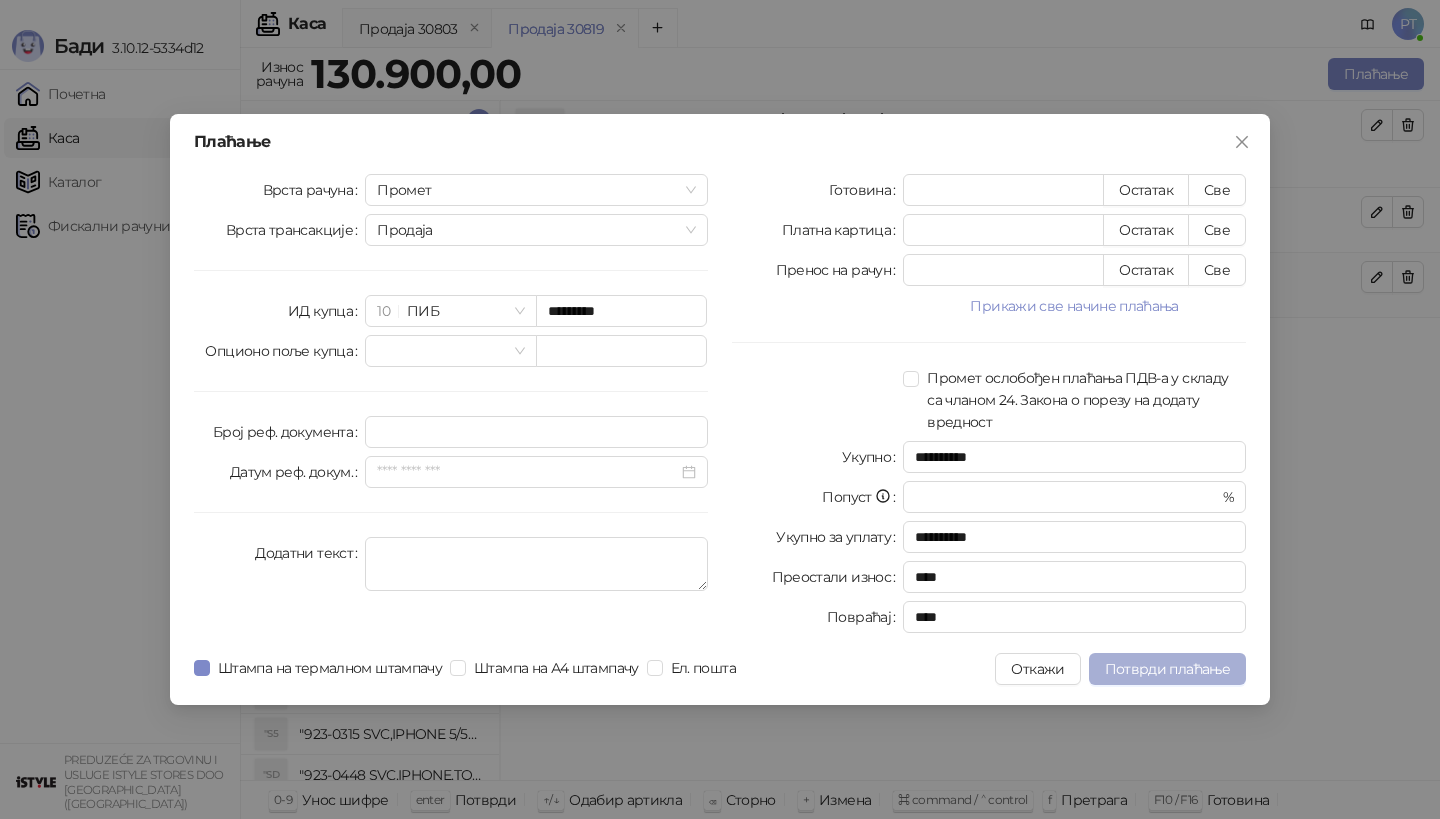 click on "Потврди плаћање" at bounding box center (1167, 669) 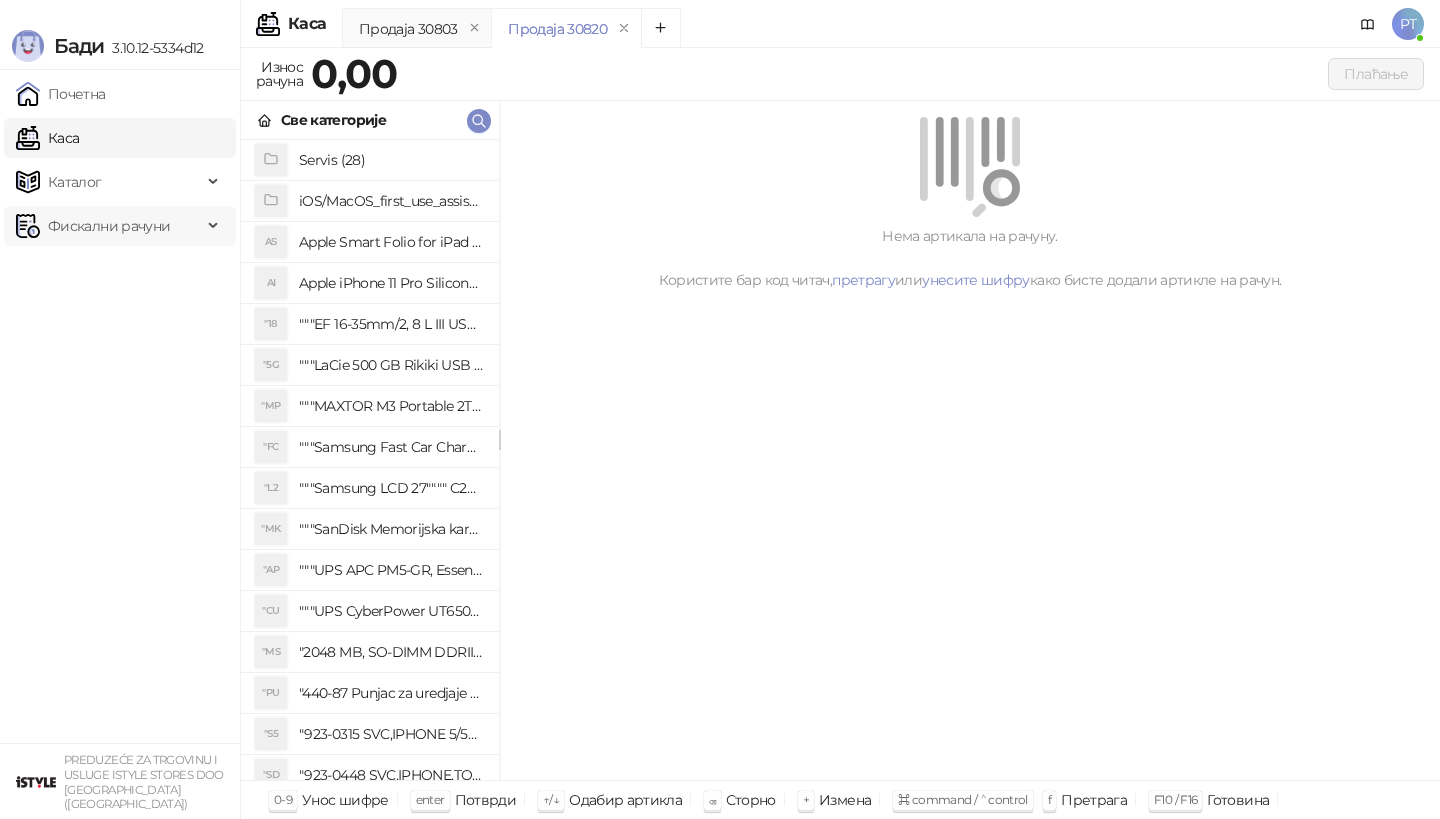 click on "Фискални рачуни" at bounding box center [109, 226] 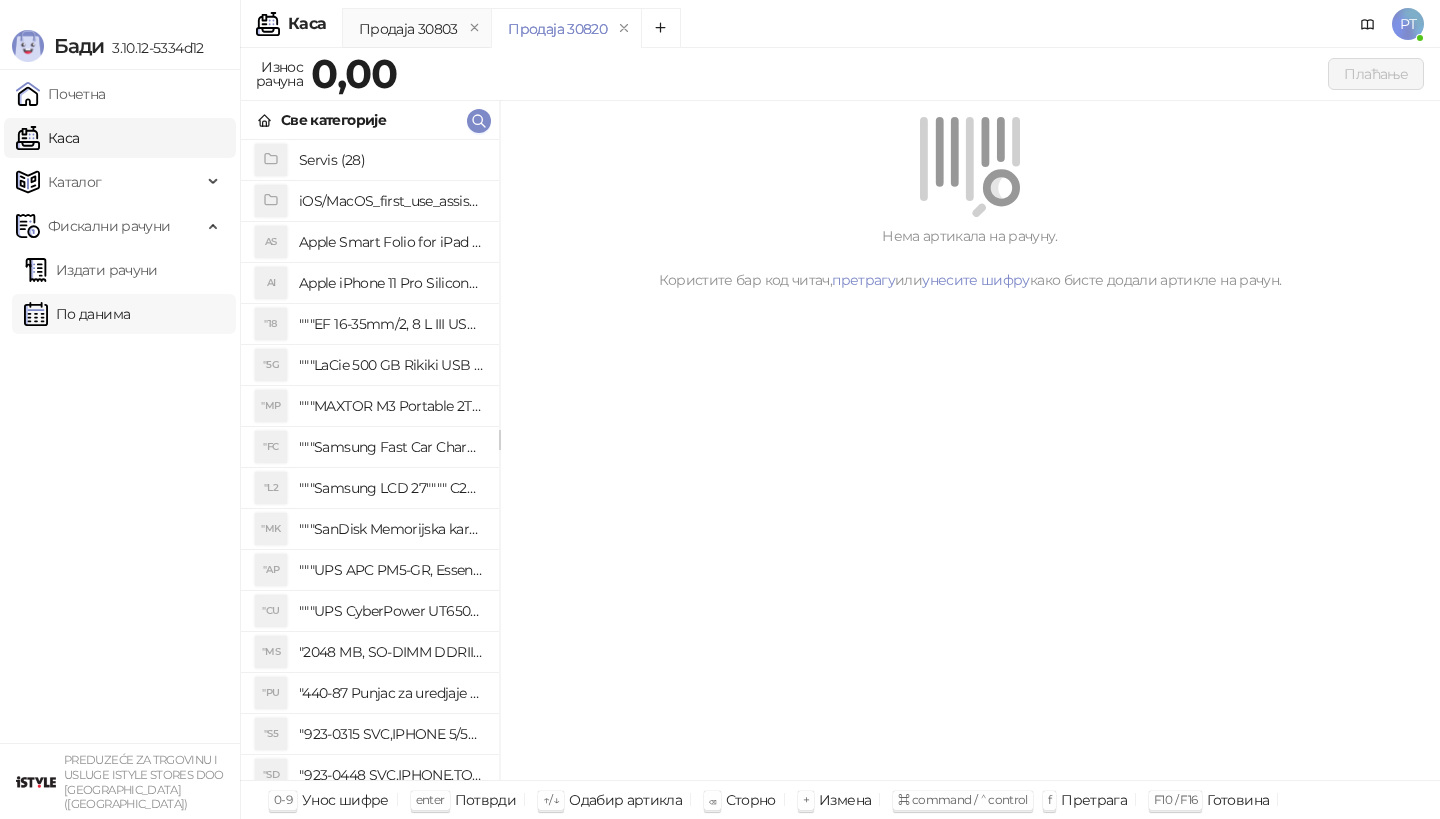 click on "По данима" at bounding box center (77, 314) 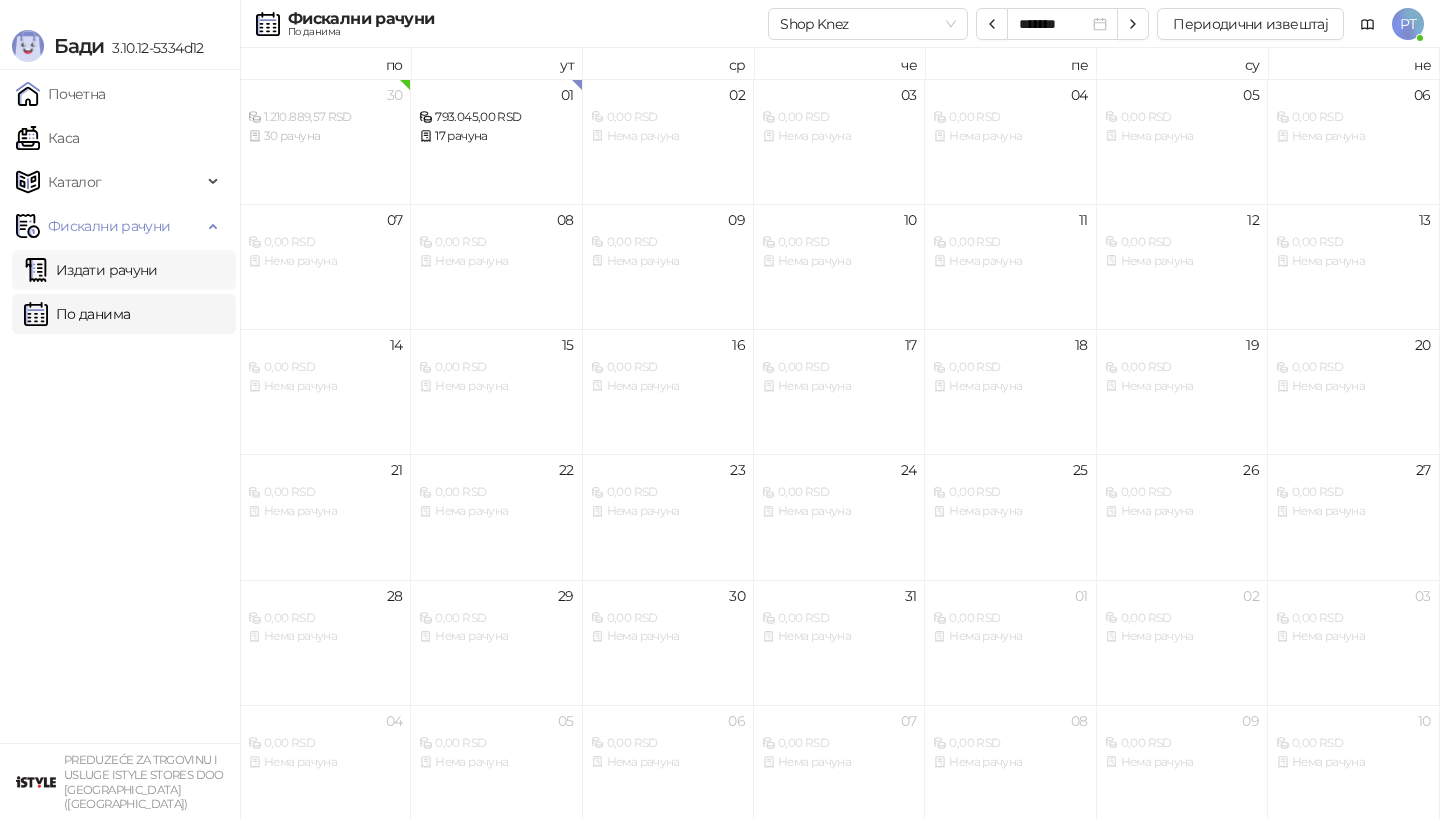 click on "Издати рачуни" at bounding box center [91, 270] 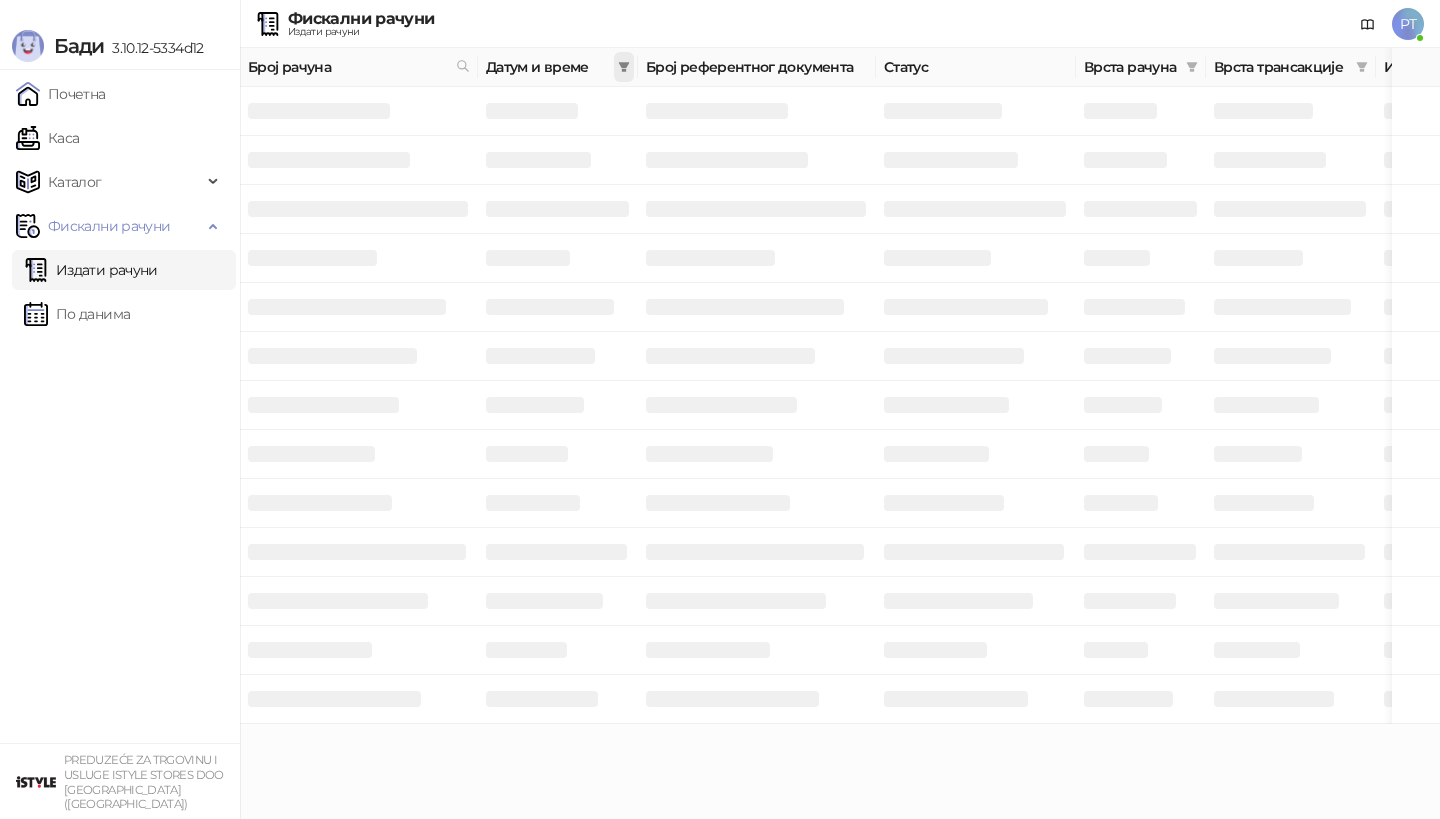 click at bounding box center [624, 67] 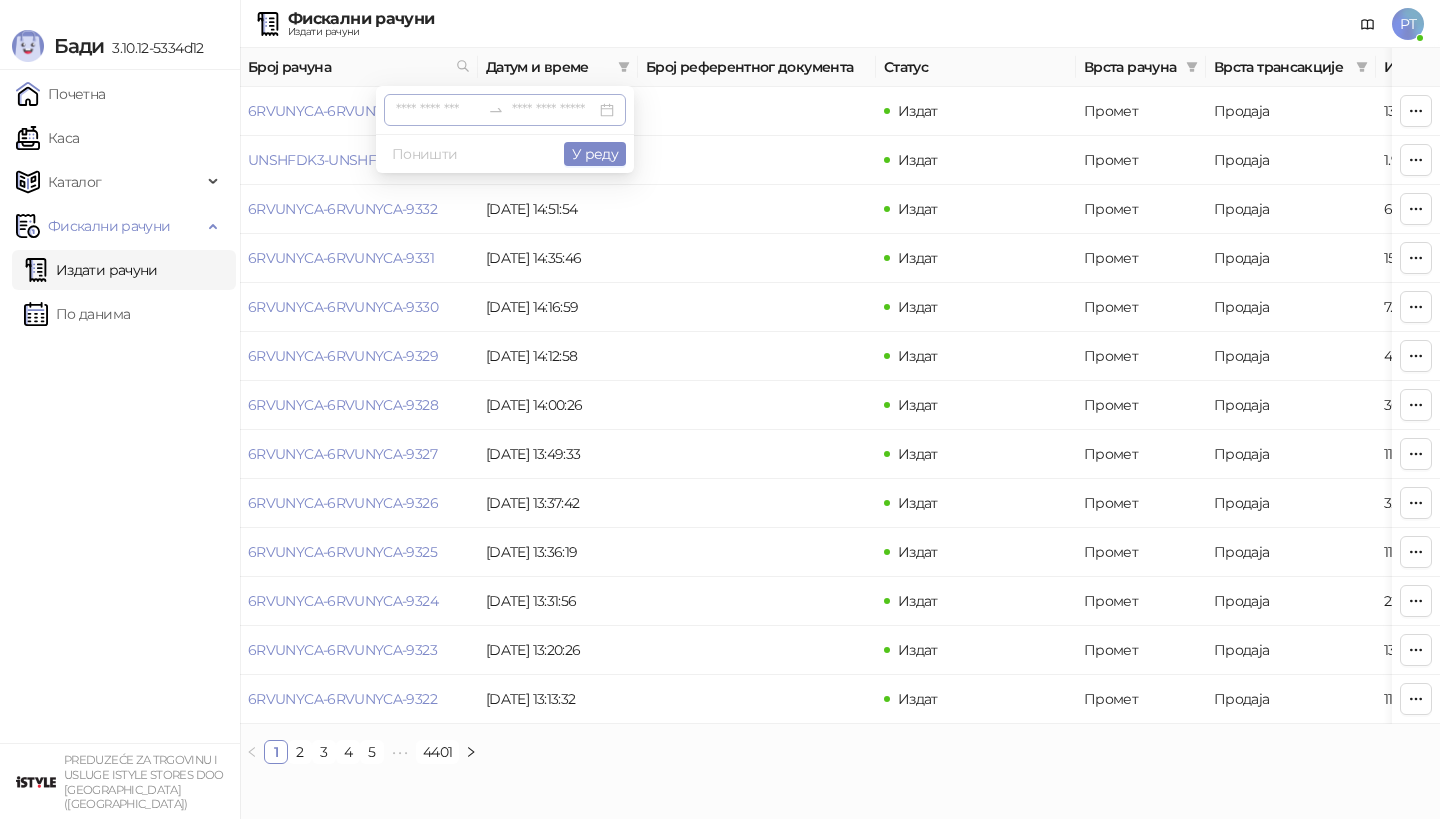 click at bounding box center [438, 110] 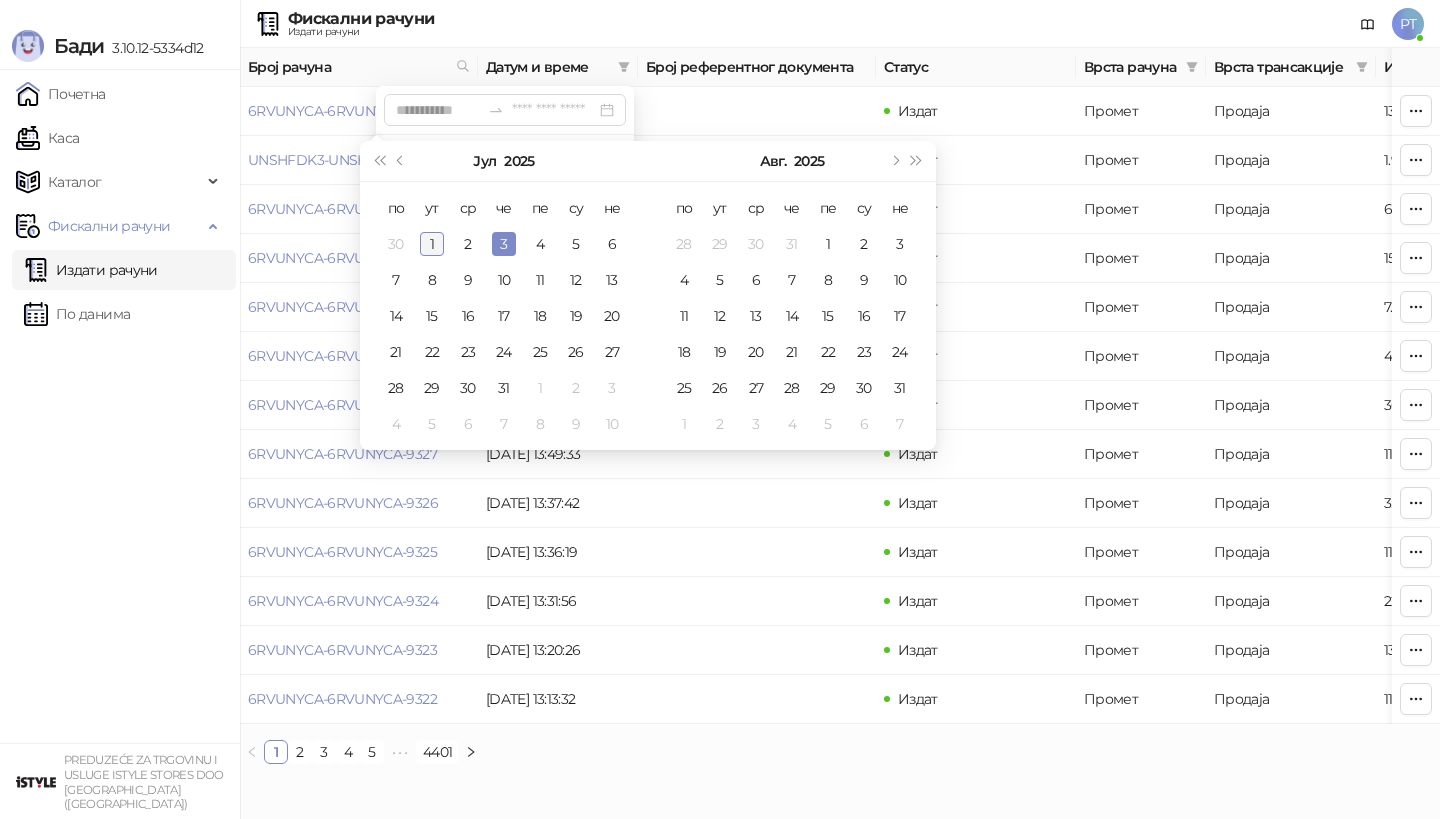 type on "**********" 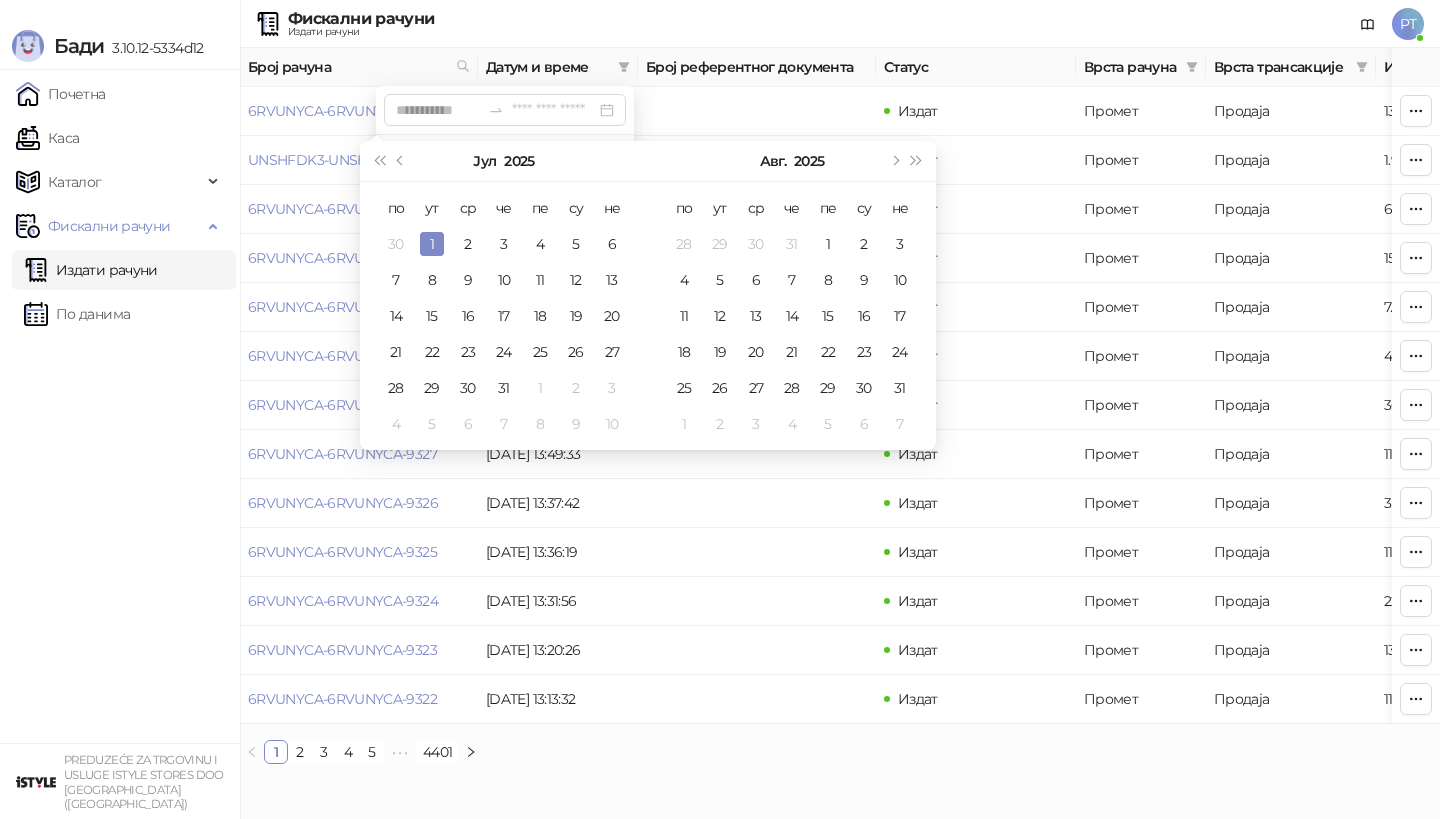 click on "1" at bounding box center [432, 244] 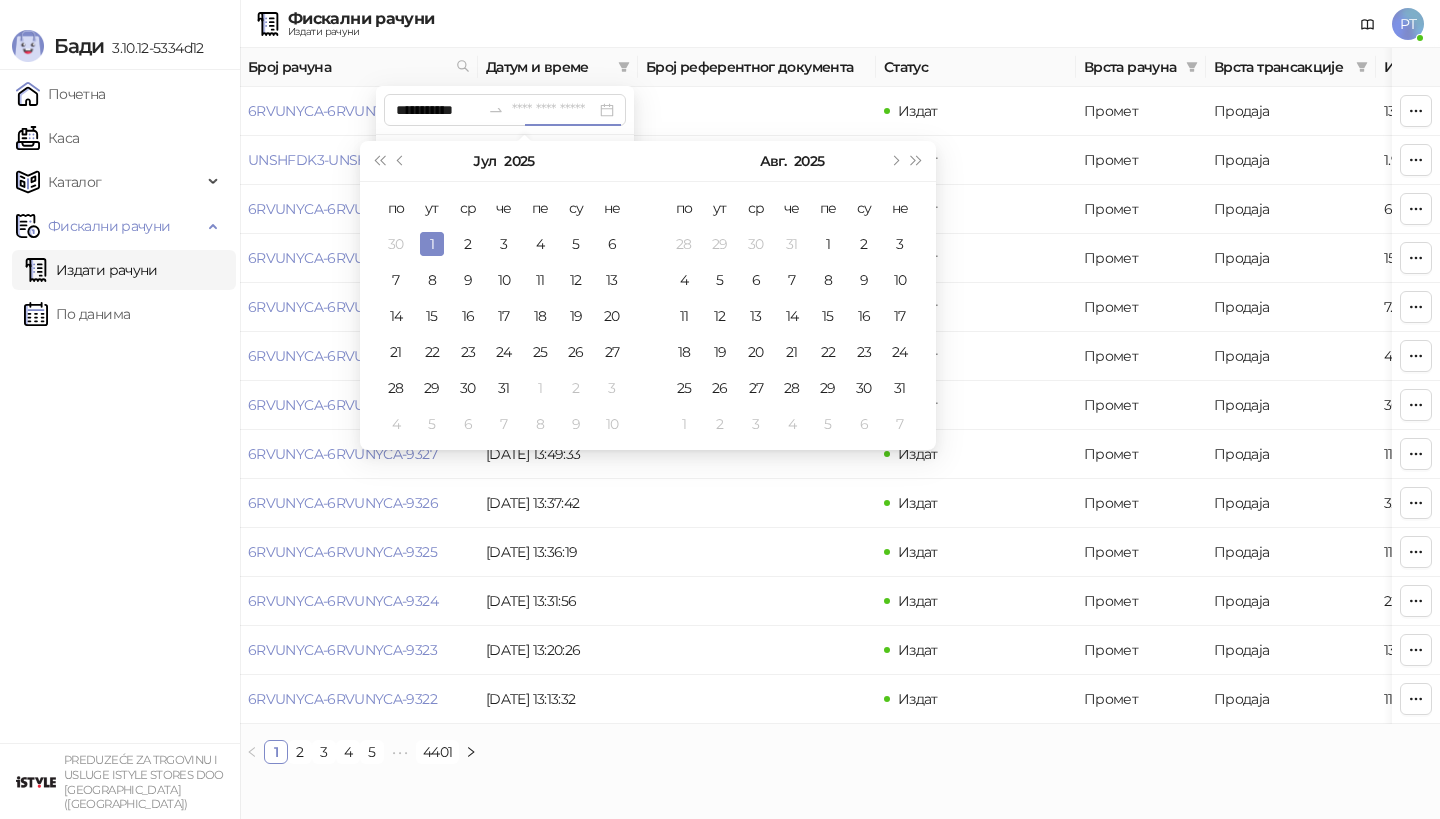 click on "1" at bounding box center [432, 244] 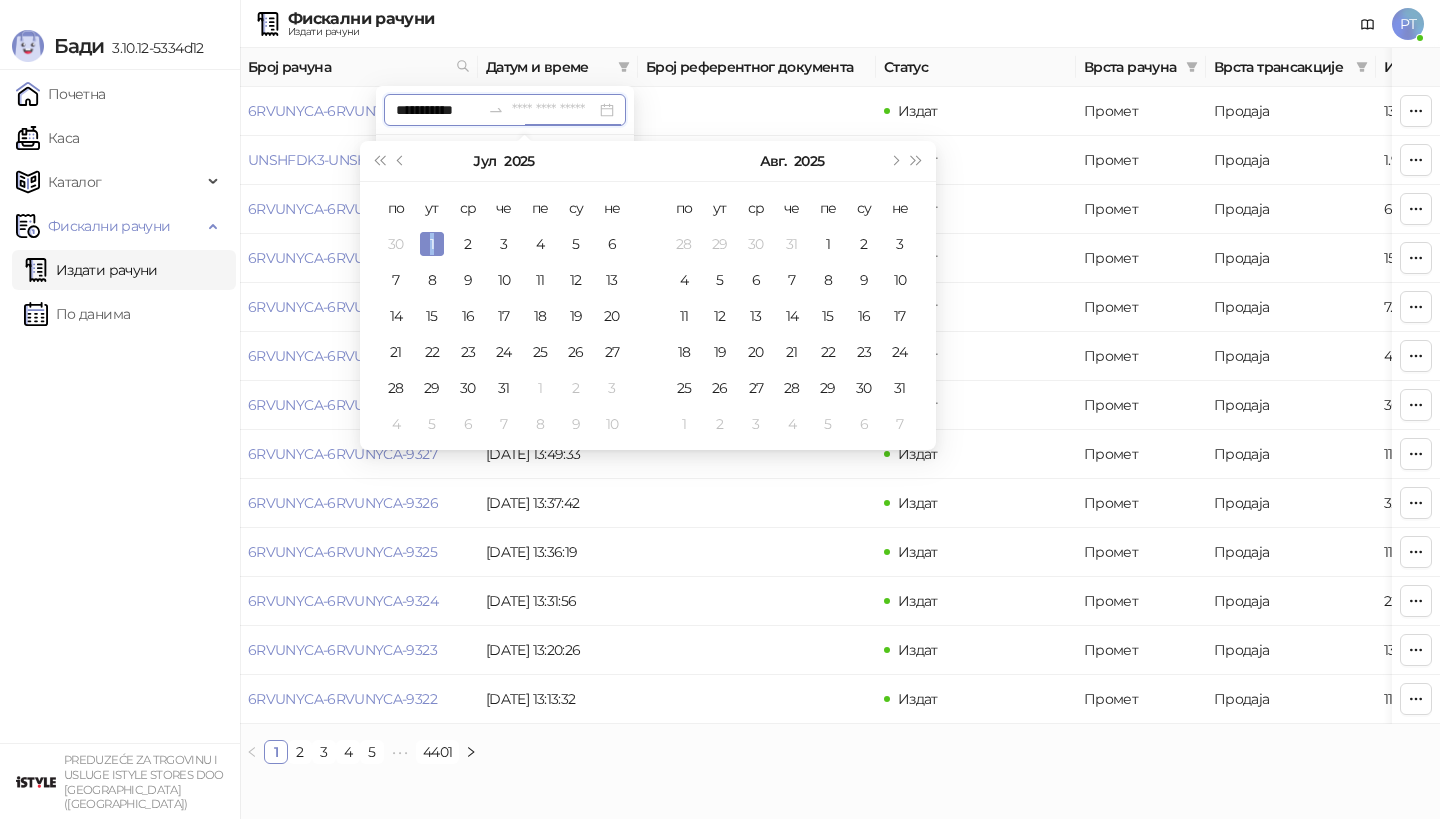 type on "**********" 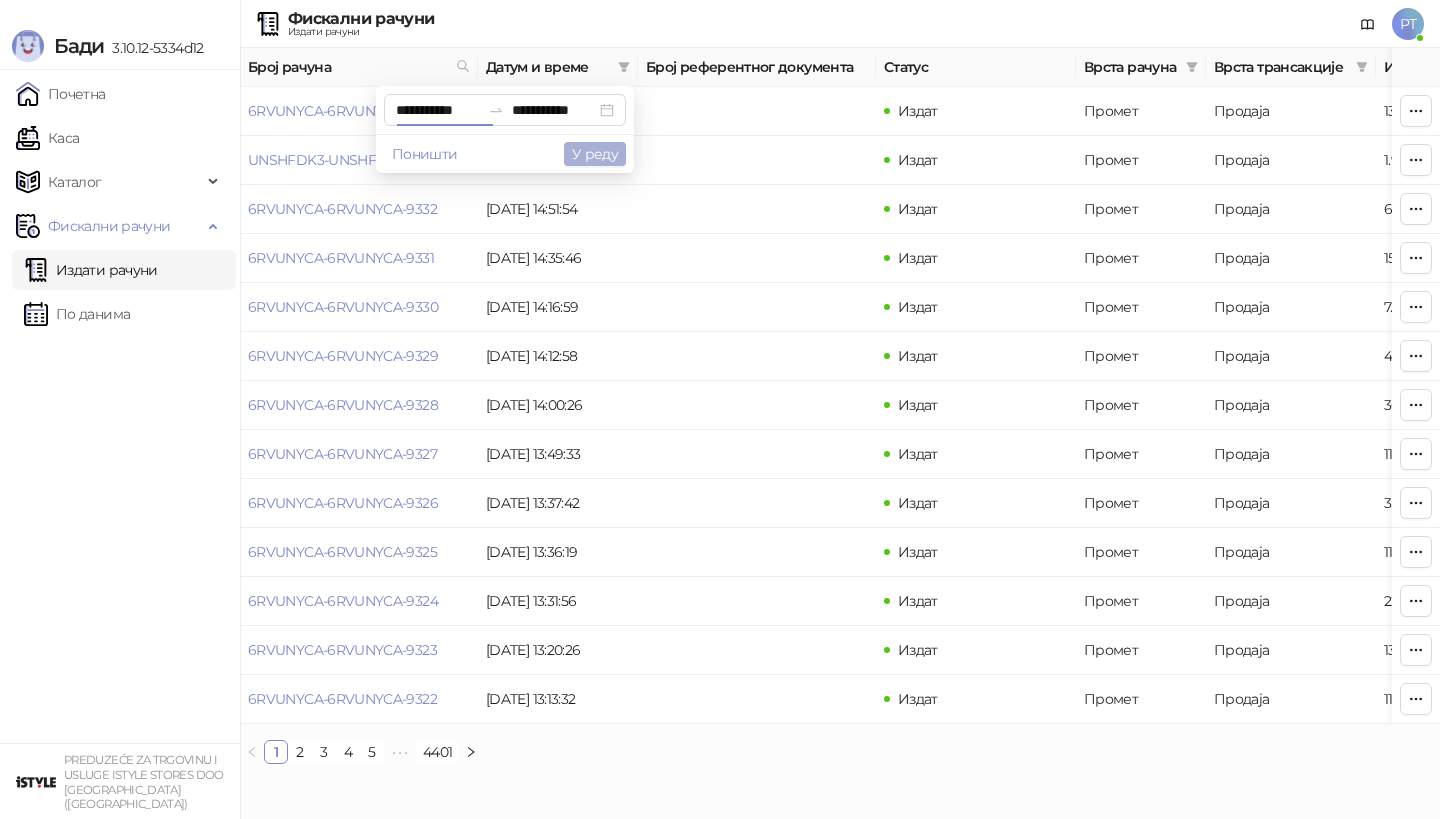 click on "У реду" at bounding box center (595, 154) 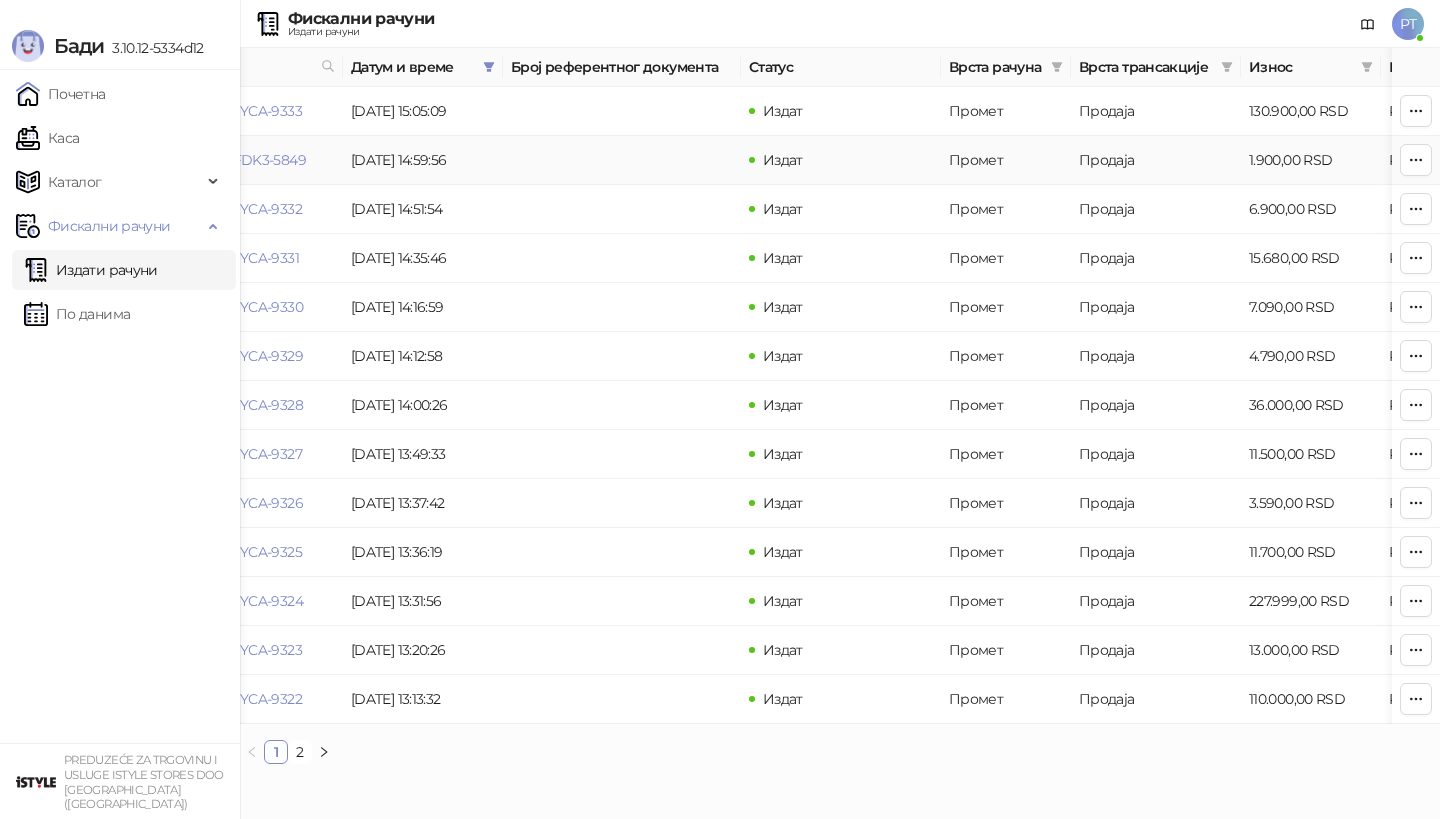 scroll, scrollTop: 0, scrollLeft: 140, axis: horizontal 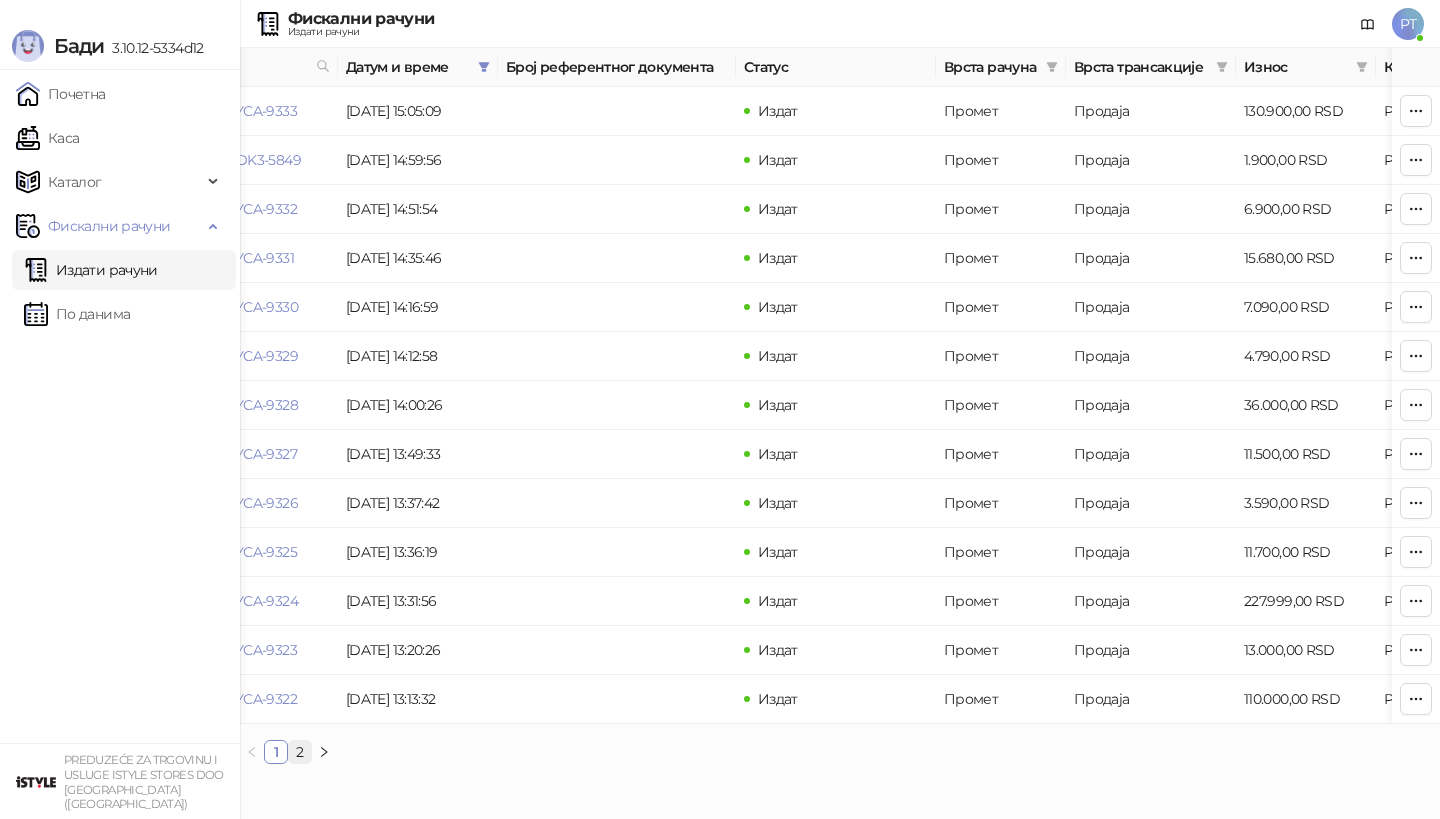 click on "2" at bounding box center [300, 752] 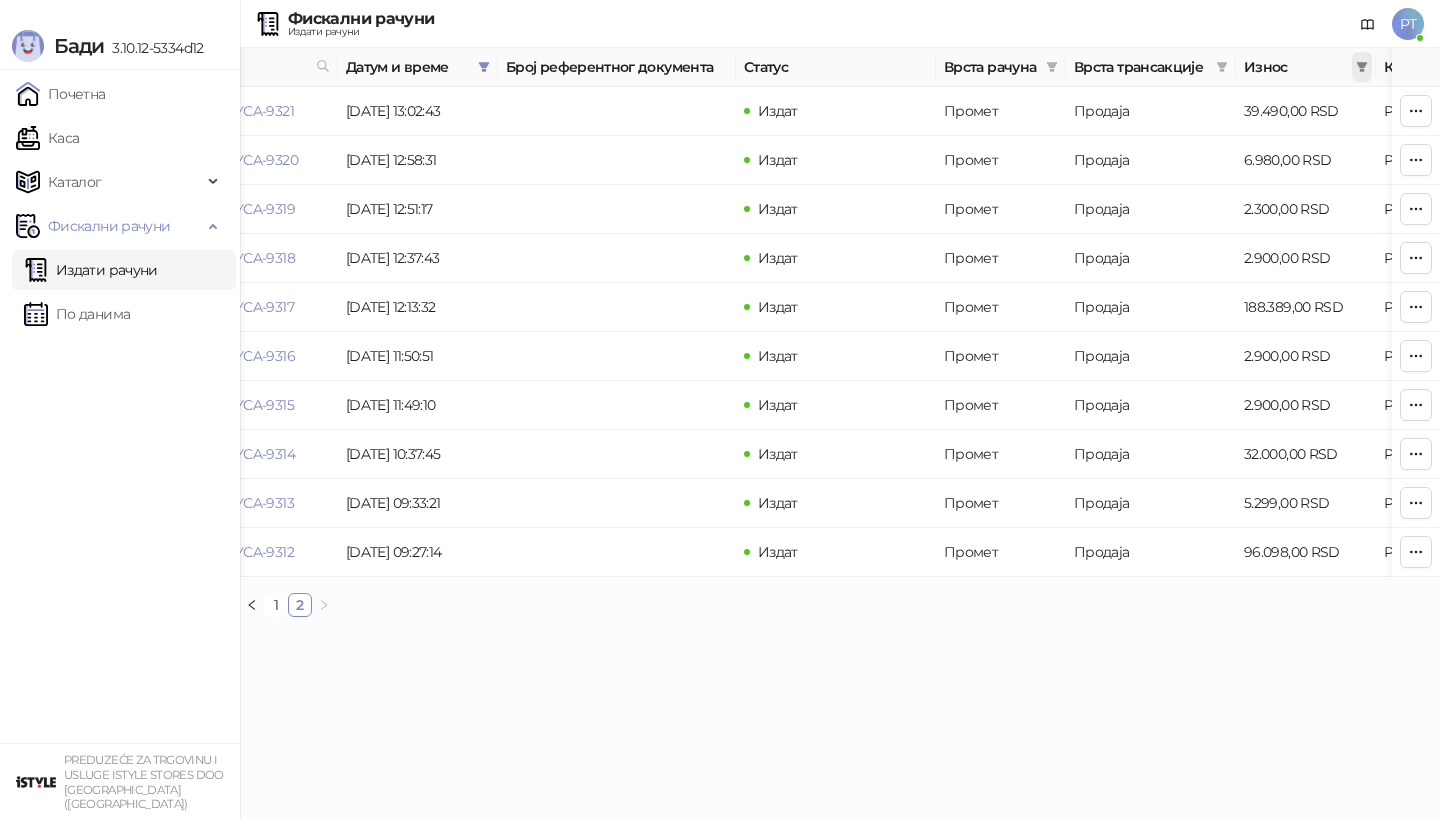 click 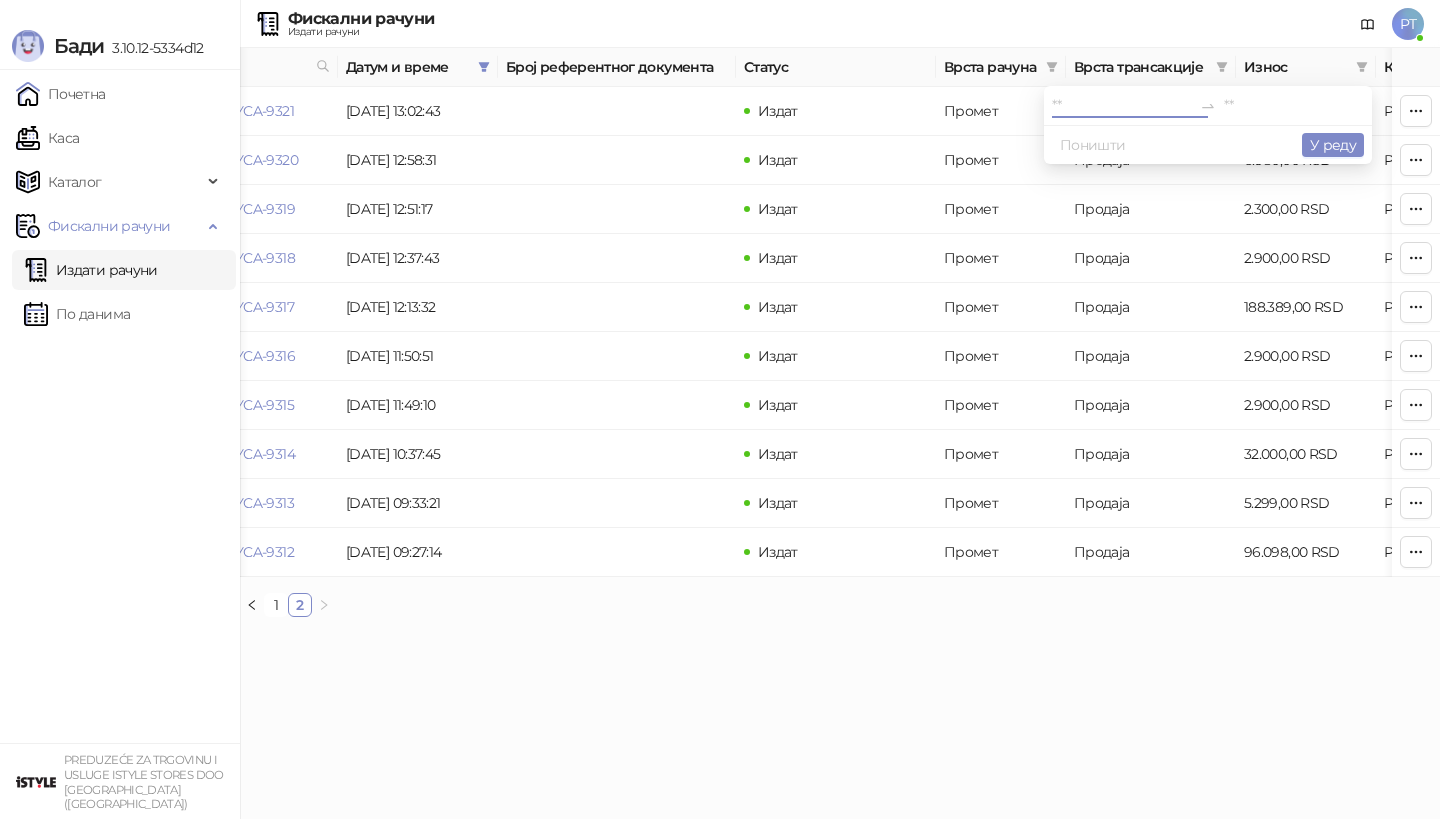 click at bounding box center (1122, 106) 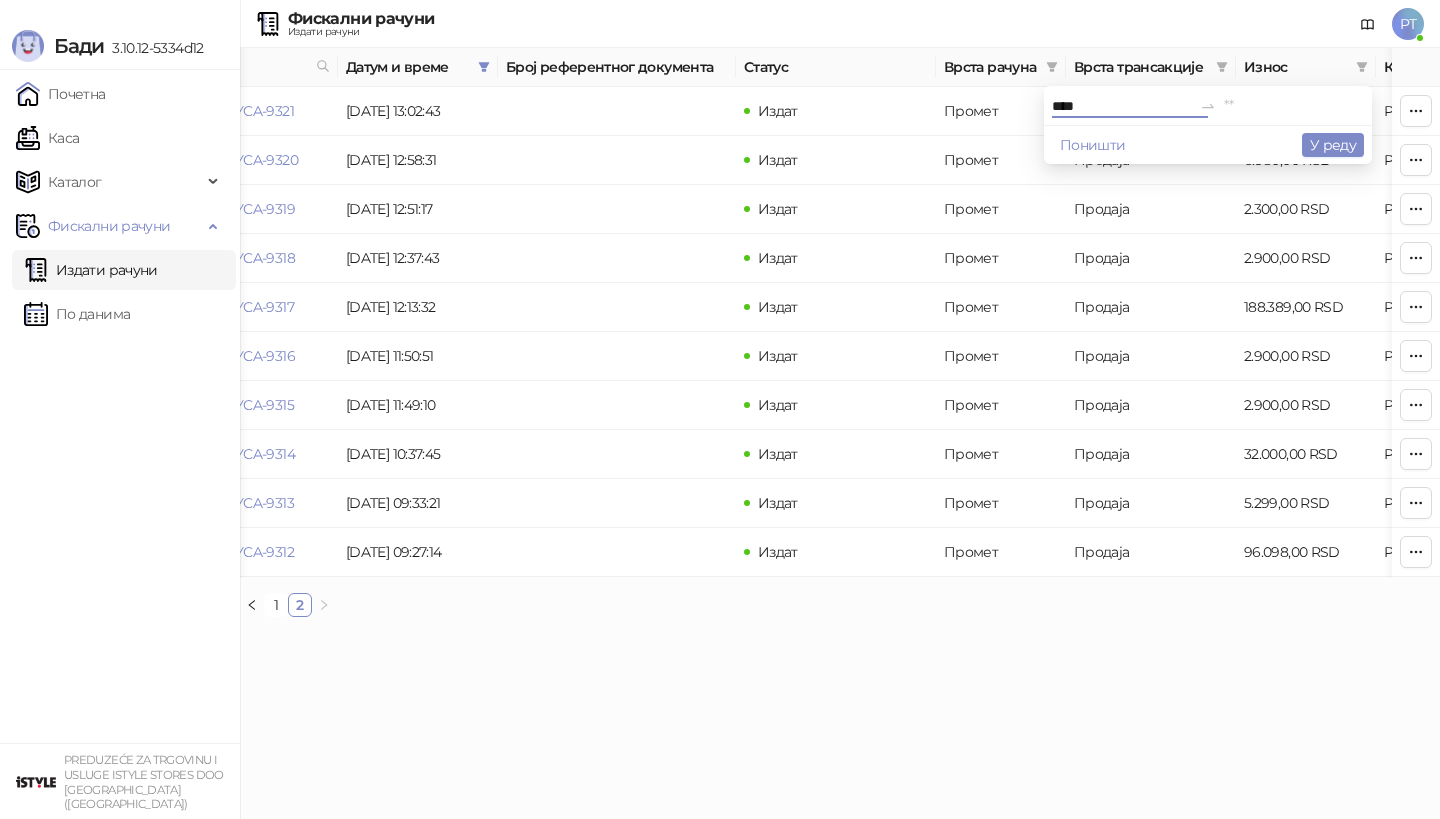 type on "****" 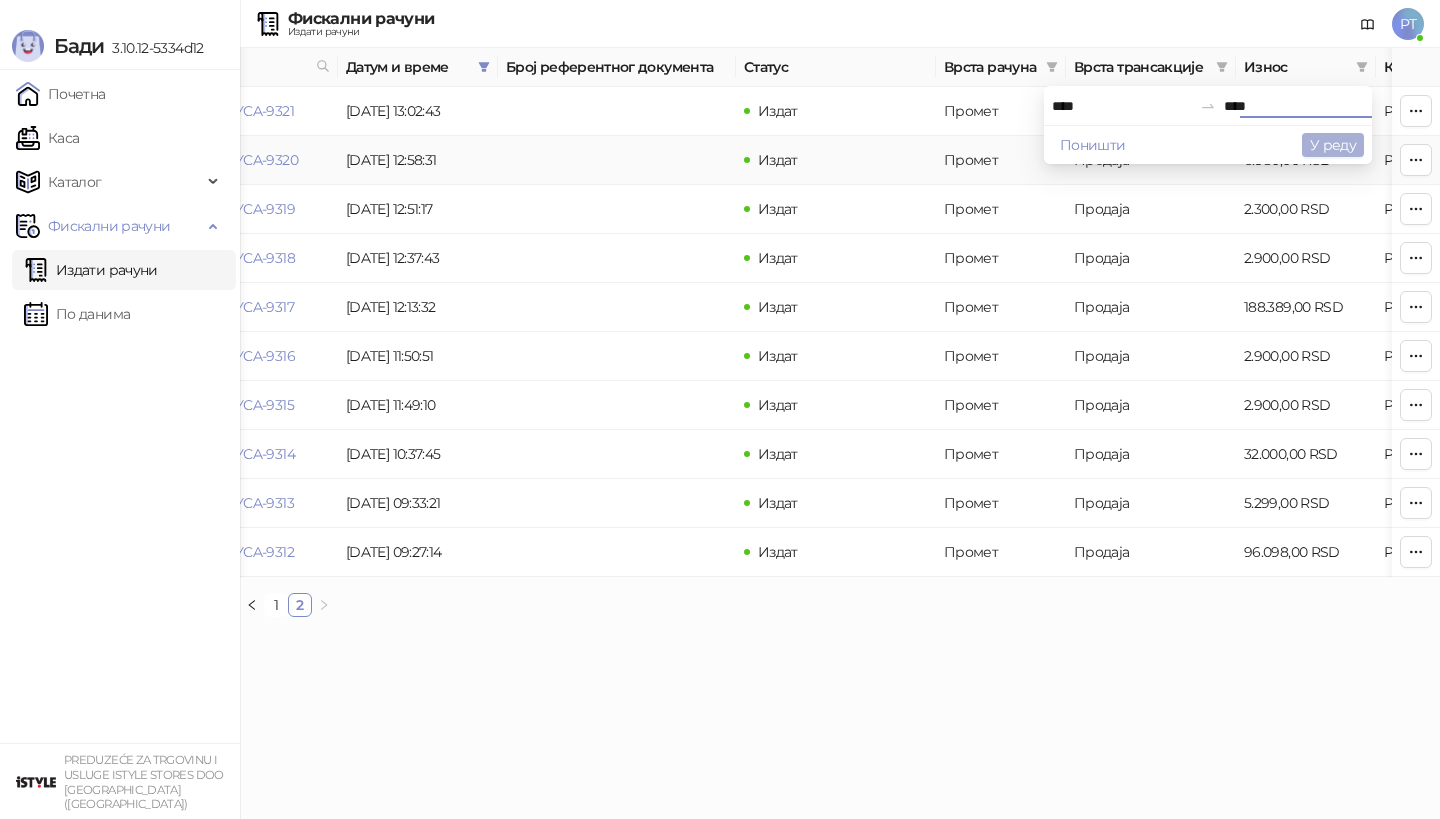 type on "****" 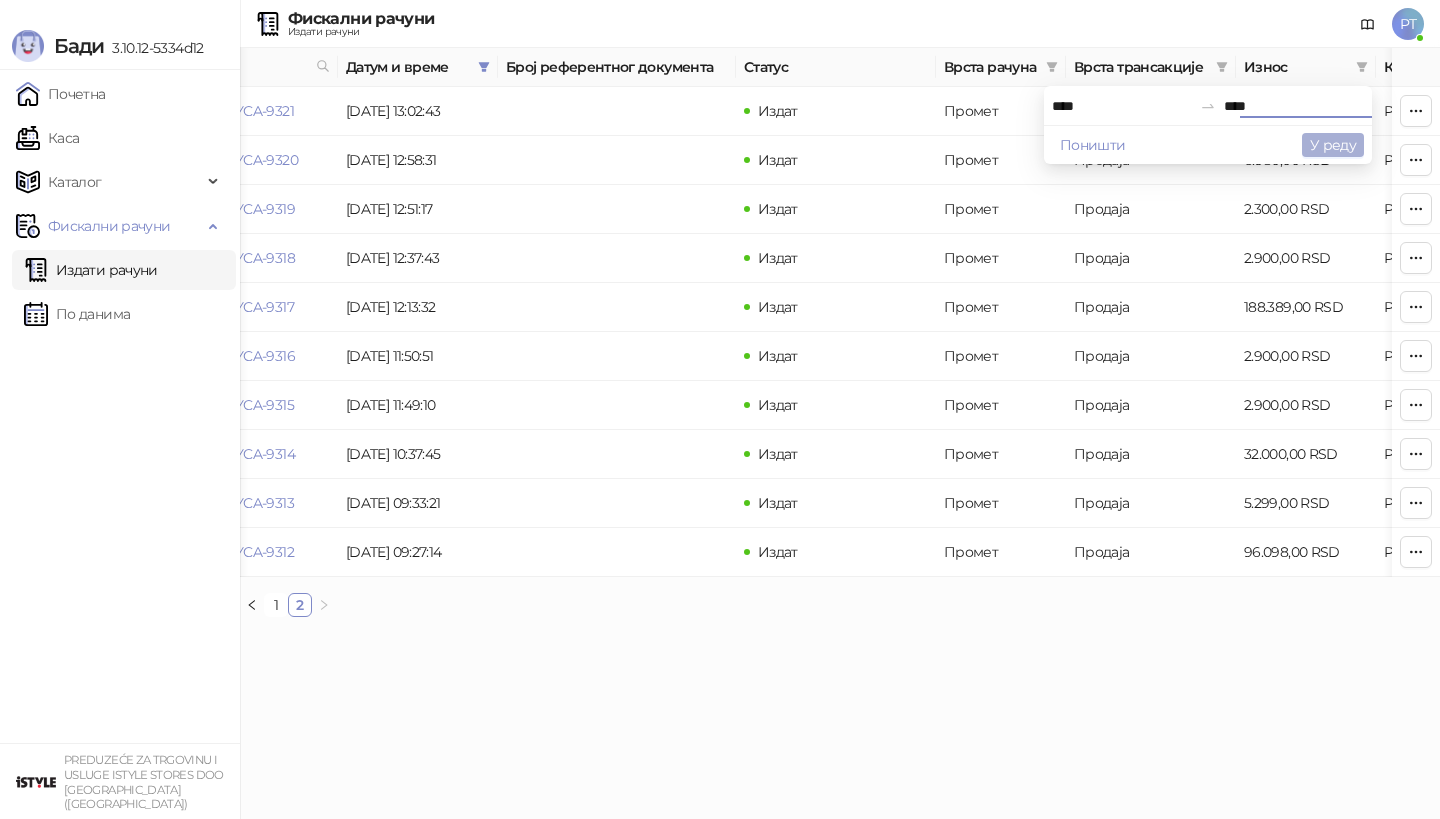 click on "У реду" at bounding box center [1333, 145] 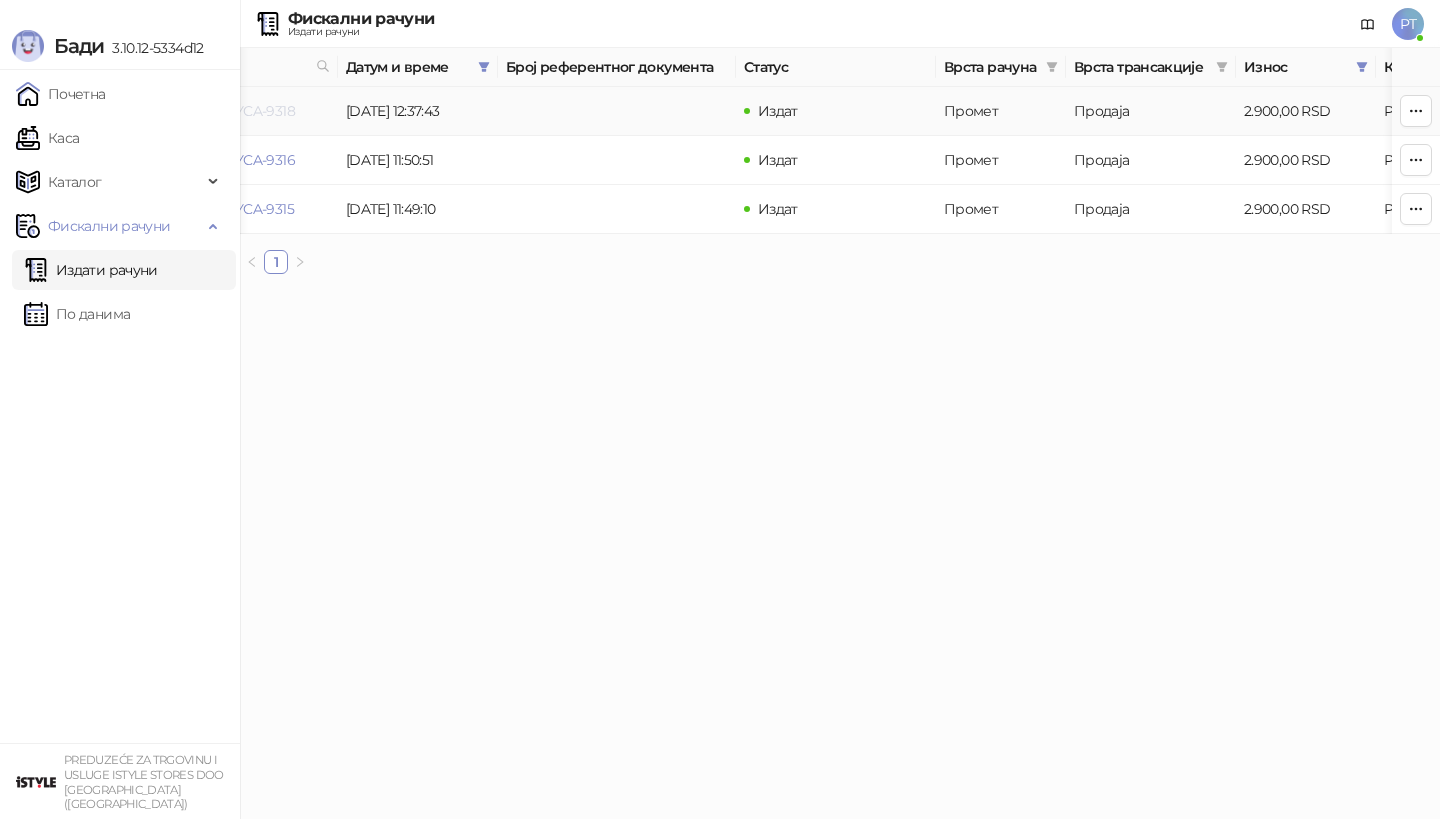 click on "6RVUNYCA-6RVUNYCA-9318" at bounding box center [201, 111] 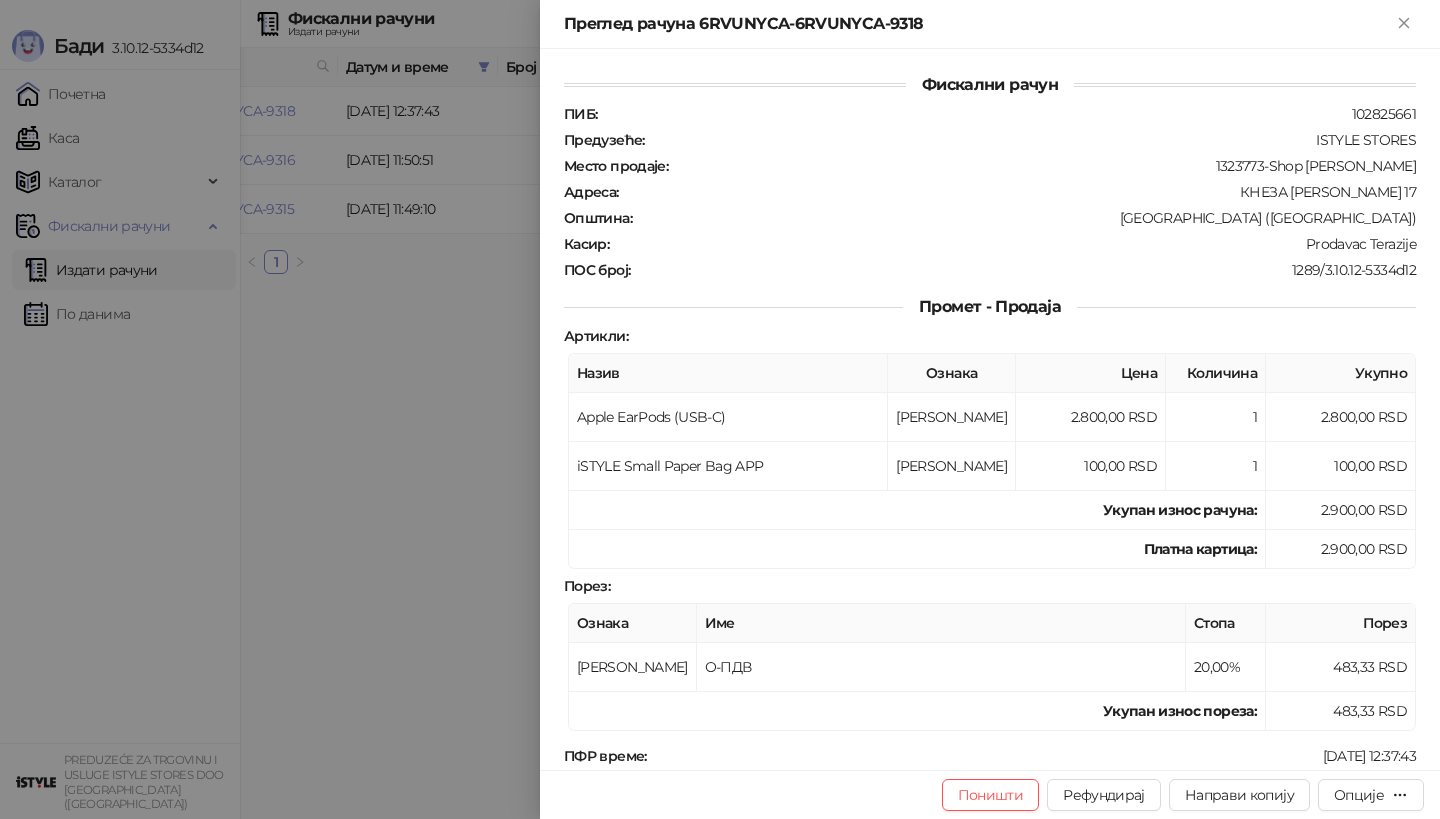 click at bounding box center (720, 409) 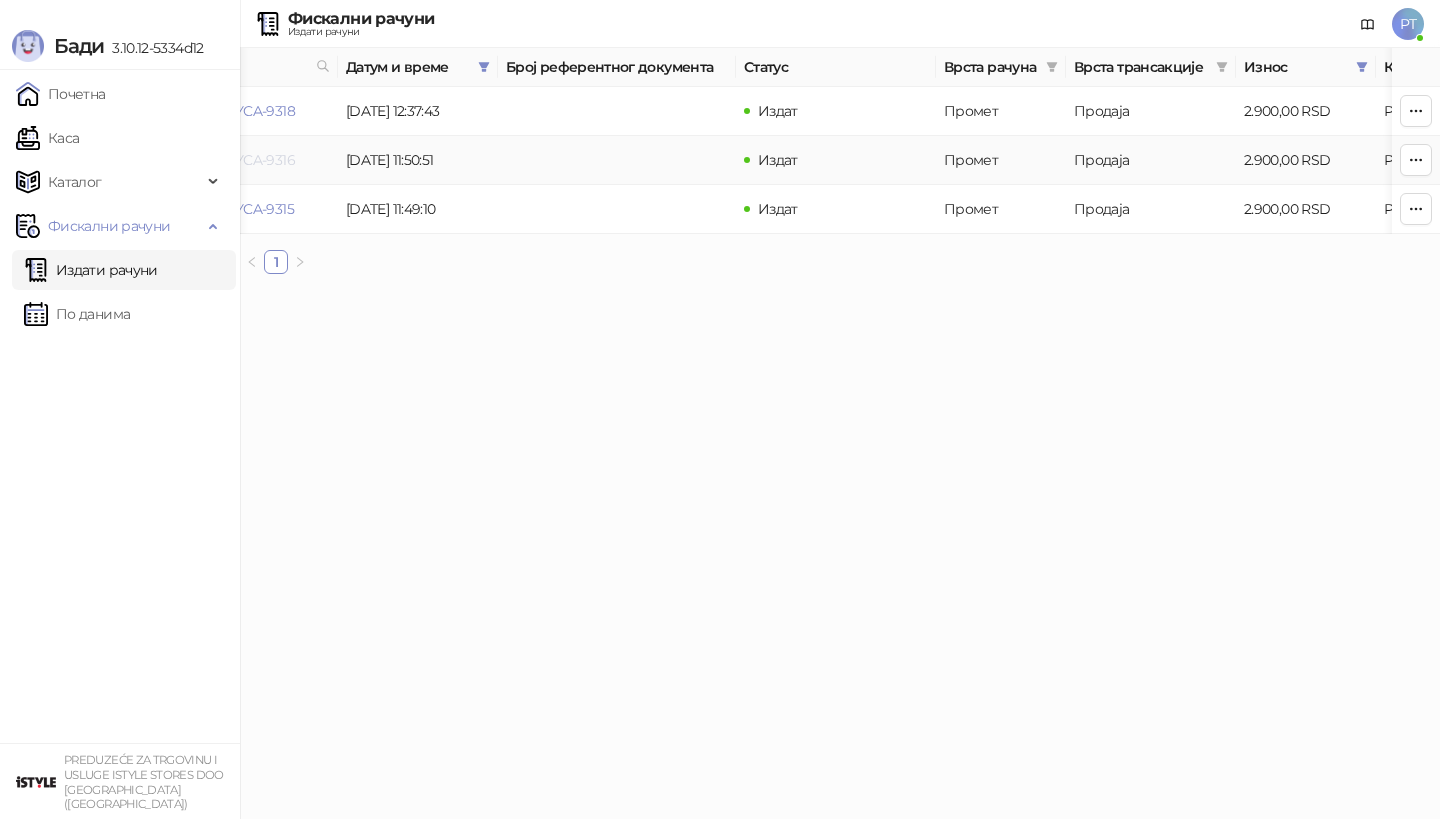 click on "6RVUNYCA-6RVUNYCA-9316" at bounding box center (201, 160) 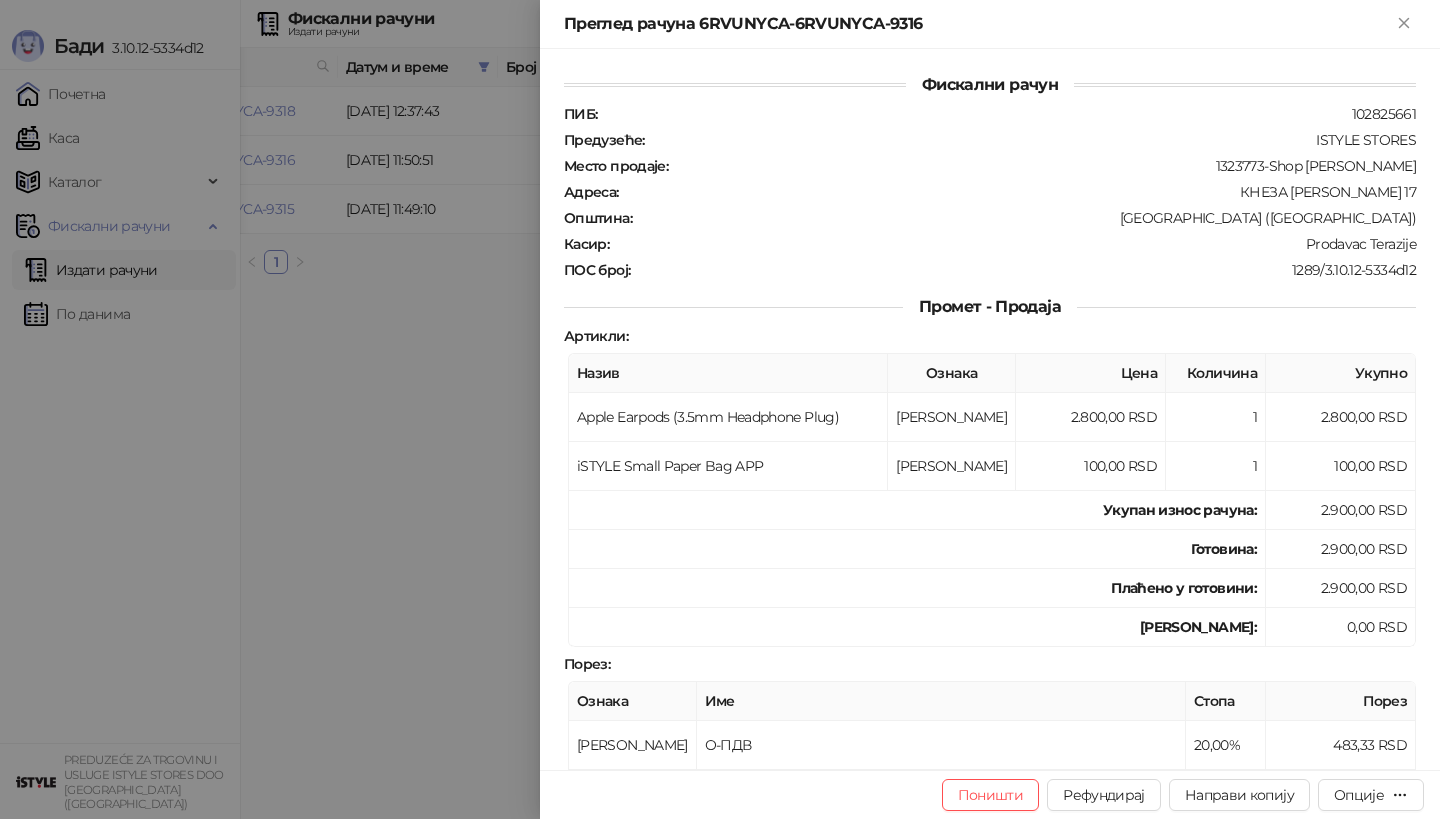 click at bounding box center [720, 409] 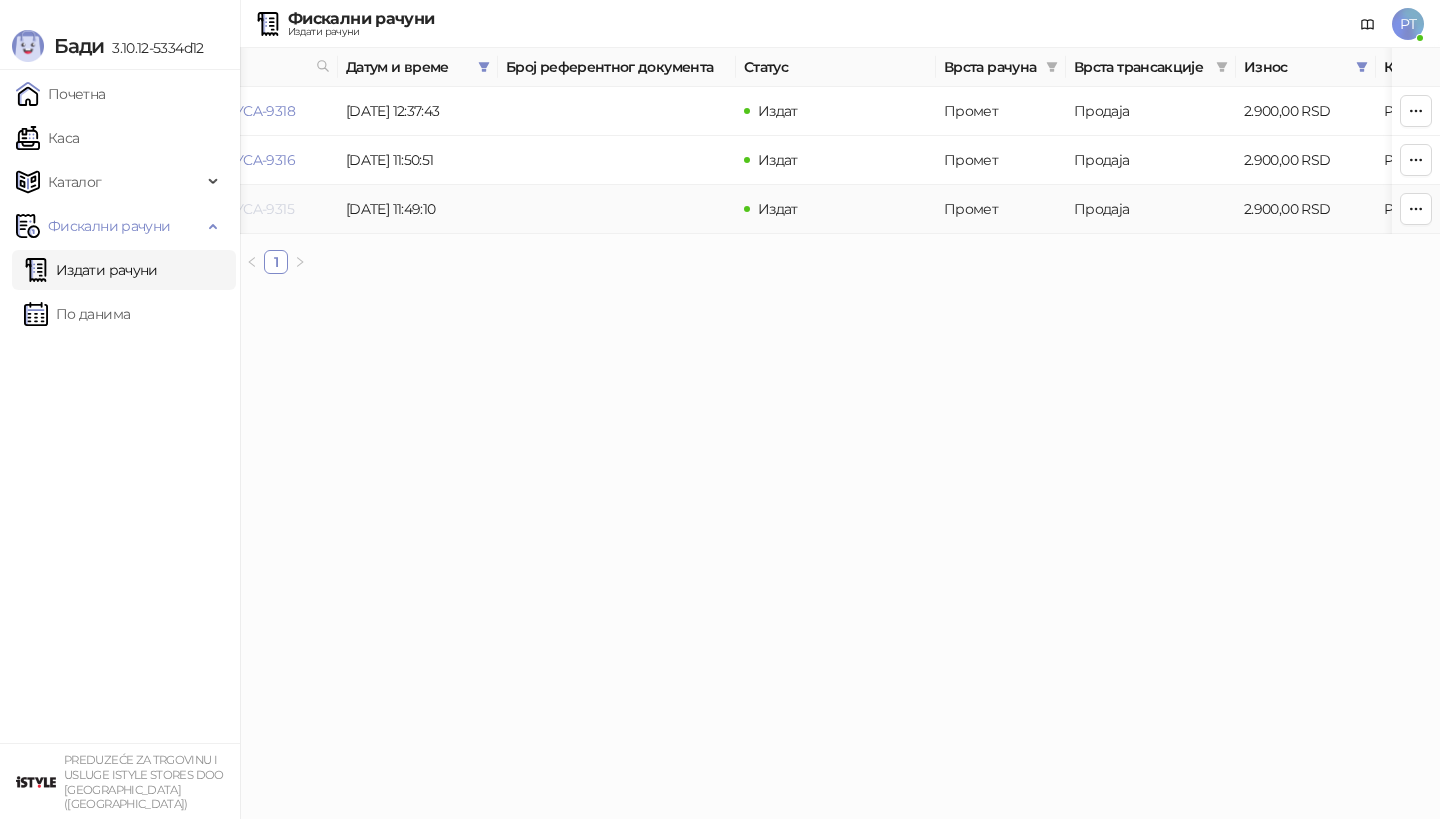 click on "6RVUNYCA-6RVUNYCA-9315" at bounding box center [201, 209] 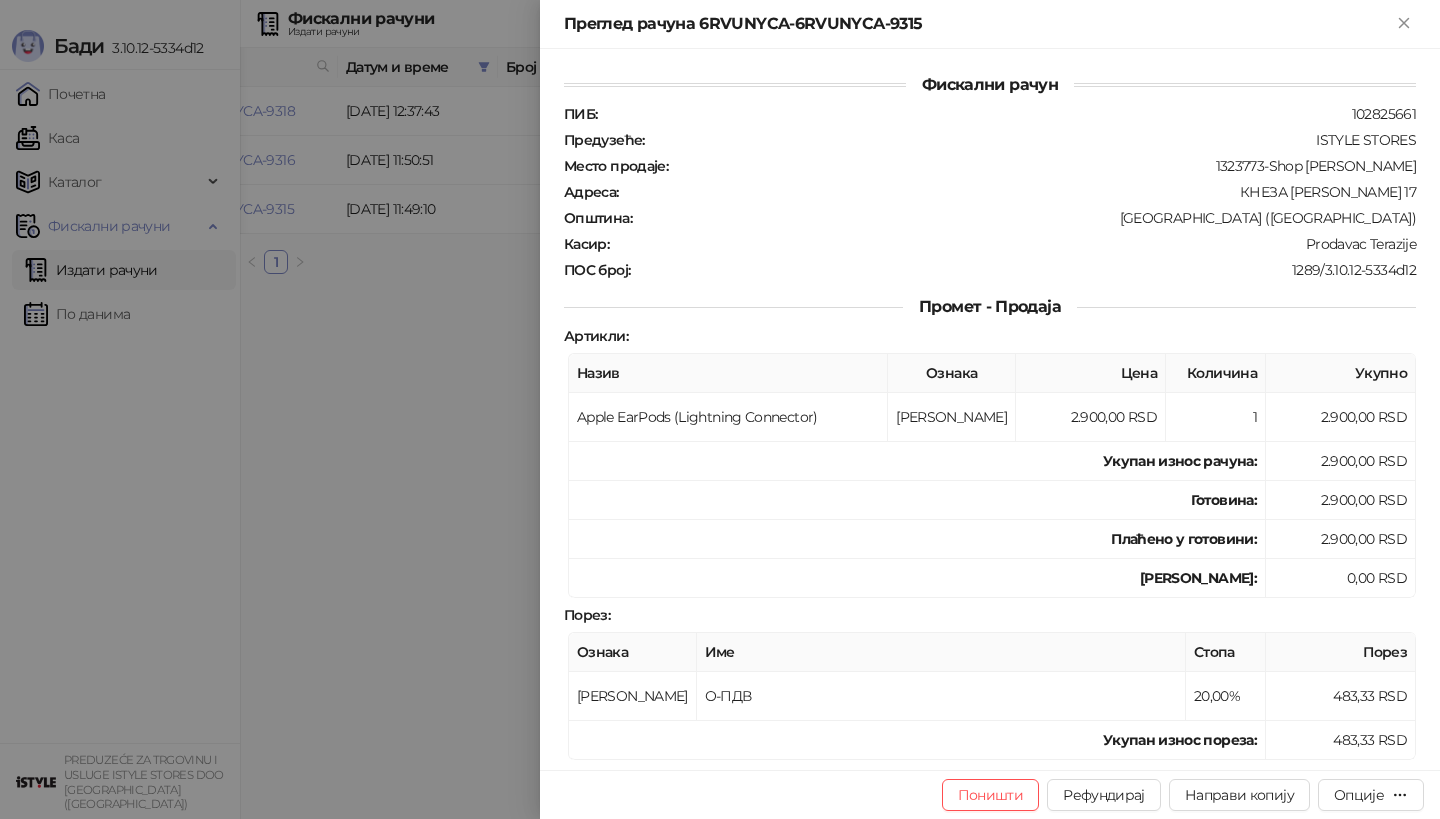 click at bounding box center [720, 409] 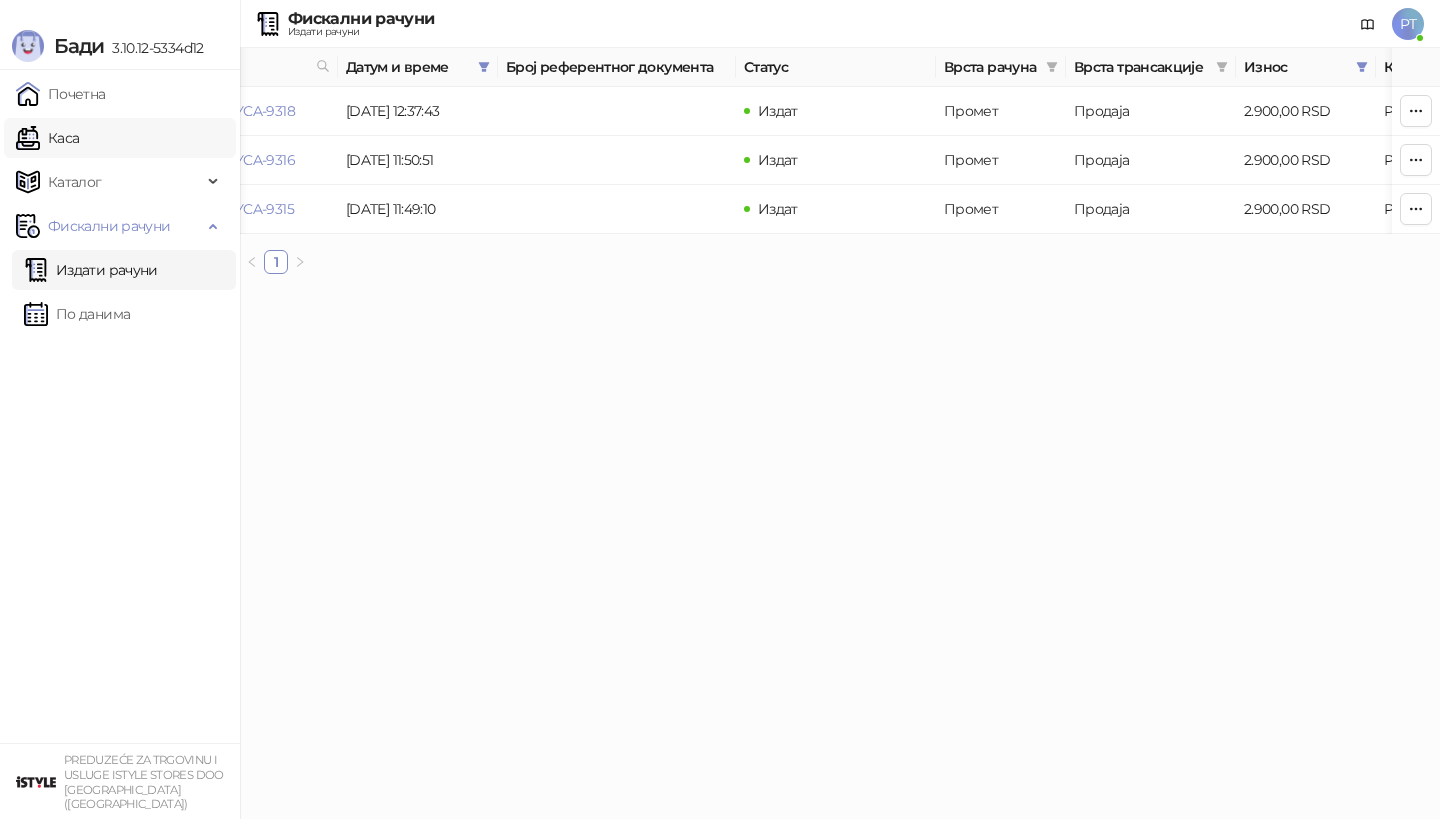 click on "Каса" at bounding box center [47, 138] 